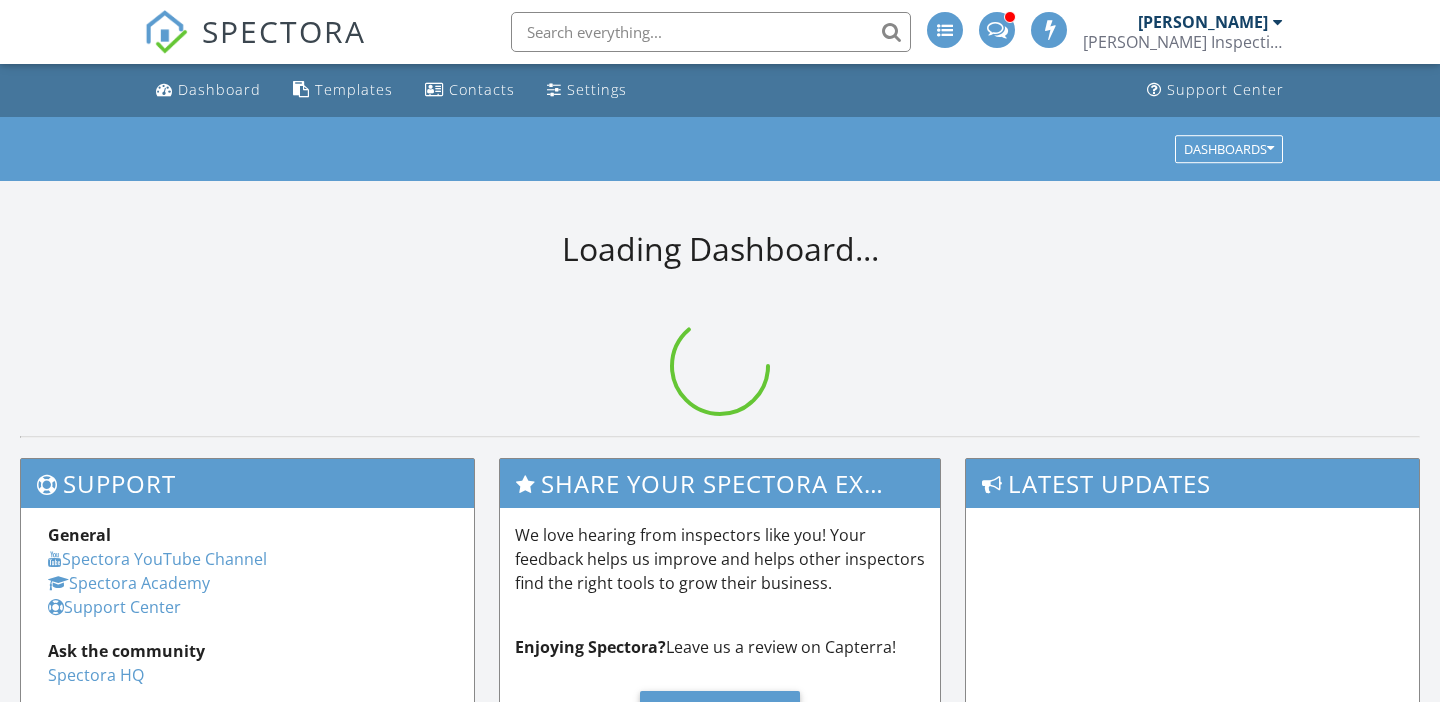 scroll, scrollTop: 0, scrollLeft: 0, axis: both 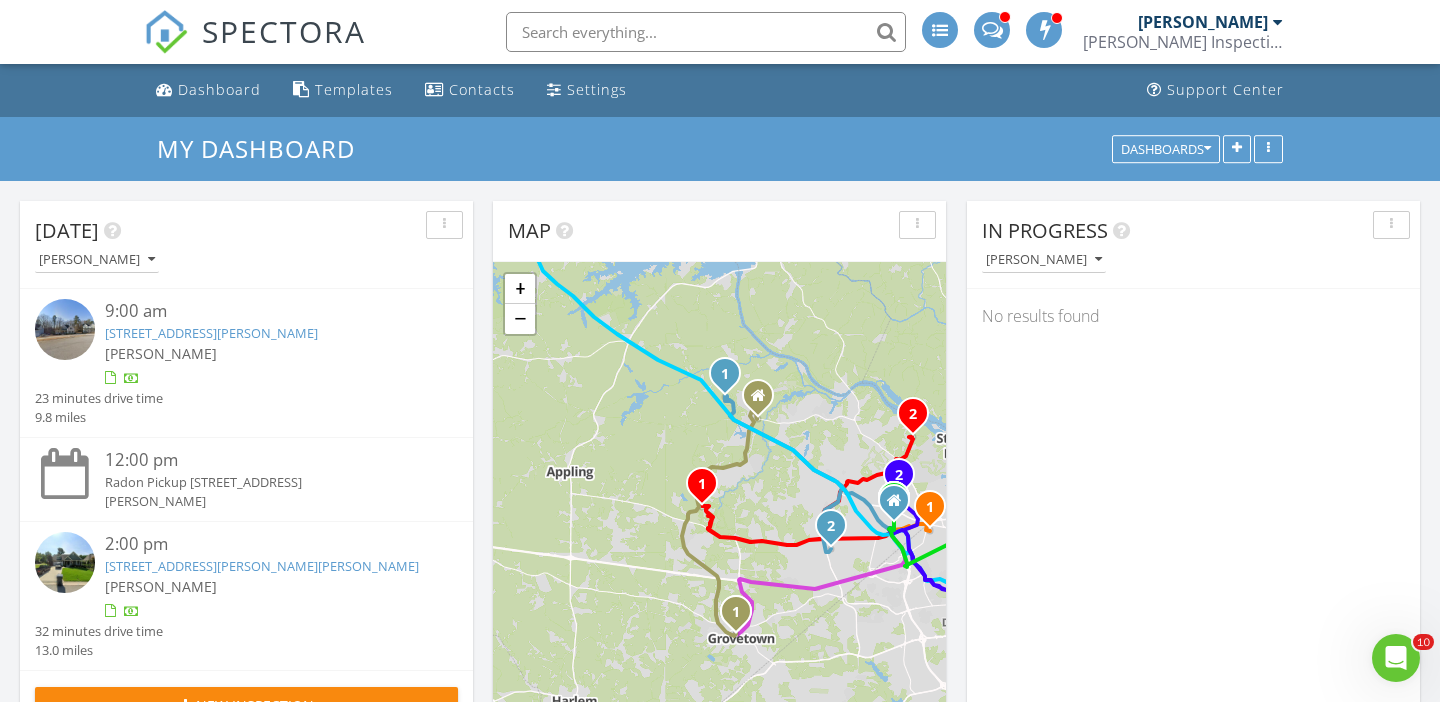 click on "Today
Sanford Campbell
9:00 am
4334 Sabal Dr, Evans, GA 30809
Sanford Campbell
23 minutes drive time   9.8 miles           12:00 pm
Radon Pickup 802 Dunbarton Dr
Sanford Campbell
2:00 pm
216 Dixon Ct, Evans, GA 30809
Sanford Campbell
32 minutes drive time   13.0 miles       New Inspection     New Quote         Map               1 2 1 1 2 1 1 2 1 1 2 1 + − Columbia Road, Bartram Trail Club Drive, Columbia Road, Evans to Locks Road 36.6 km, 55 min Head southwest on Technology Drive 300 m Turn right onto Commercial Boulevard 350 m Turn right onto Martinez Boulevard 250 m Make a slight left to stay on Martinez Boulevard 100 m Turn left onto Old Evans Road 350 m Turn right onto Washington Road (GA 104) 400 m Turn left onto Columbia Road (GA 232) 10 km 700 m 90 m" at bounding box center (720, 1091) 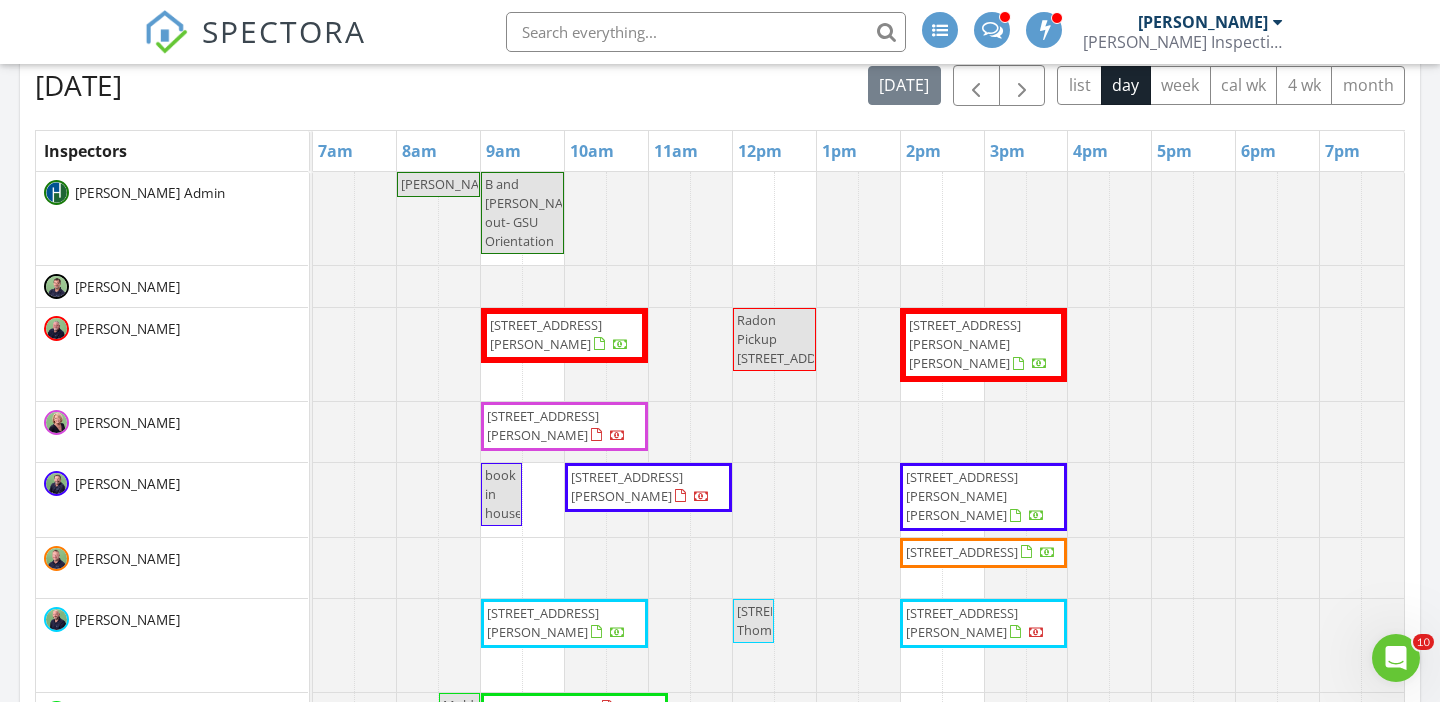 scroll, scrollTop: 835, scrollLeft: 0, axis: vertical 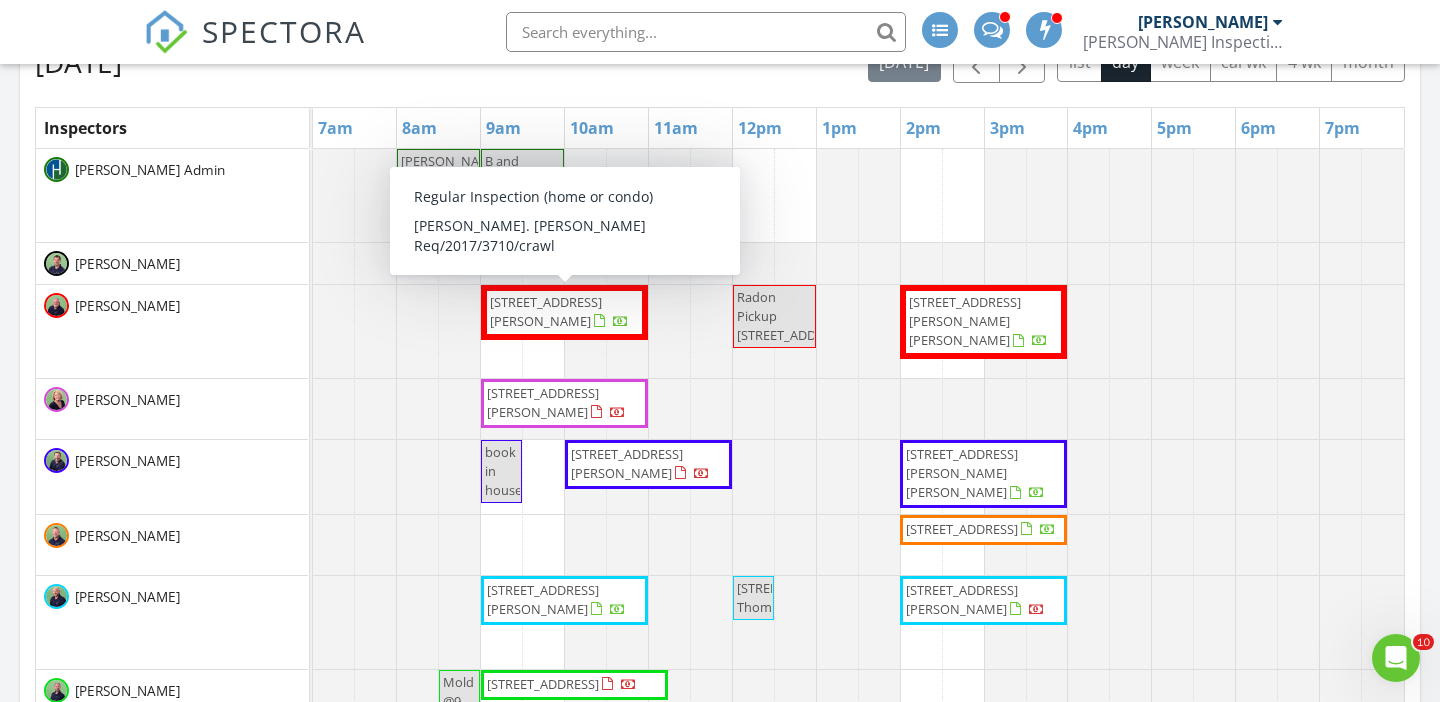 click on "4334 Sabal Dr, Evans 30809" at bounding box center (564, 312) 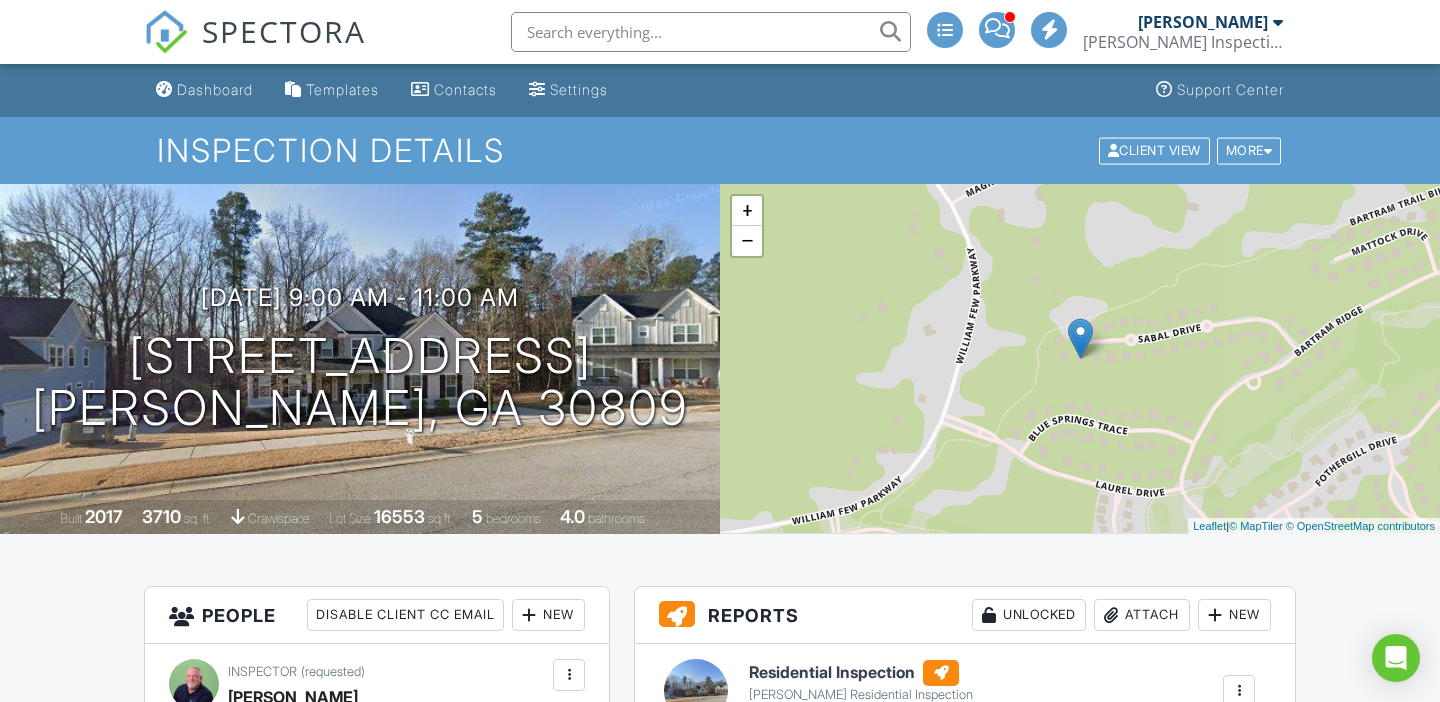 scroll, scrollTop: 0, scrollLeft: 0, axis: both 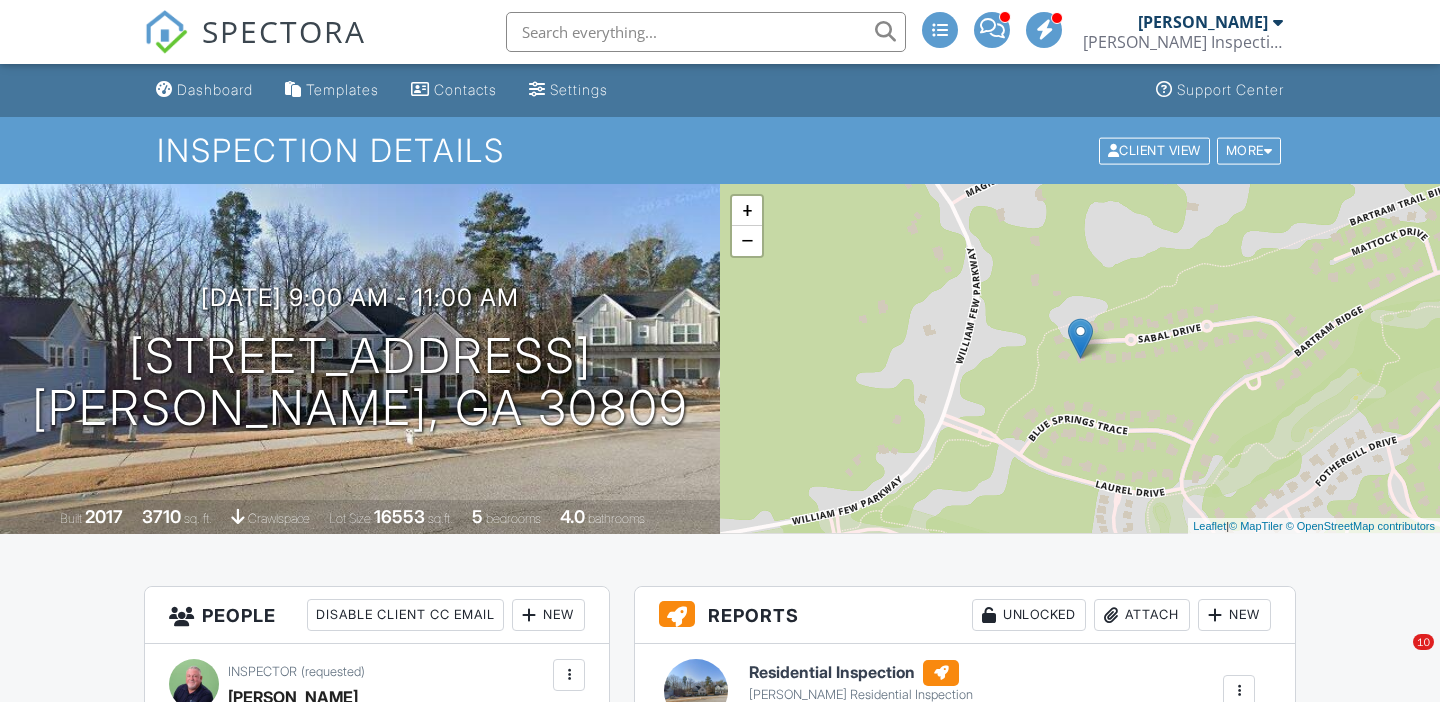 click on "Dashboard
Templates
Contacts
Settings
Support Center
Inspection Details
Client View
More
Property Details
Reschedule
Reorder / Copy
Share
Cancel
Delete
Print Order
Convert to V9
07/10/2025  9:00 am
- 11:00 am
4334 Sabal Dr
Evans, GA 30809
Built
2017
3710
sq. ft.
crawlspace
Lot Size
16553
sq.ft.
5
bedrooms
4.0
bathrooms
+ − Leaflet  |  © MapTiler   © OpenStreetMap contributors
All emails and texts are disabled for this inspection!
All emails and texts have been disabled for this inspection. This may have happened due to someone manually disabling them or this inspection being unconfirmed when it was scheduled. To re-enable emails and texts for this inspection, click the button below.
Turn on emails and texts" at bounding box center [720, 2180] 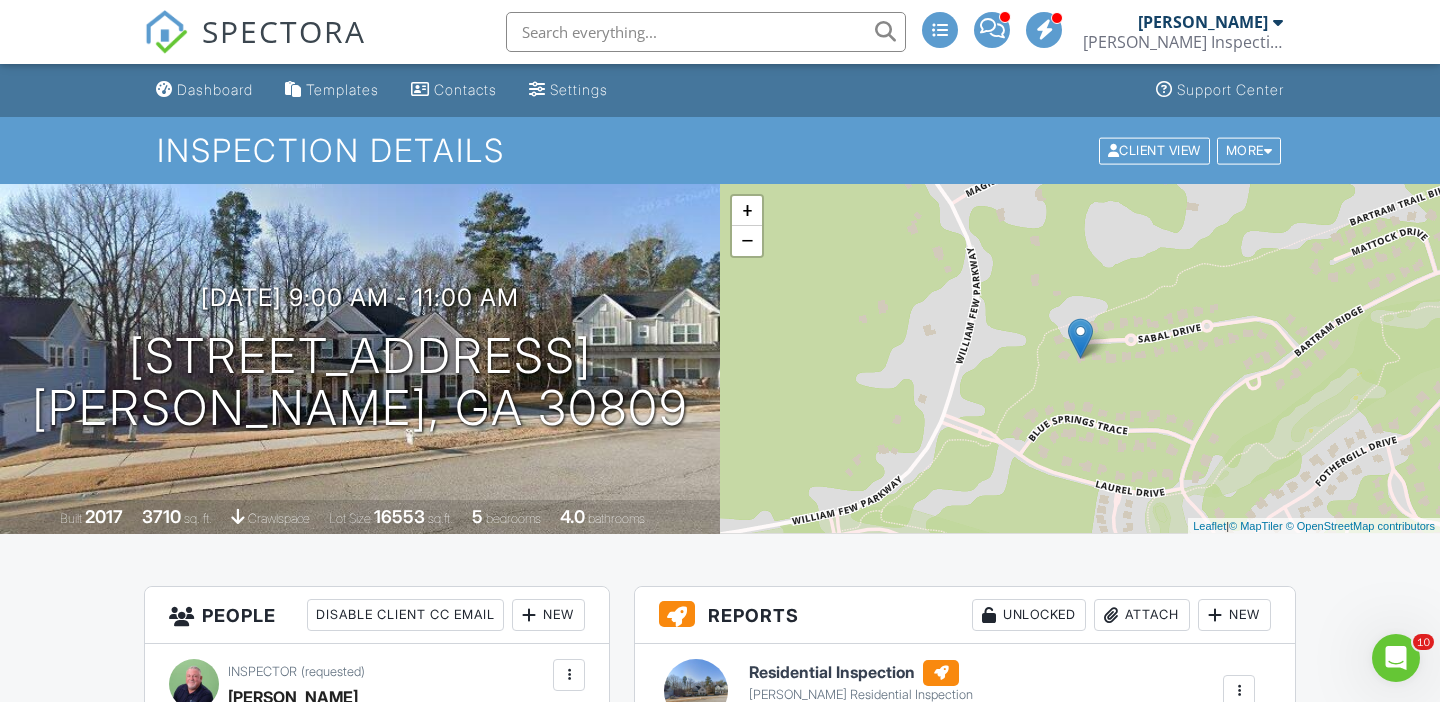 scroll, scrollTop: 0, scrollLeft: 0, axis: both 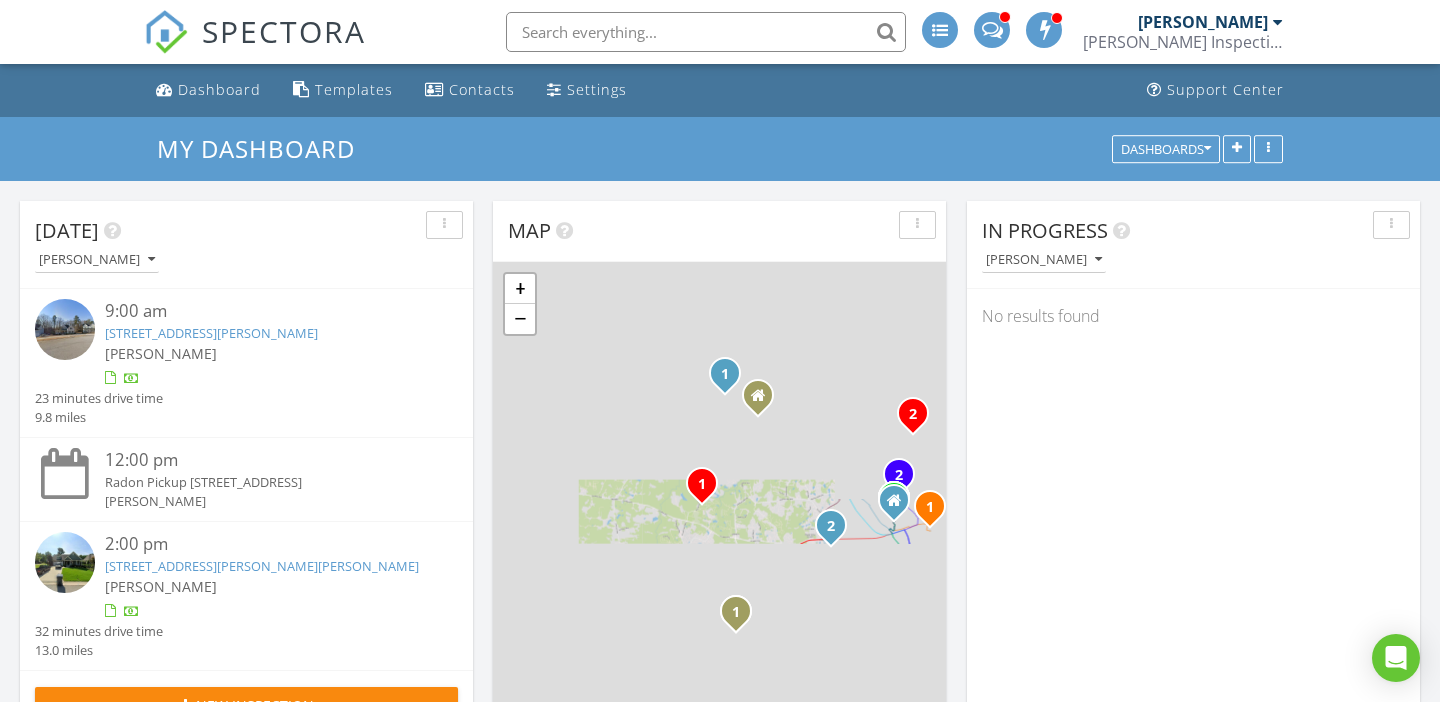 click on "Today
Sanford Campbell
9:00 am
4334 Sabal Dr, Evans, GA 30809
Sanford Campbell
23 minutes drive time   9.8 miles           12:00 pm
Radon Pickup 802 Dunbarton Dr
Sanford Campbell
2:00 pm
216 Dixon Ct, Evans, GA 30809
Sanford Campbell
32 minutes drive time   13.0 miles       New Inspection     New Quote         Map               1 2 1 1 2 1 1 2 1 1 2 1 + − Columbia Road, Bartram Trail Club Drive, Columbia Road, Evans to Locks Road 36.6 km, 55 min Head southwest on Technology Drive 300 m Turn right onto Commercial Boulevard 350 m Turn right onto Martinez Boulevard 250 m Make a slight left to stay on Martinez Boulevard 100 m Turn left onto Old Evans Road 350 m Turn right onto Washington Road (GA 104) 400 m Turn left onto Columbia Road (GA 232) 10 km 700 m 90 m" at bounding box center (720, 1091) 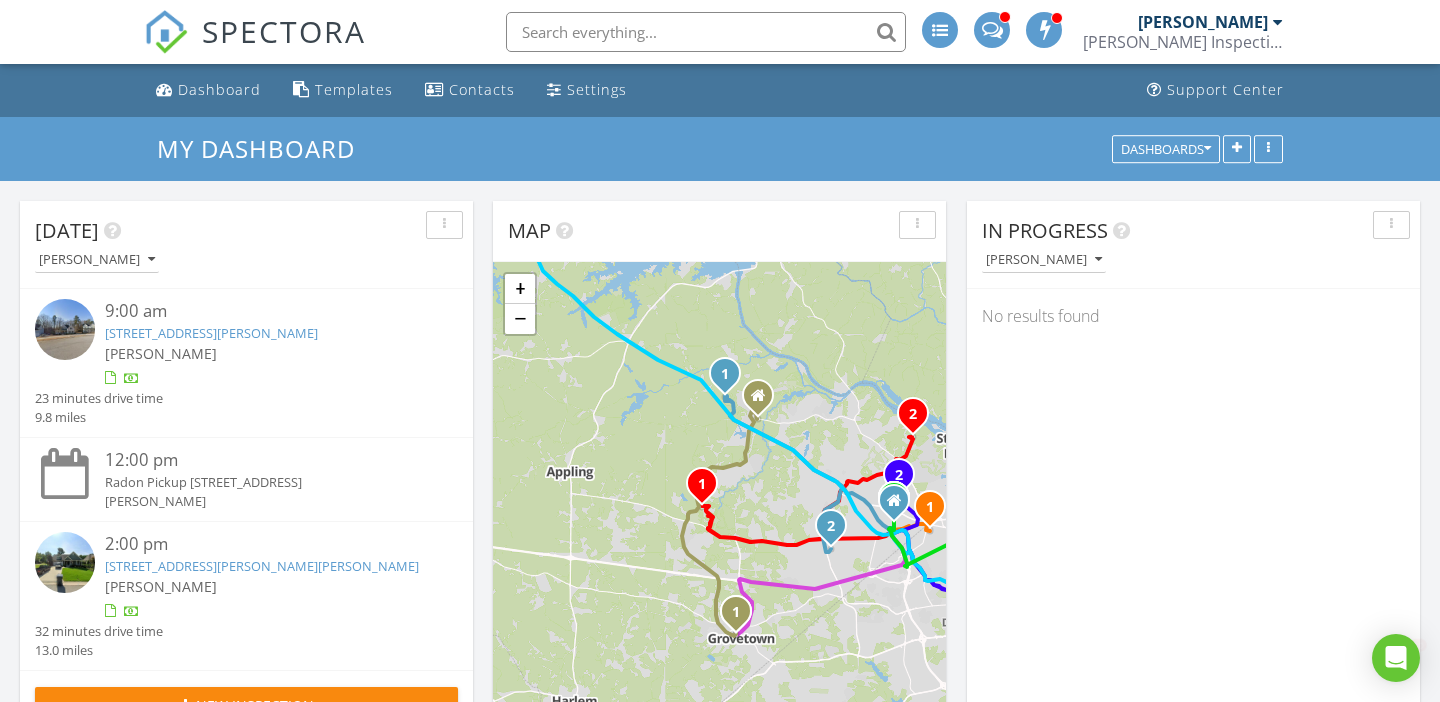 scroll, scrollTop: 0, scrollLeft: 0, axis: both 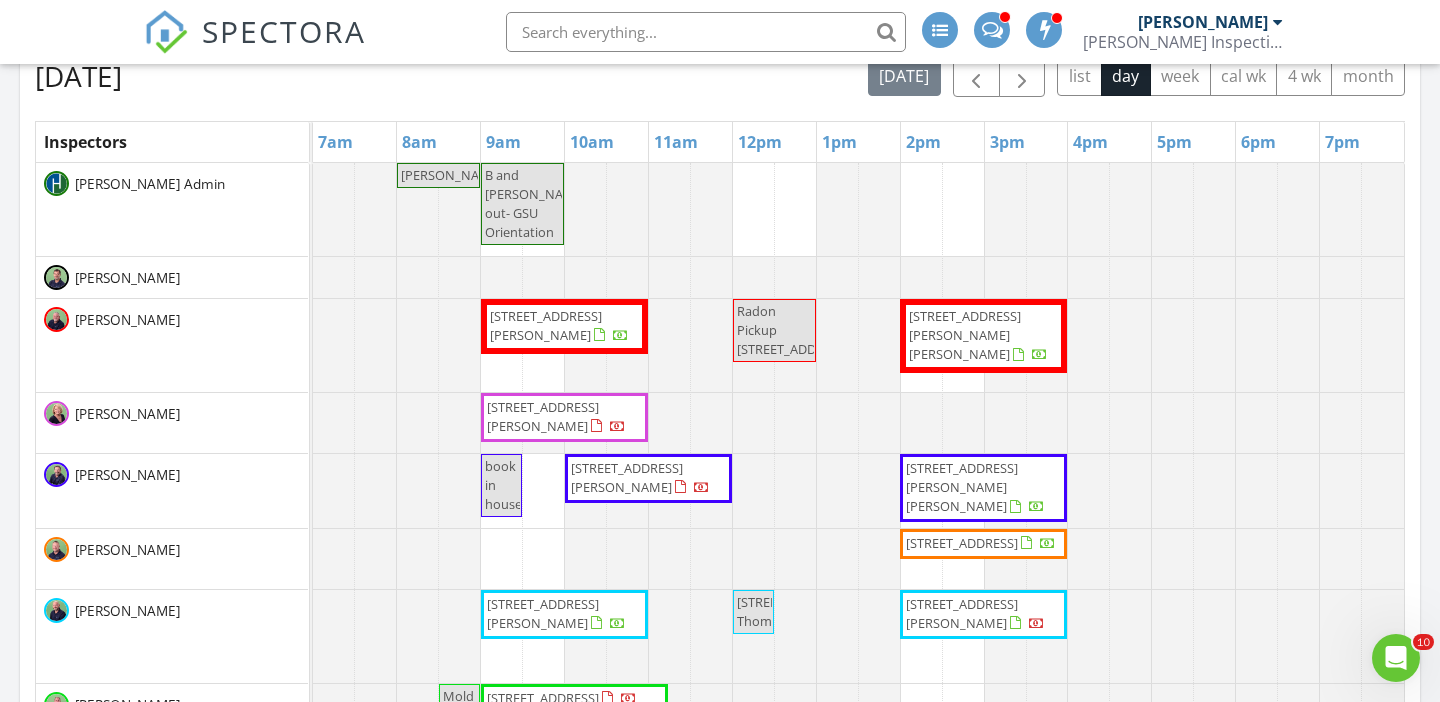 click on "216 Dixon Ct, Evans 30809" at bounding box center [965, 335] 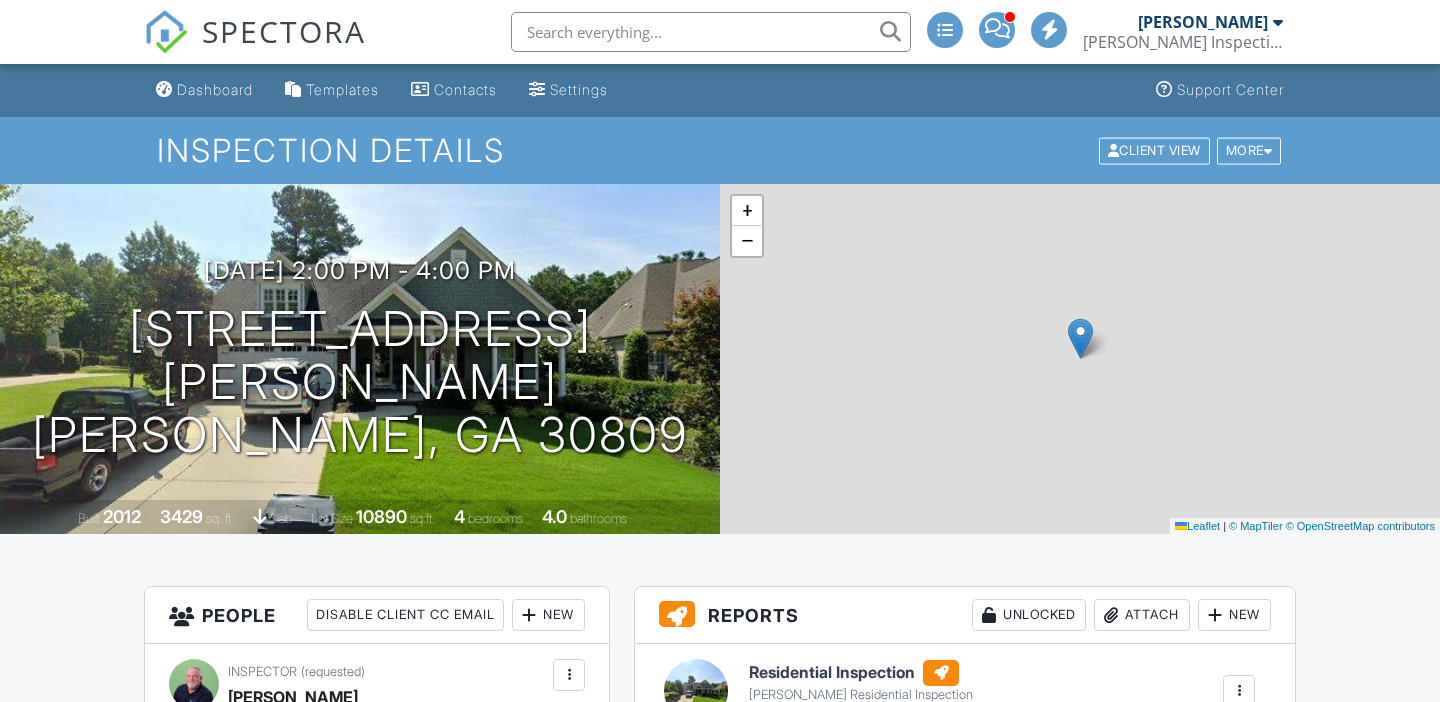scroll, scrollTop: 0, scrollLeft: 0, axis: both 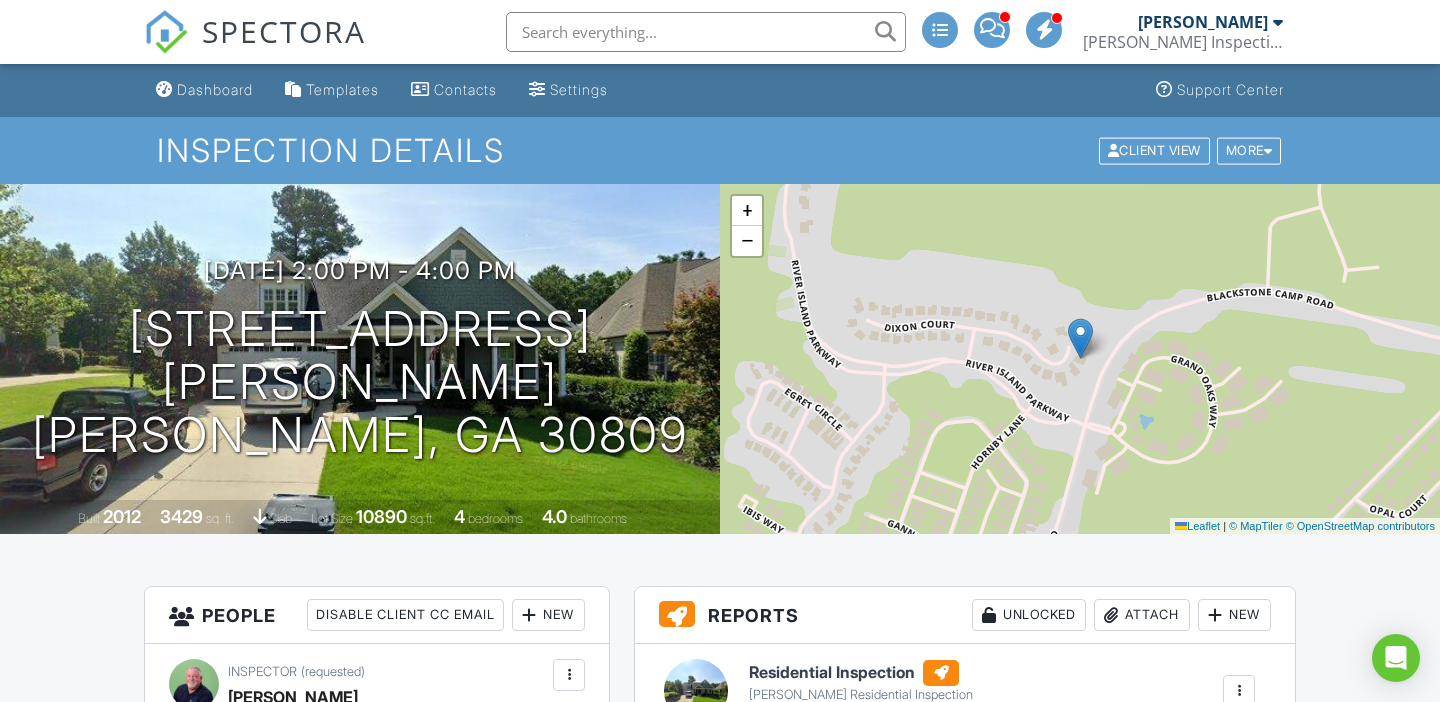 click on "People
Disable Client CC Email
New
Inspector
Client
Client's Agent
Listing Agent
Add Another Person
Inspector
(requested)
[PERSON_NAME]
[PHONE_NUMBER]
[EMAIL_ADDRESS][DOMAIN_NAME]
[URL][DOMAIN_NAME]
Make Invisible
Unmark As Requested
Remove
Update Client
First name
[PERSON_NAME] & [PERSON_NAME]
Last name
[PERSON_NAME]
Email (required)
[EMAIL_ADDRESS][DOMAIN_NAME]
CC Email
Phone
[PHONE_NUMBER]
Tags
Internal notes visible only to the company
Updating the client email address will resend the confirmation email and update all queued automated emails.
Cancel
Save
Confirm client deletion
Cancel
Remove Client
Client
Bill & [PERSON_NAME]" at bounding box center [377, 1502] 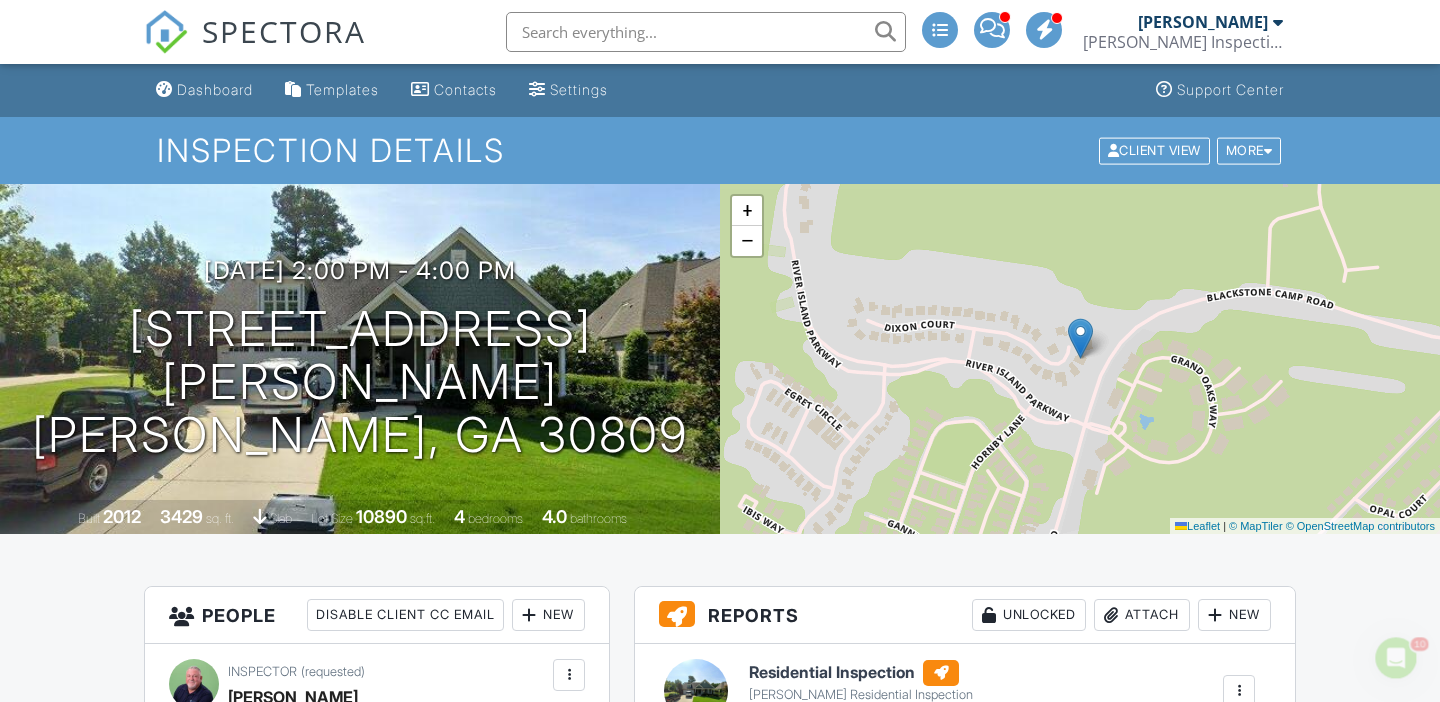 scroll, scrollTop: 0, scrollLeft: 0, axis: both 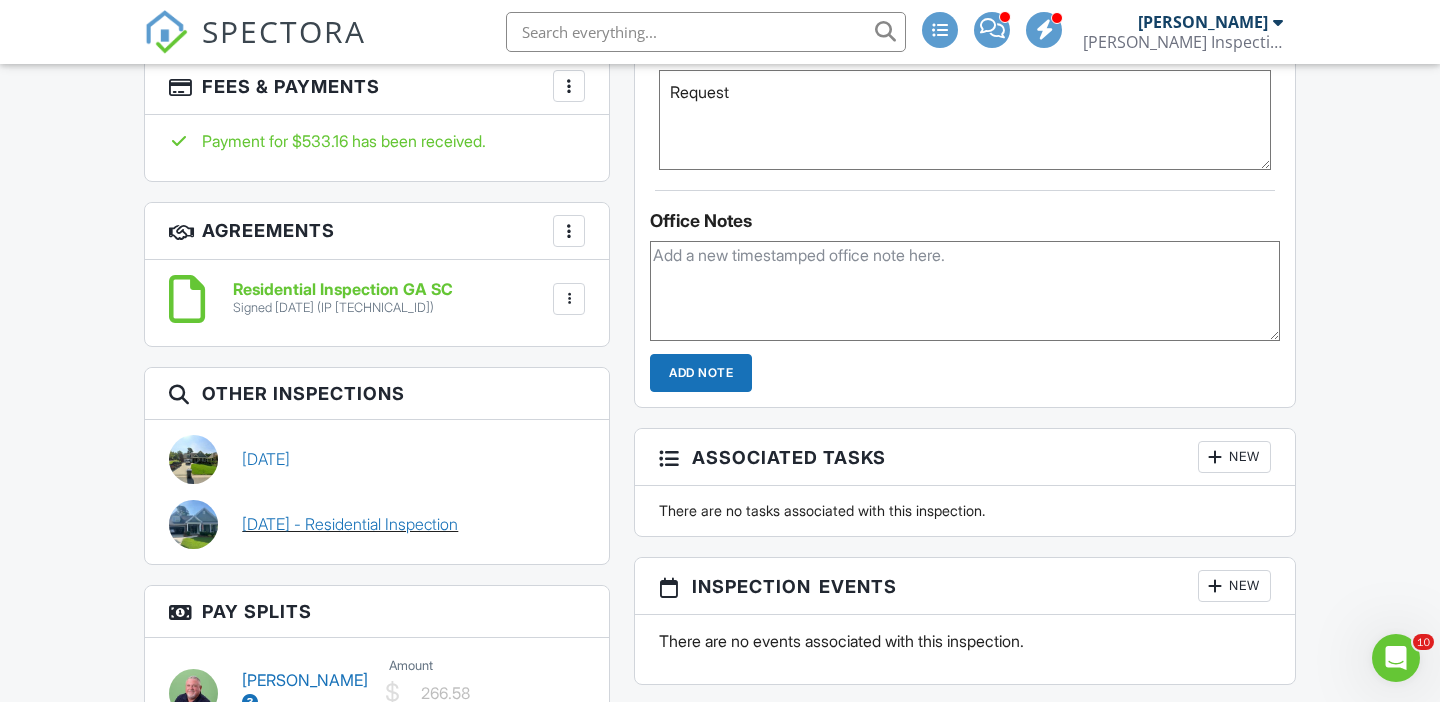 click on "07/18/2024 - Residential Inspection" at bounding box center [350, 524] 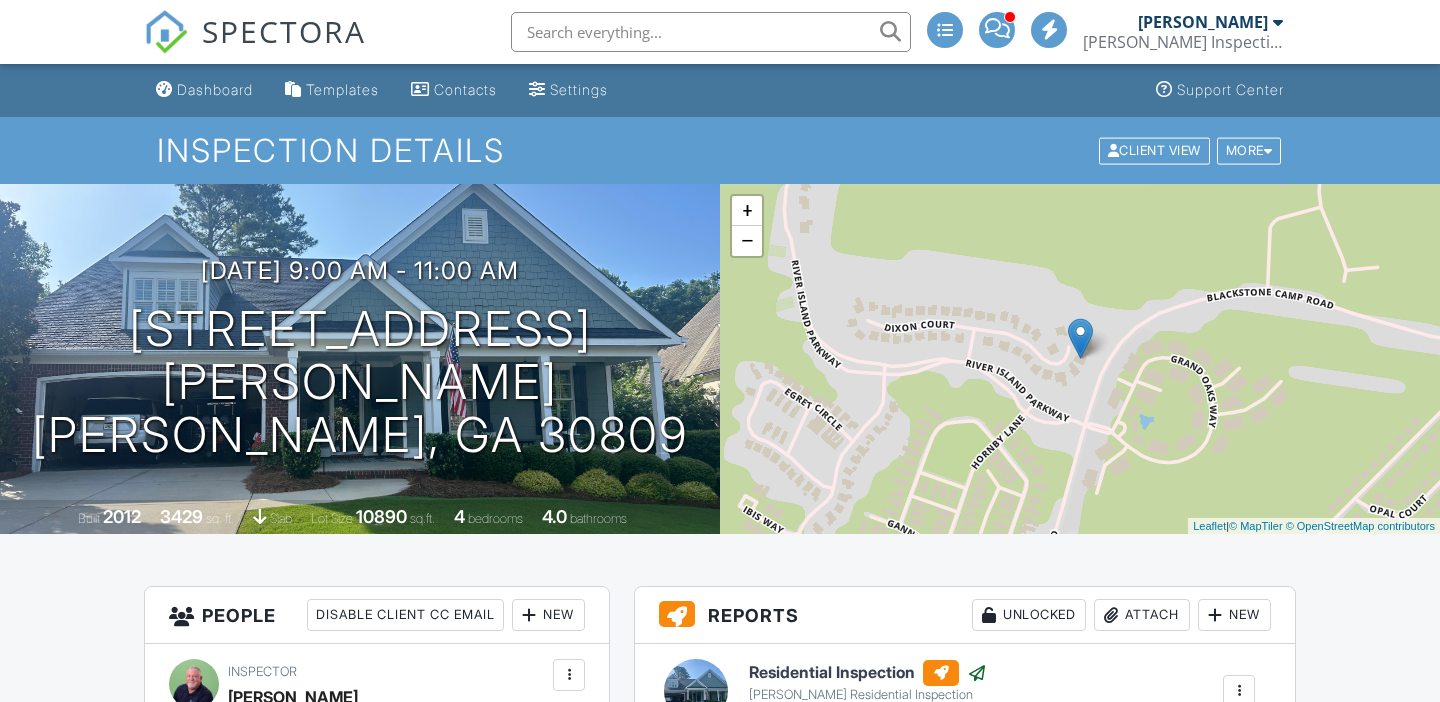 scroll, scrollTop: 0, scrollLeft: 0, axis: both 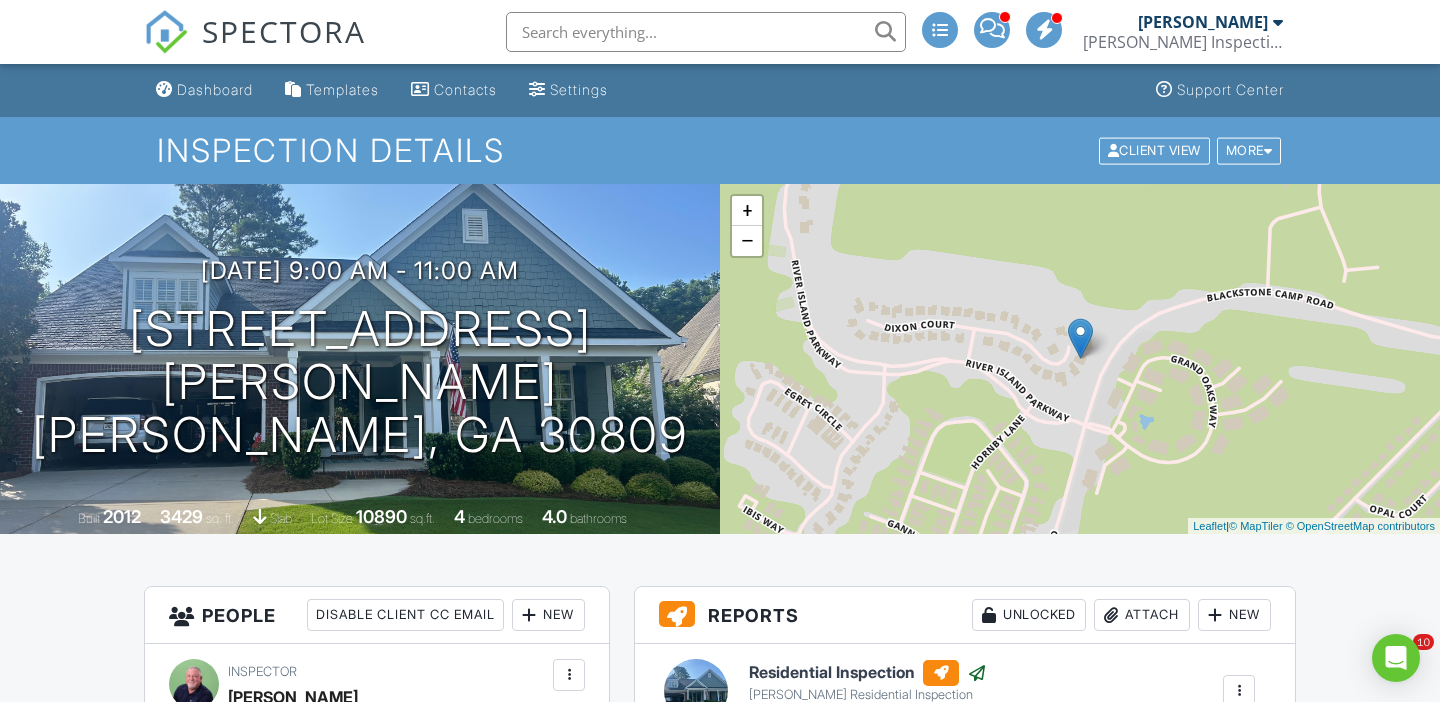 click on "Dashboard
Templates
Contacts
Settings
Support Center
Inspection Details
Client View
More
Property Details
Reschedule
Reorder / Copy
Share
Cancel
Delete
Print Order
Convert to V9
Enable Pass on CC Fees
07/18/2024  9:00 am
- 11:00 am
216 Dixon Ct
Evans, GA 30809
Built
2012
3429
sq. ft.
slab
Lot Size
10890
sq.ft.
4
bedrooms
4.0
bathrooms
+ − Leaflet  |  © MapTiler   © OpenStreetMap contributors
Reports
Unlocked
Attach
New
Residential Inspection
Hargrove Residential Inspection
Edit
View
Copy
Reinspection Report
View Log
RRB Log
Delete
Published at 07/18/2024  8:29 AM
Resend Email/Text" at bounding box center [720, 1262] 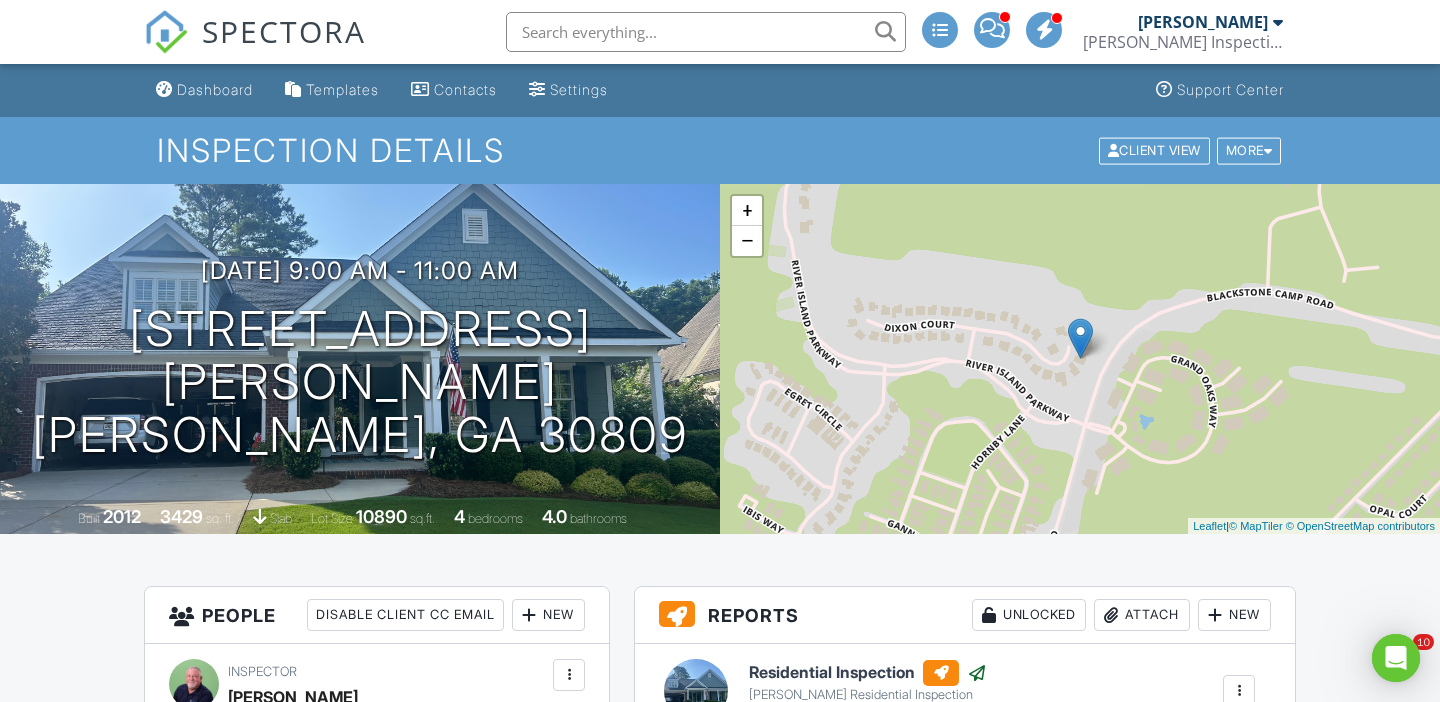 scroll, scrollTop: 0, scrollLeft: 0, axis: both 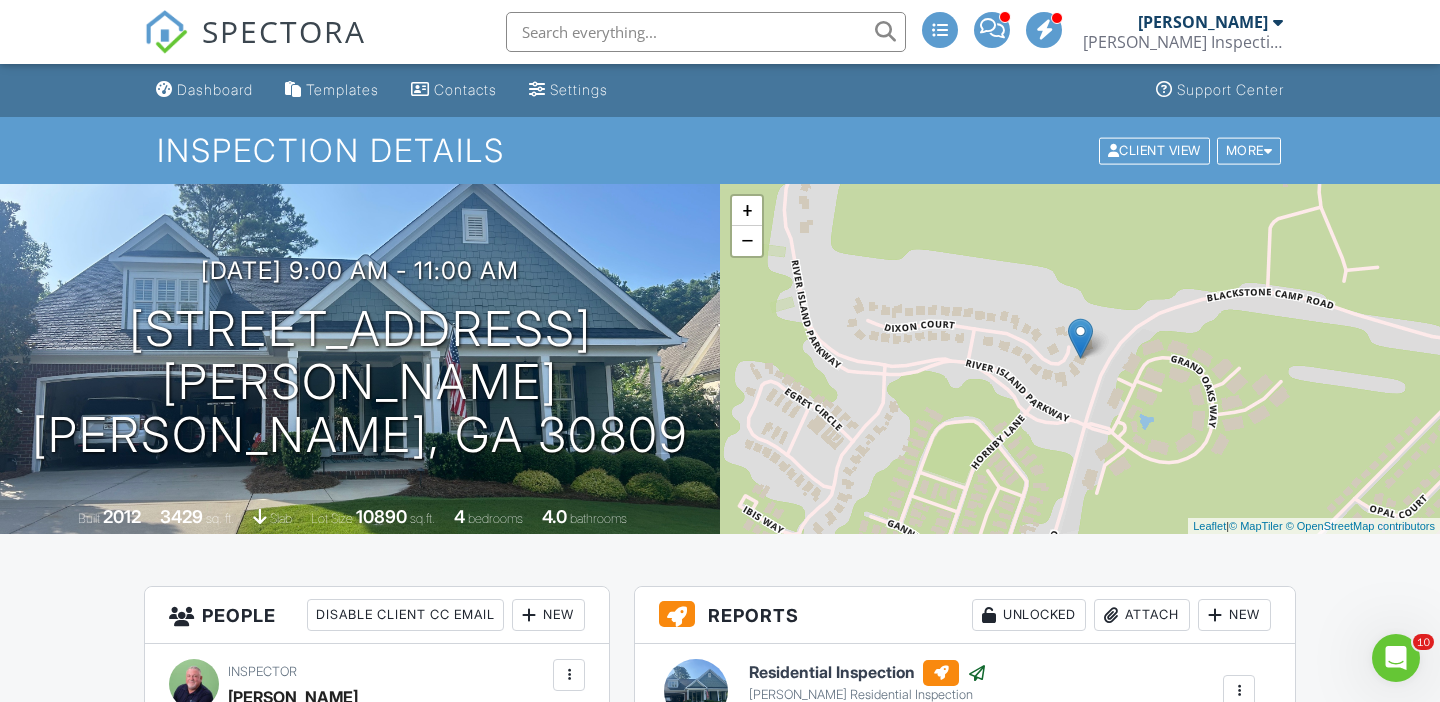 click on "Reports
Unlocked
Attach
New
Residential Inspection
Hargrove Residential Inspection
Edit
View
Copy
Reinspection Report
View Log
RRB Log
Delete
Published at 07/18/2024  8:29 AM
Resend Email/Text
Publish report?
Before publishing from the web, click "Preview/Publish" in the Report Editor to save your changes ( don't know where that is? ). If this is not clicked, your latest changes may not appear in the report.
This will make this report available to your client and/or agent. It will not send out a notification.
To send an email, use 'Publish All' below or jump into the report and use the 'Publish' button there.
Cancel
Publish
Share archived report
To
Subject
Inspection Report For 216 Dixon Ct, Evans, GA 30809
Text
Inline Style XLarge Large Normal Small Light Small/Light Bold Italic" at bounding box center (965, 1497) 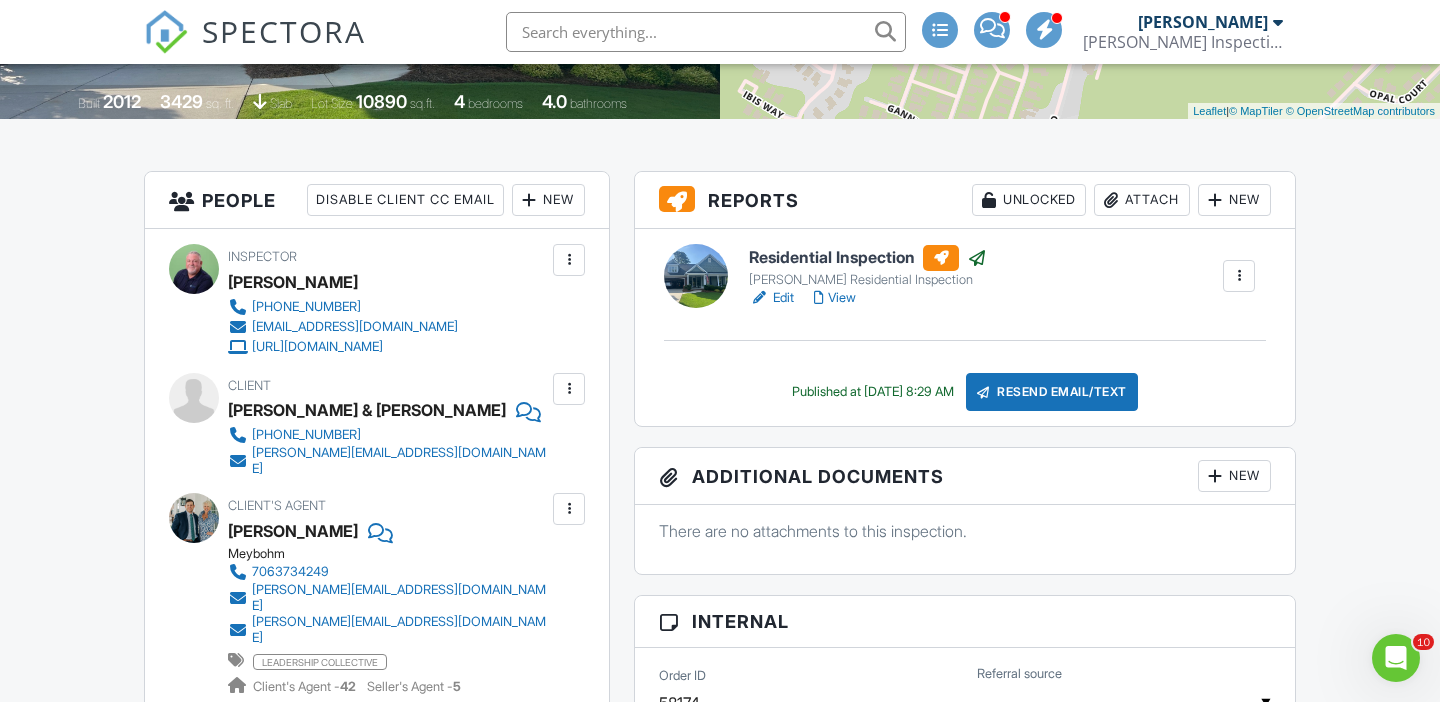scroll, scrollTop: 430, scrollLeft: 0, axis: vertical 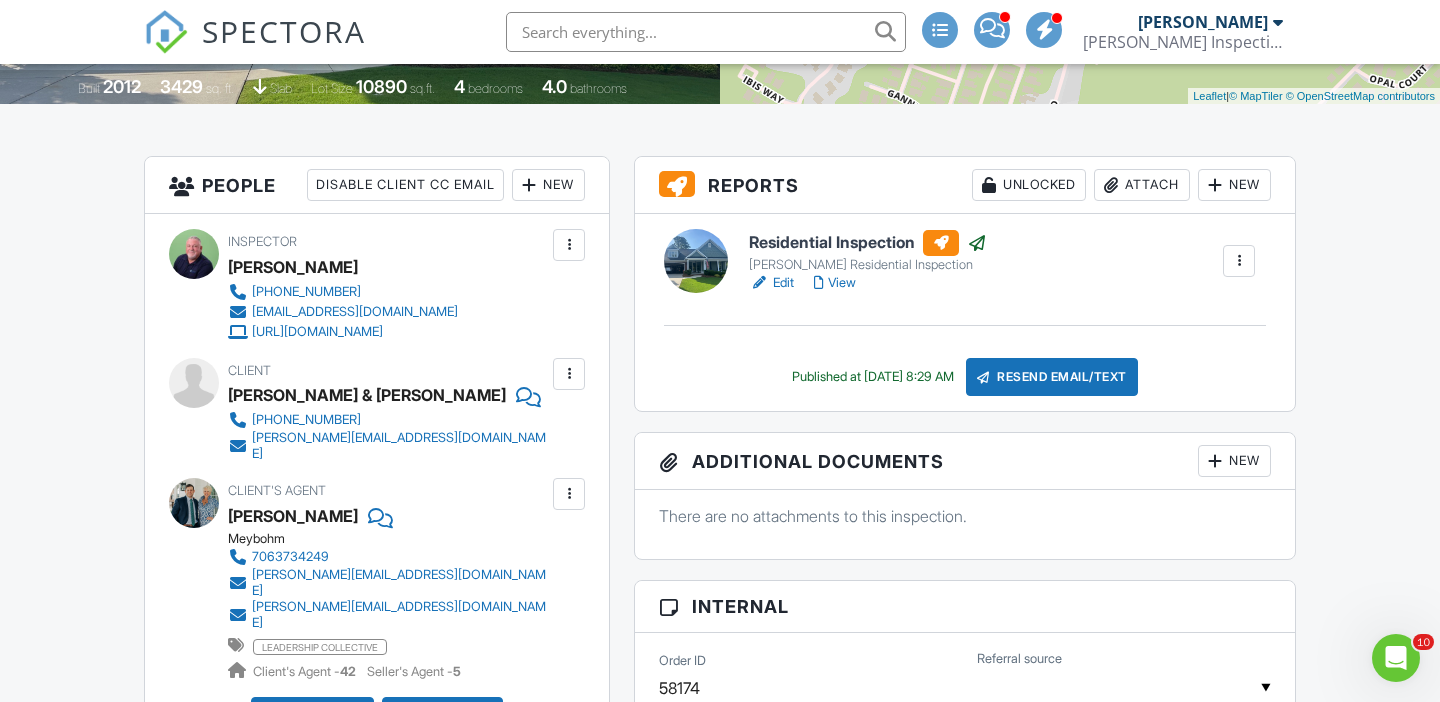 click on "View" at bounding box center (835, 283) 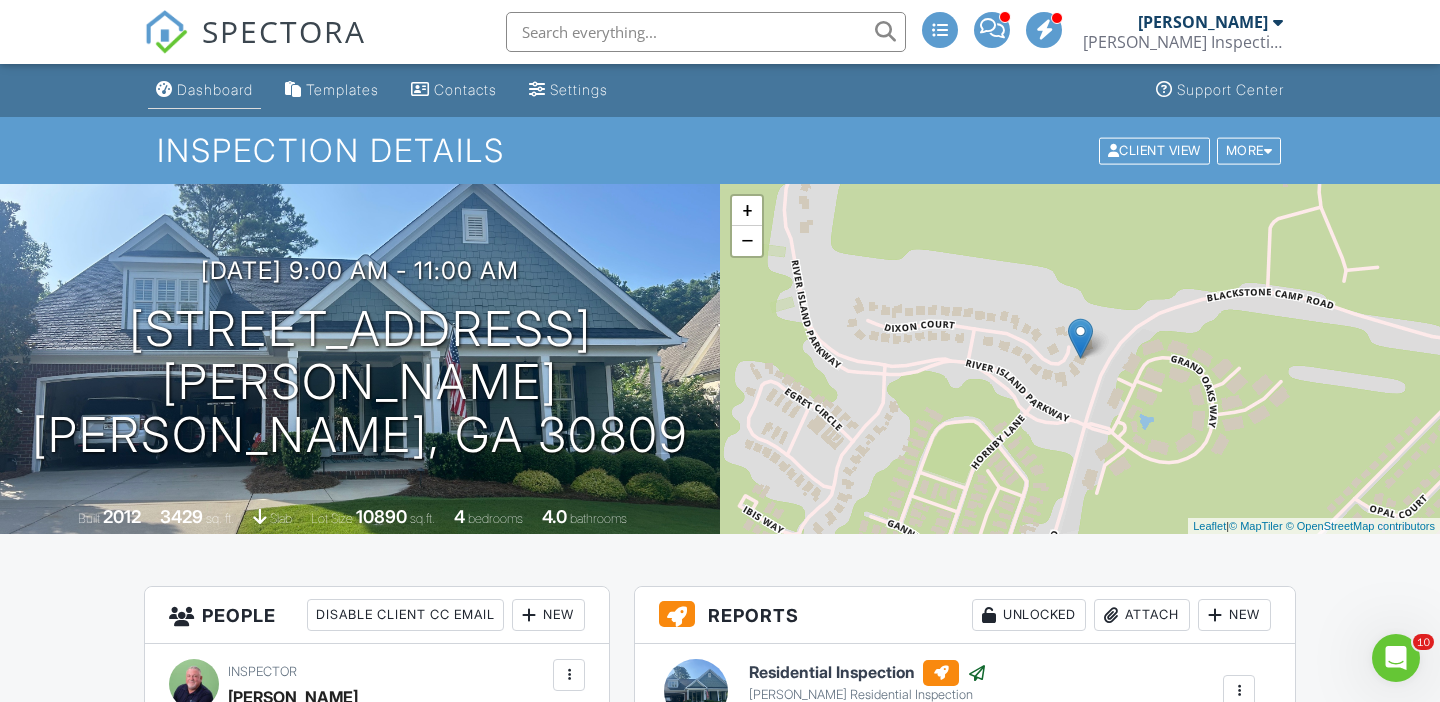 scroll, scrollTop: 0, scrollLeft: 0, axis: both 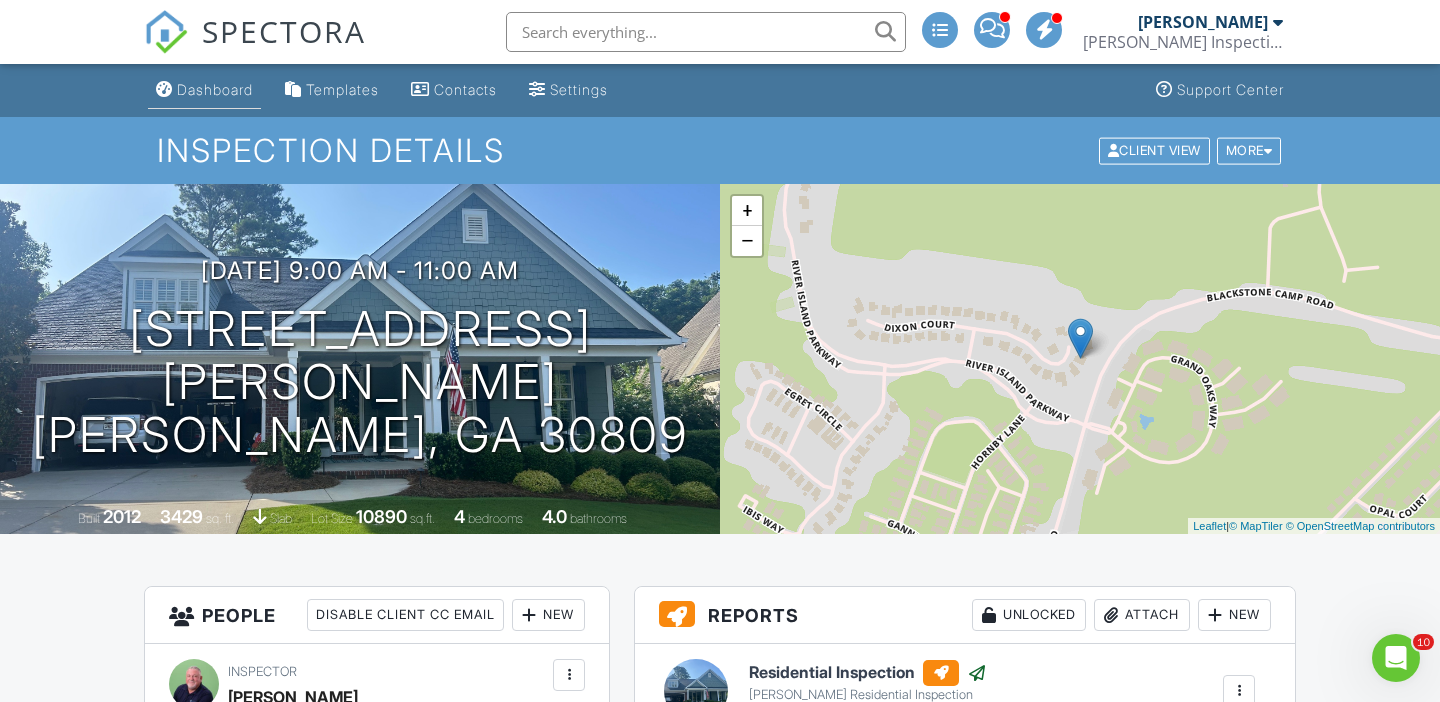 click on "Dashboard" at bounding box center (215, 89) 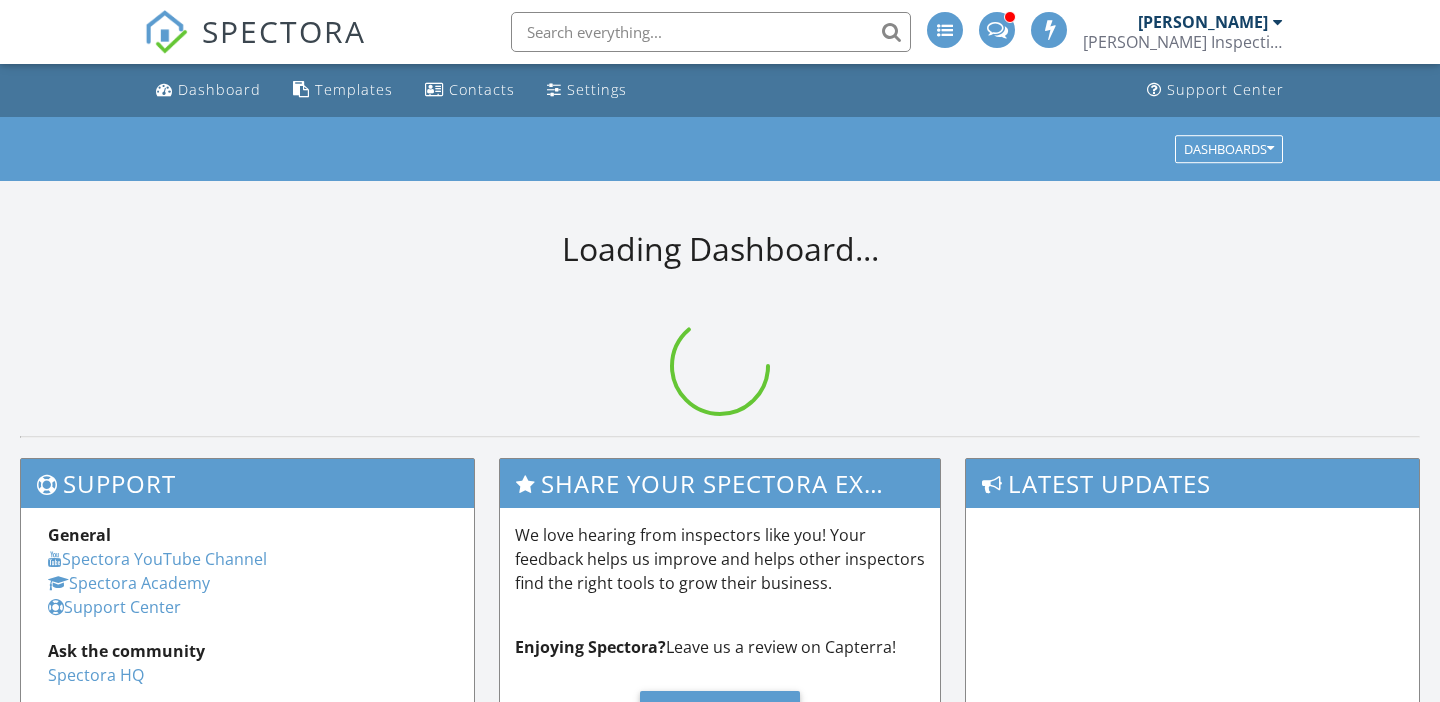 scroll, scrollTop: 0, scrollLeft: 0, axis: both 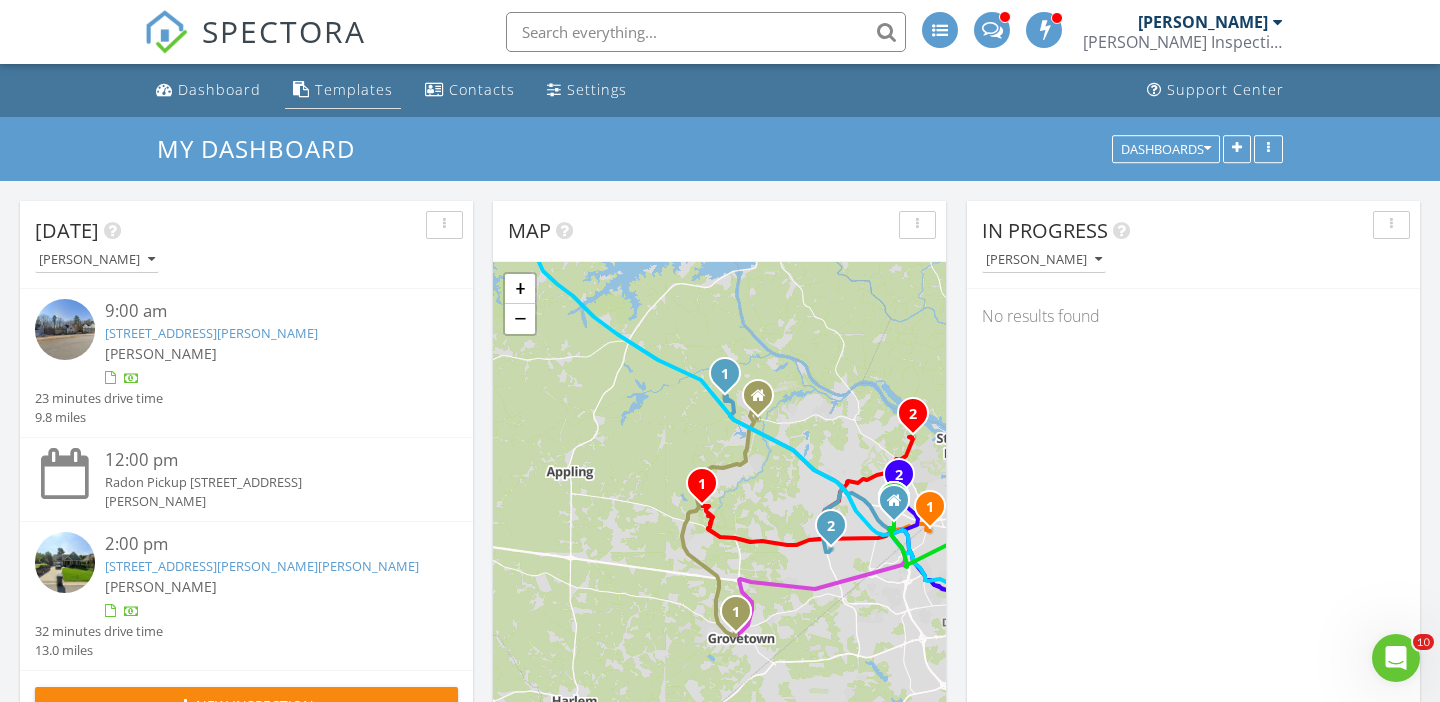 click on "Templates" at bounding box center (354, 89) 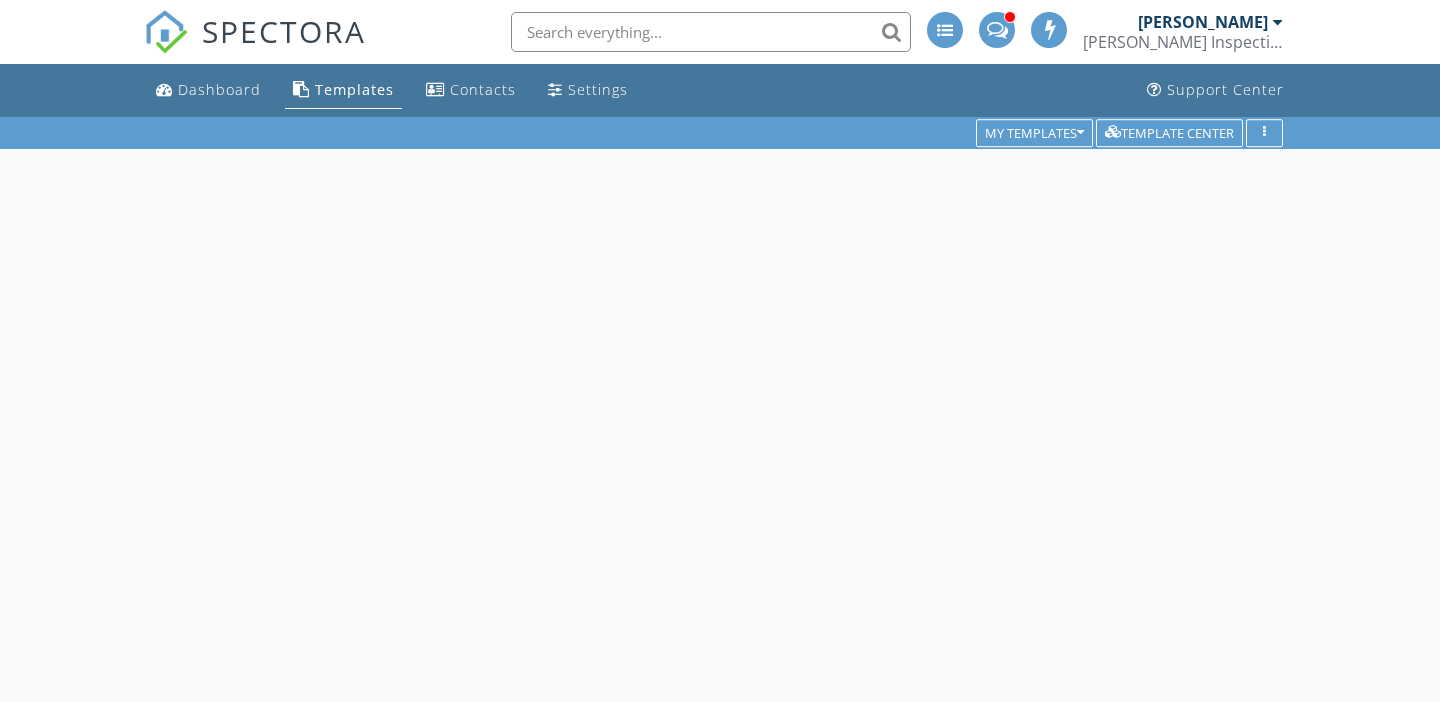 scroll, scrollTop: 0, scrollLeft: 0, axis: both 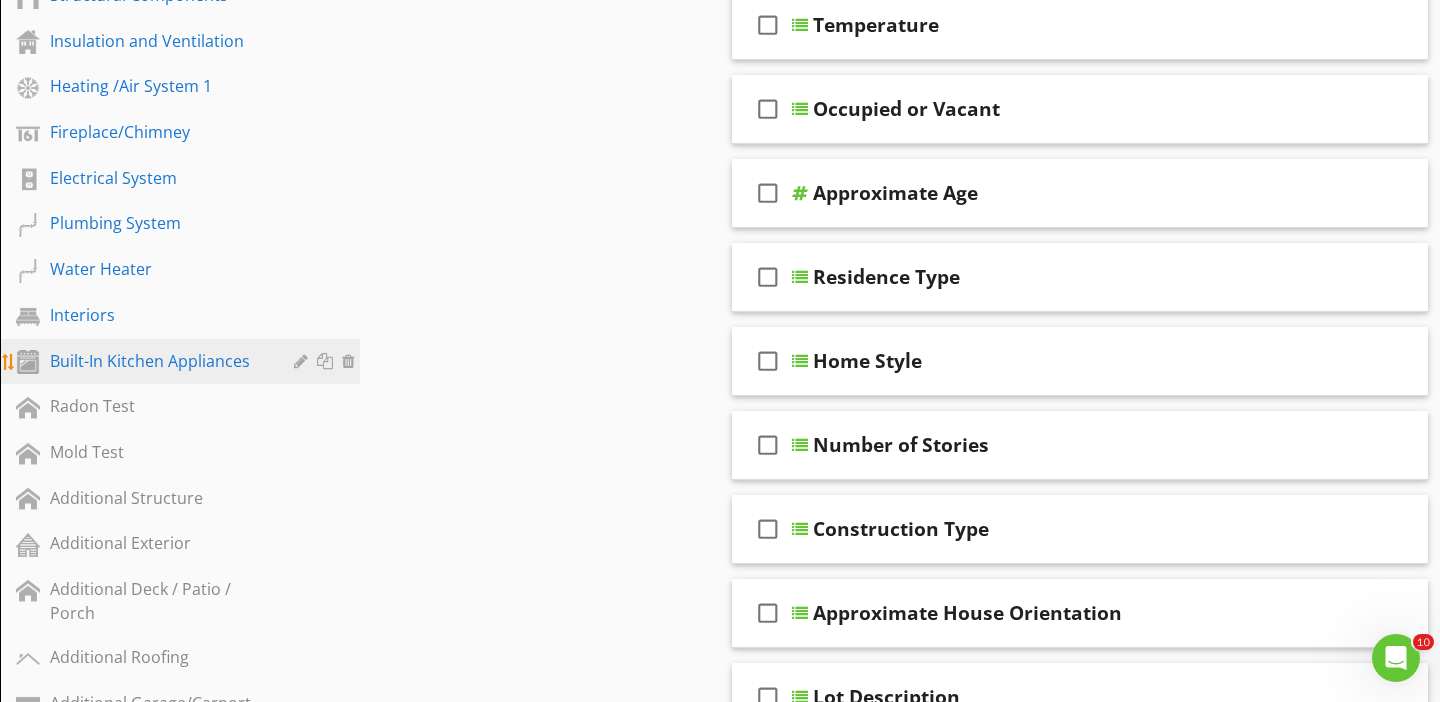 click on "Built-In Kitchen Appliances" at bounding box center (157, 361) 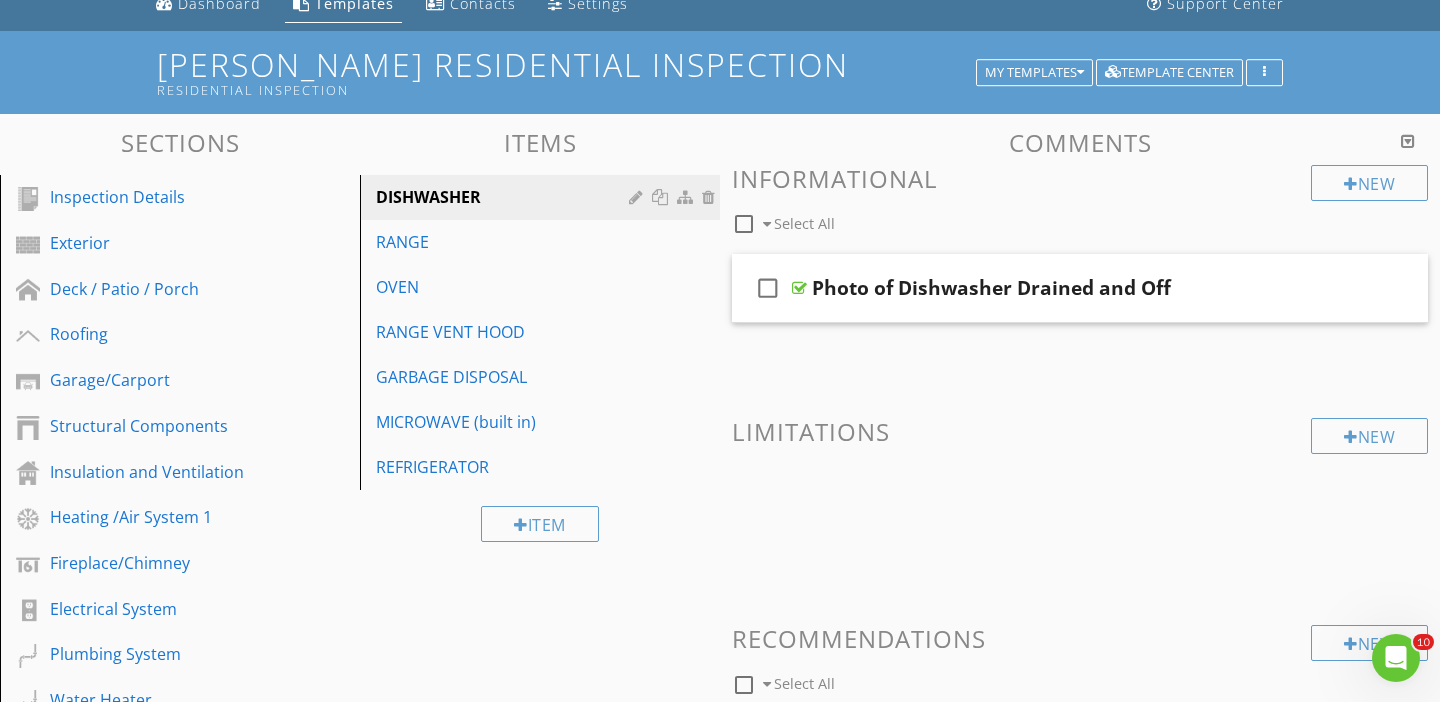 scroll, scrollTop: 62, scrollLeft: 0, axis: vertical 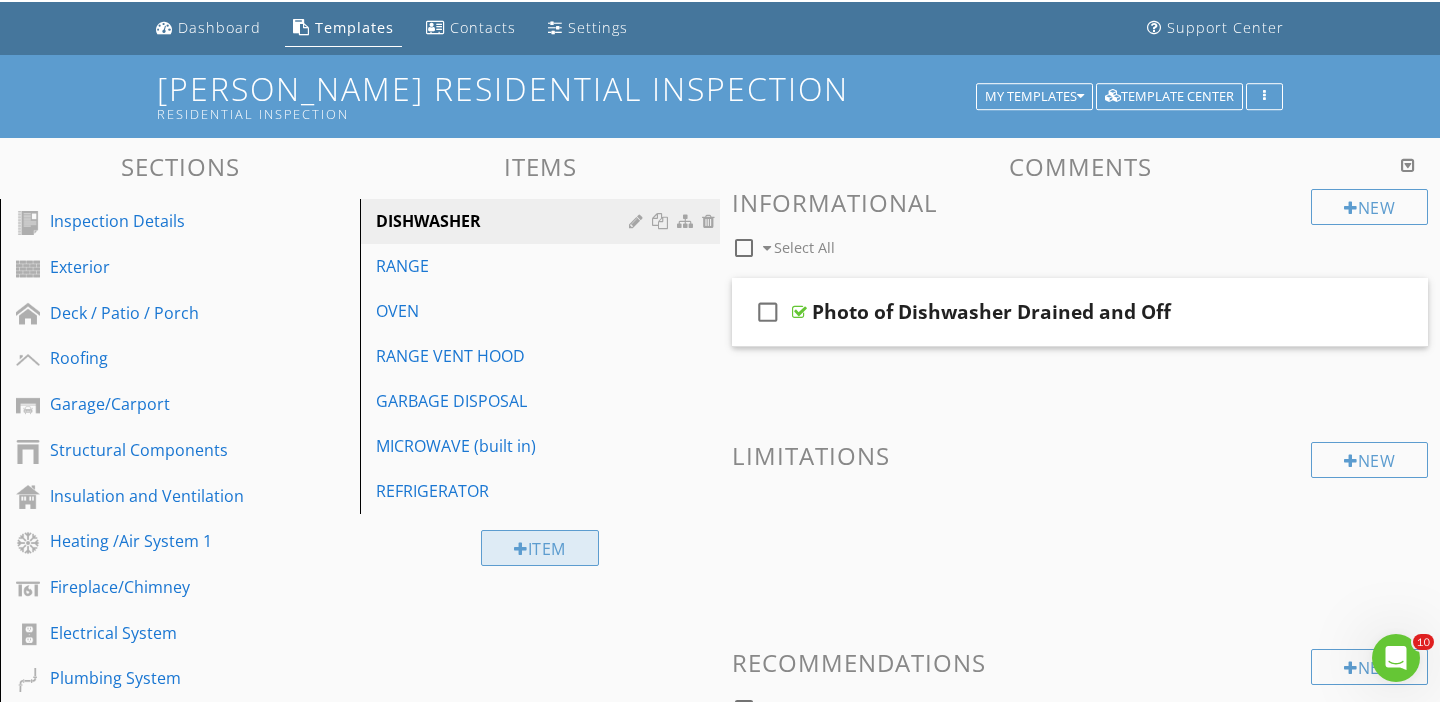 click on "Item" at bounding box center (540, 548) 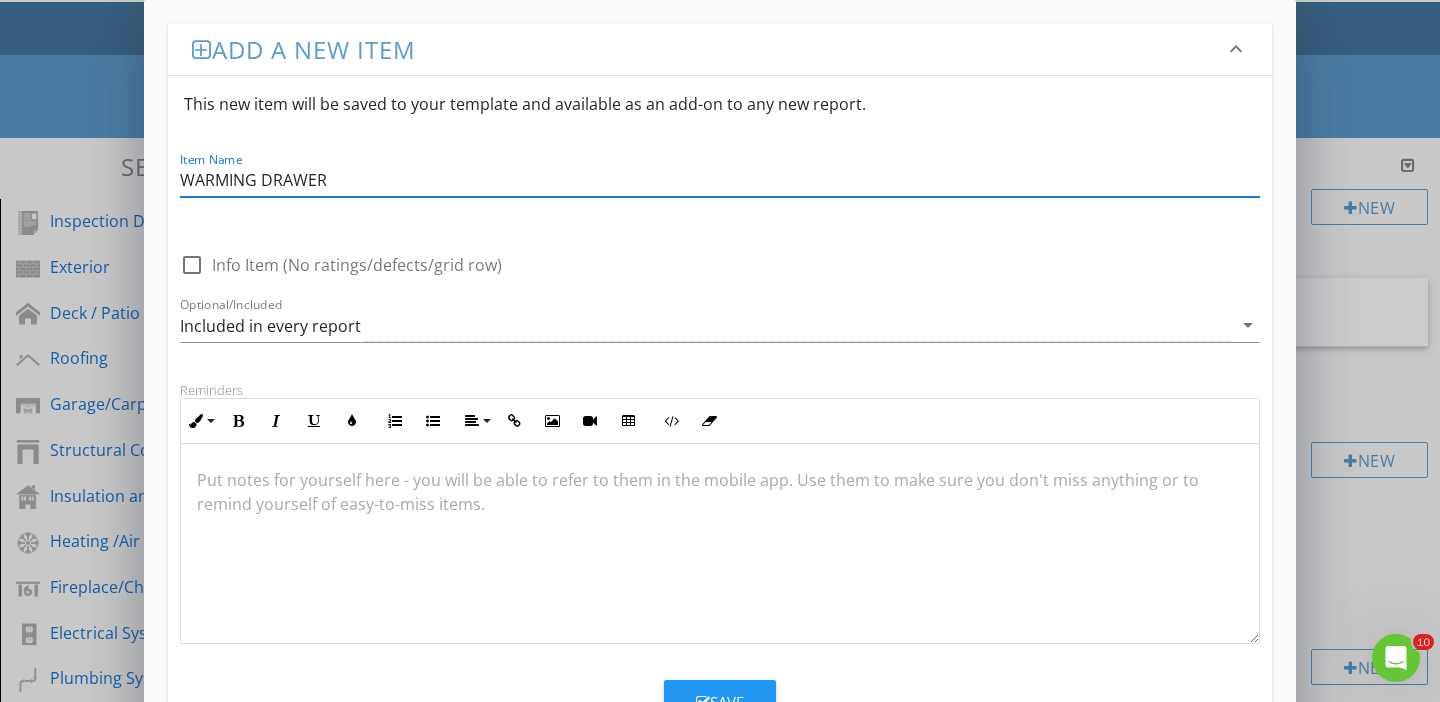 type on "WARMING DRAWER" 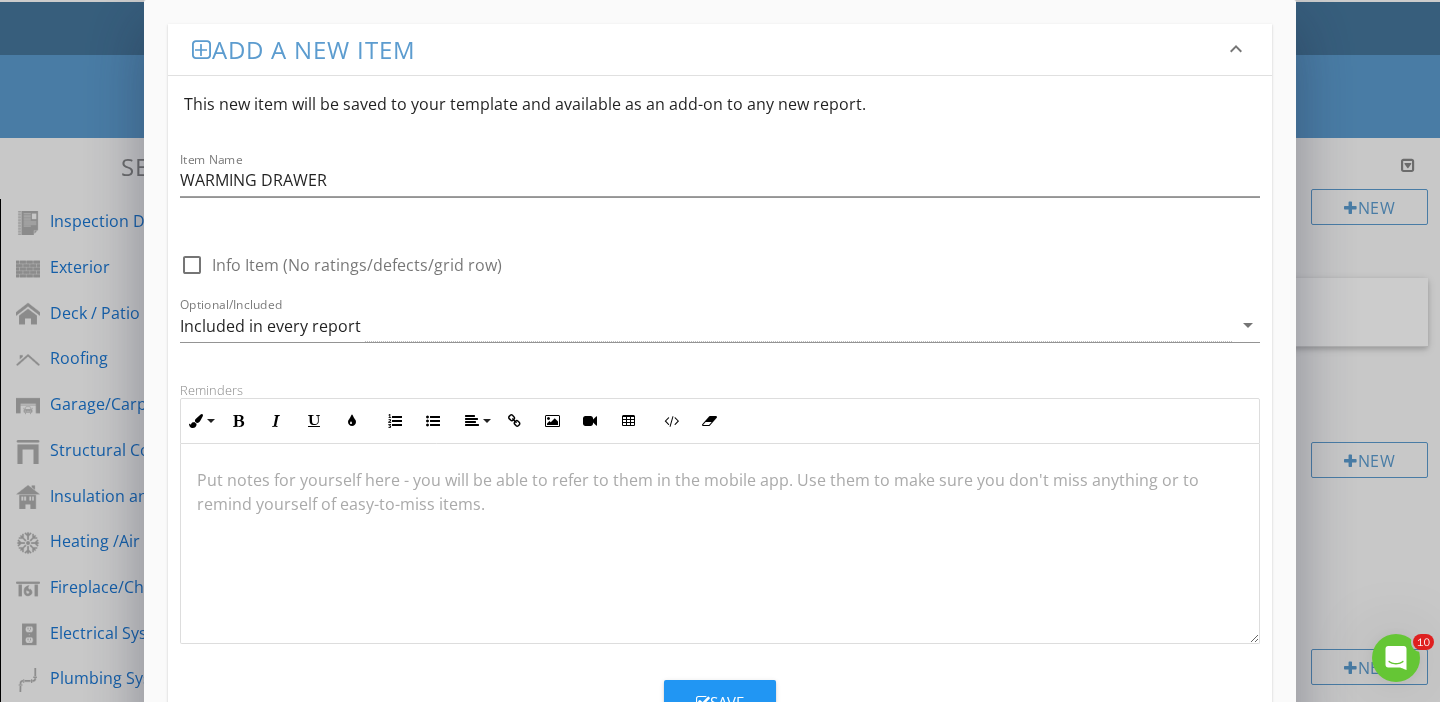 click on "Add a new item
keyboard_arrow_down
This new item will be saved to your template and available as an
add-on to any new report.
Item Name WARMING DRAWER     check_box_outline_blank Info Item (No ratings/defects/grid row)   Optional/Included Included in every report arrow_drop_down     Reminders   Inline Style XLarge Large Normal Small Light Small/Light Bold Italic Underline Colors Ordered List Unordered List Align Align Left Align Center Align Right Align Justify Insert Link Insert Image Insert Video Insert Table Code View Clear Formatting Put notes for yourself here - you will be able to refer to them in the mobile app. Use them to make sure you don't miss anything or to remind yourself of easy-to-miss items.
Save
Undelete items
keyboard_arrow_down       Fetching deleted items..." at bounding box center [720, 476] 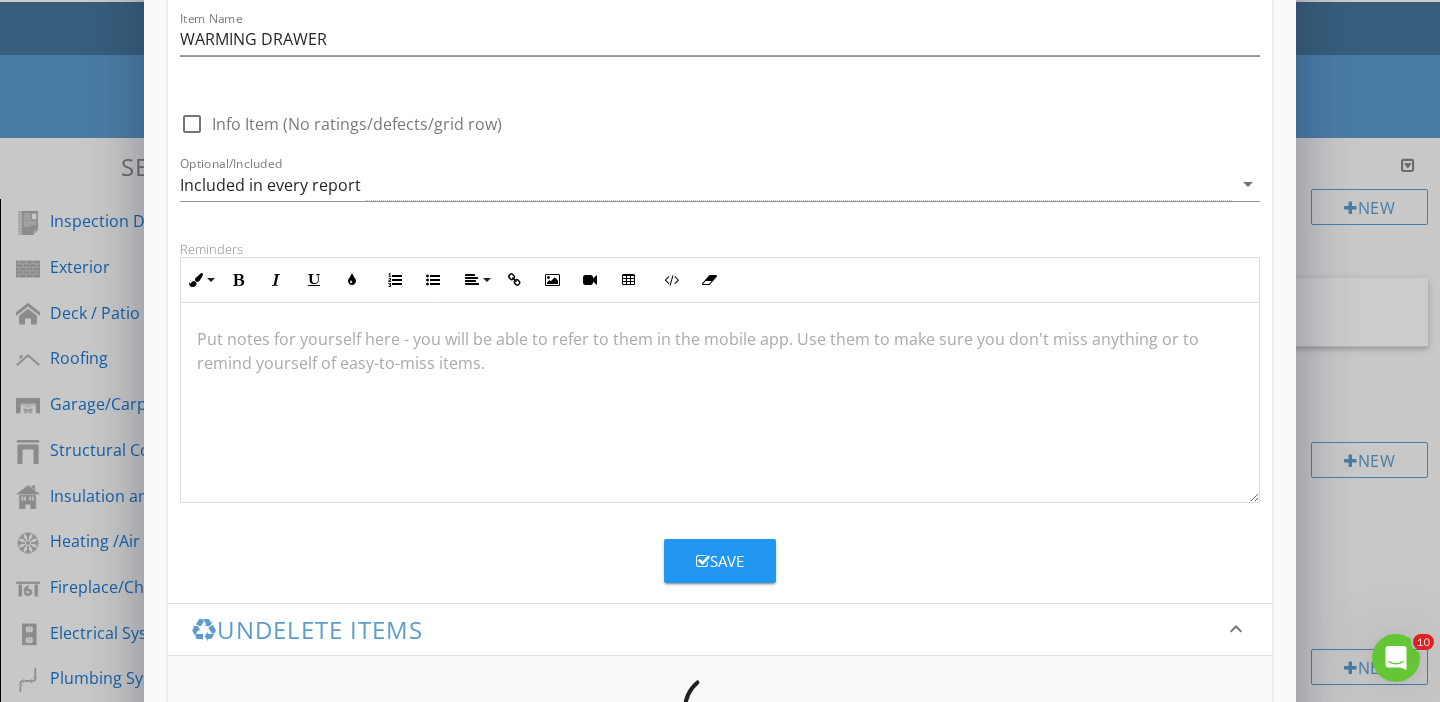 scroll, scrollTop: 97, scrollLeft: 0, axis: vertical 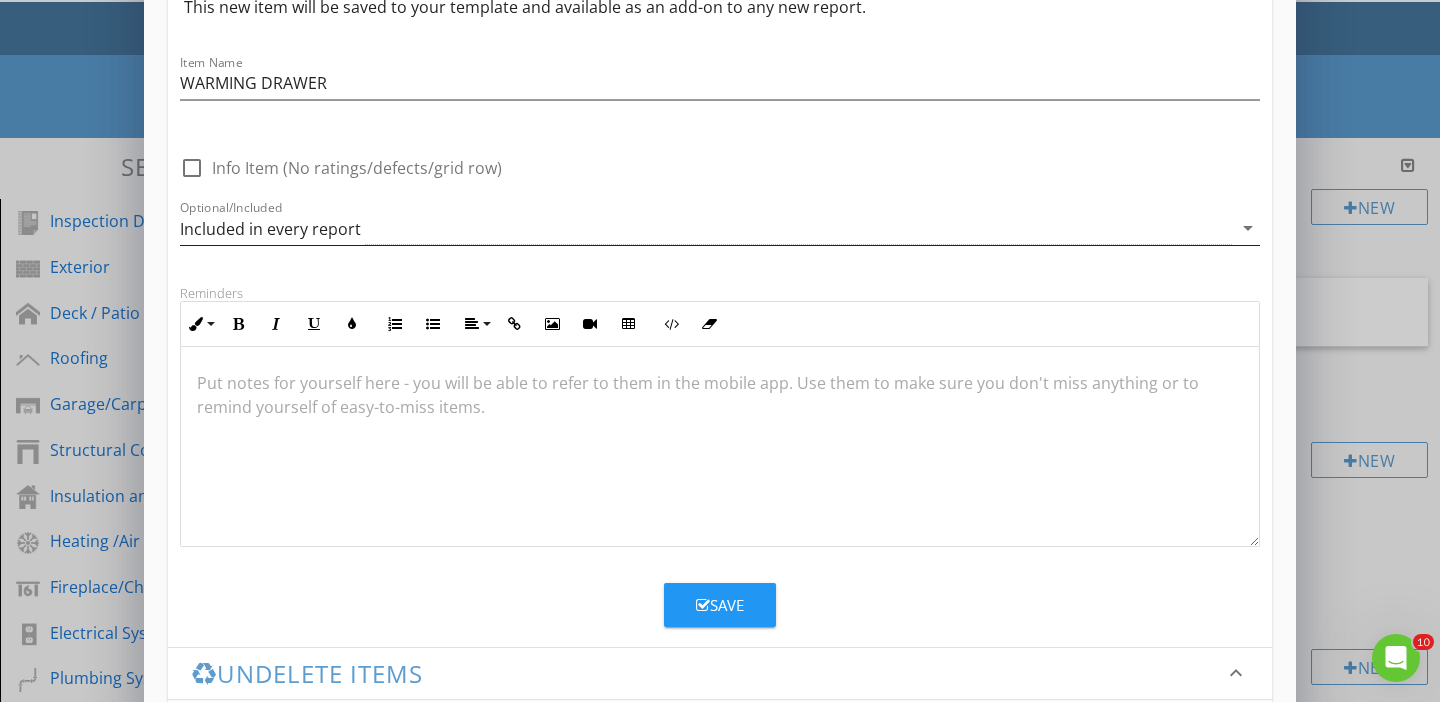 click on "Included in every report" at bounding box center (270, 229) 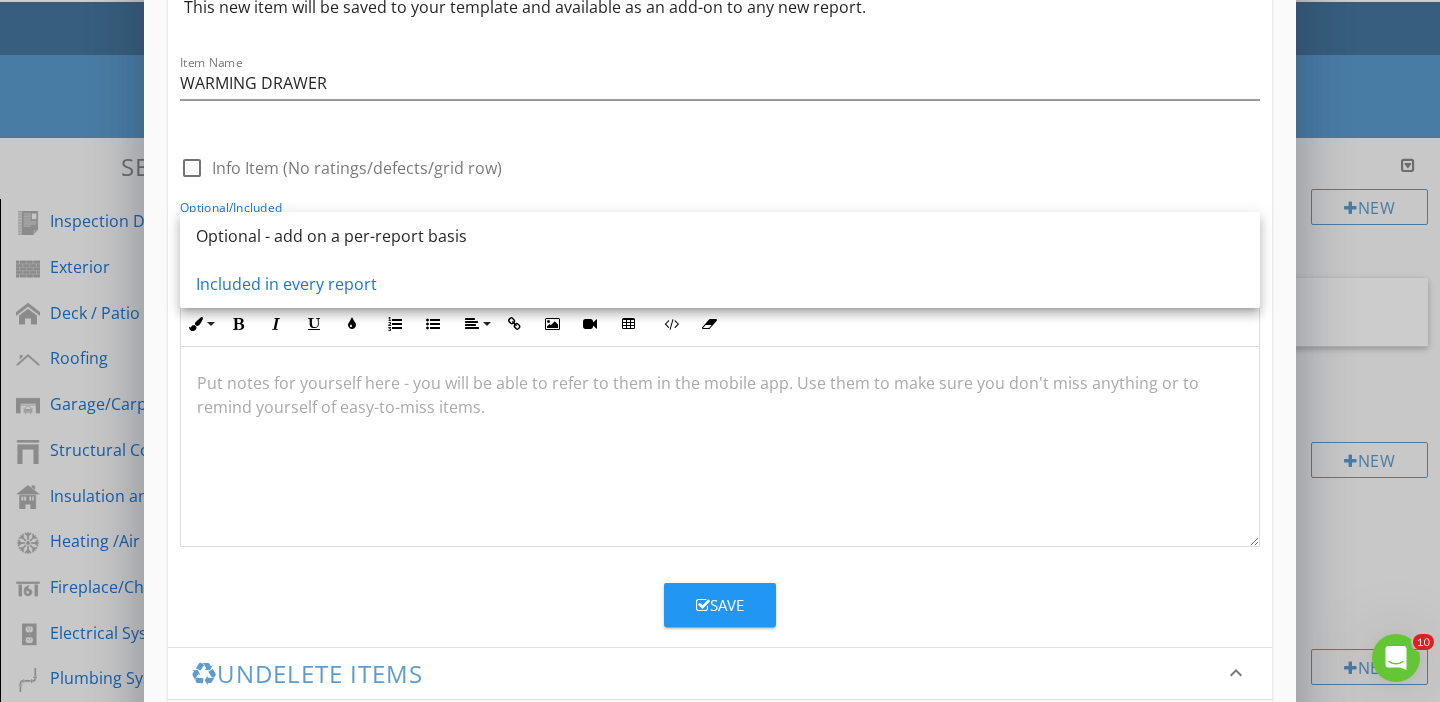 click on "Optional - add on a per-report basis" at bounding box center [720, 236] 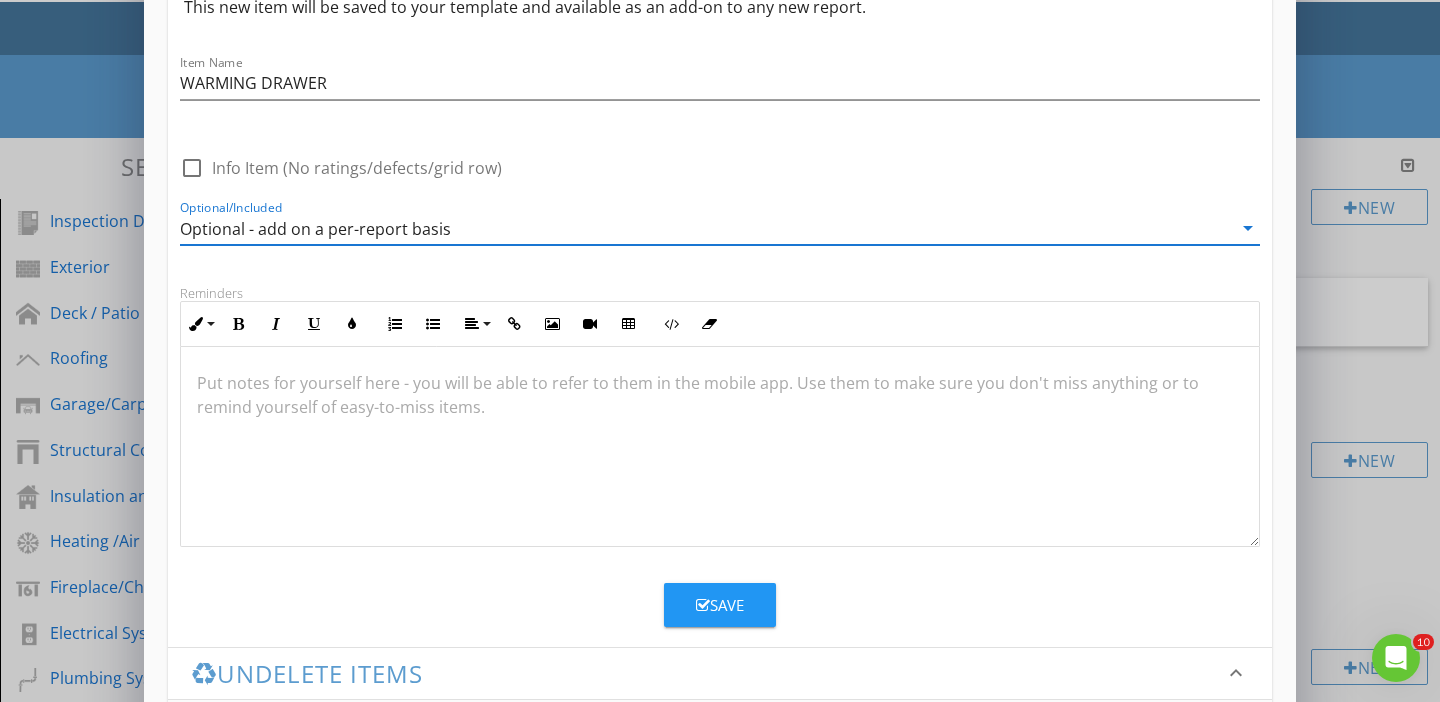 click on "Optional - add on a per-report basis" at bounding box center [315, 229] 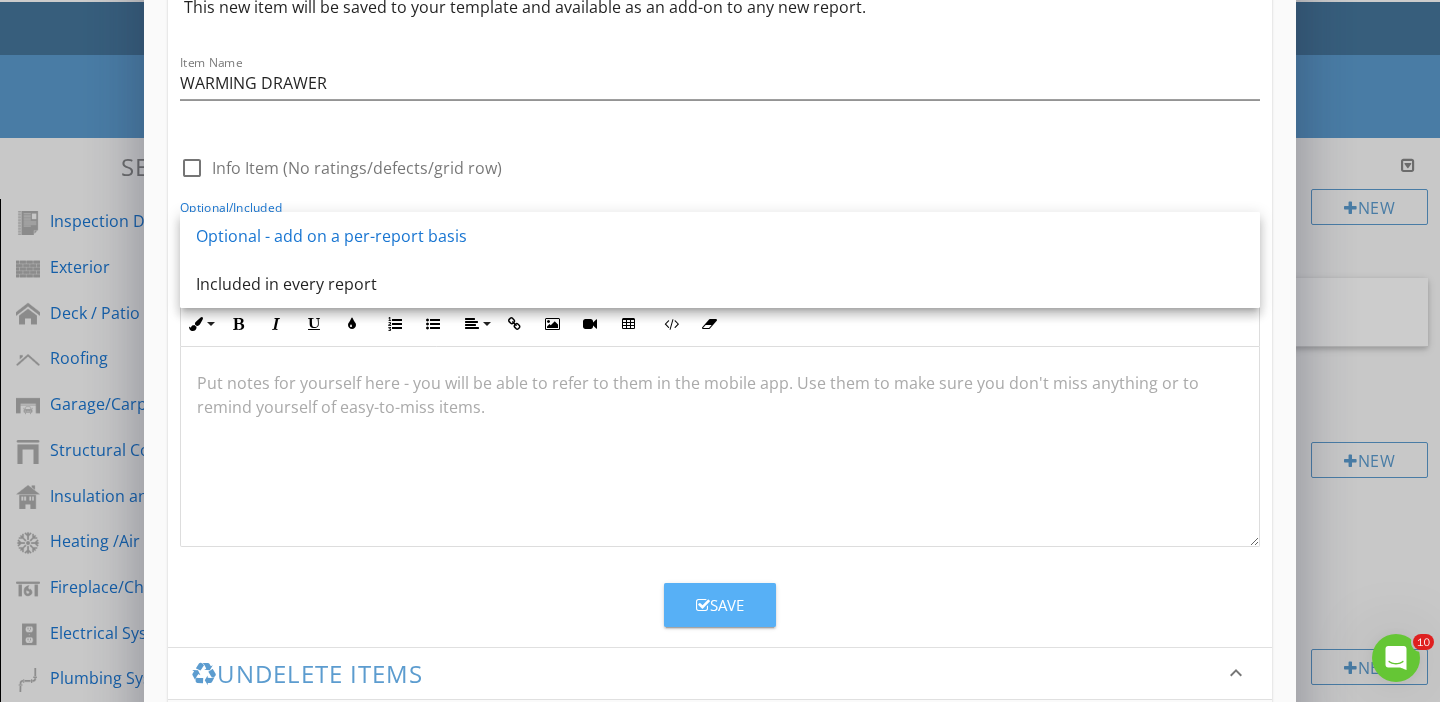 click on "Save" at bounding box center (720, 605) 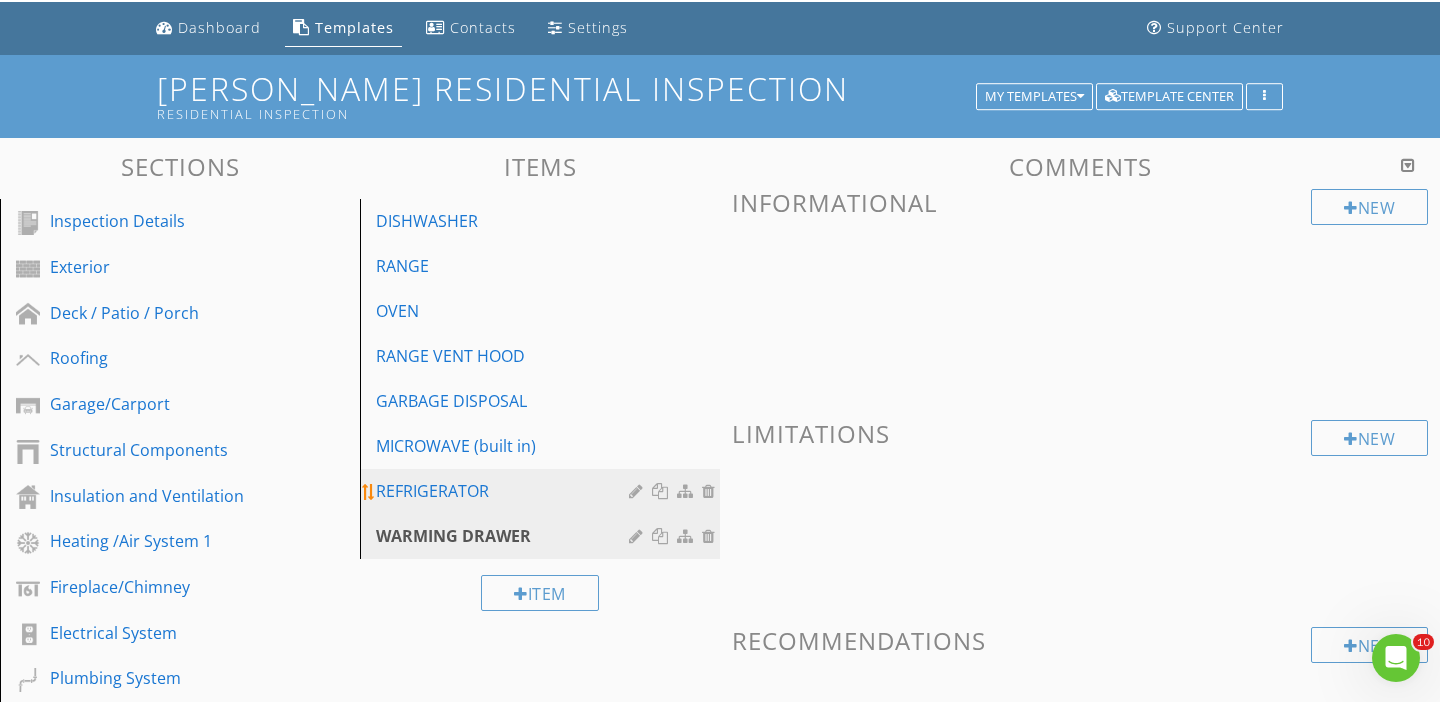 click on "REFRIGERATOR" at bounding box center (505, 491) 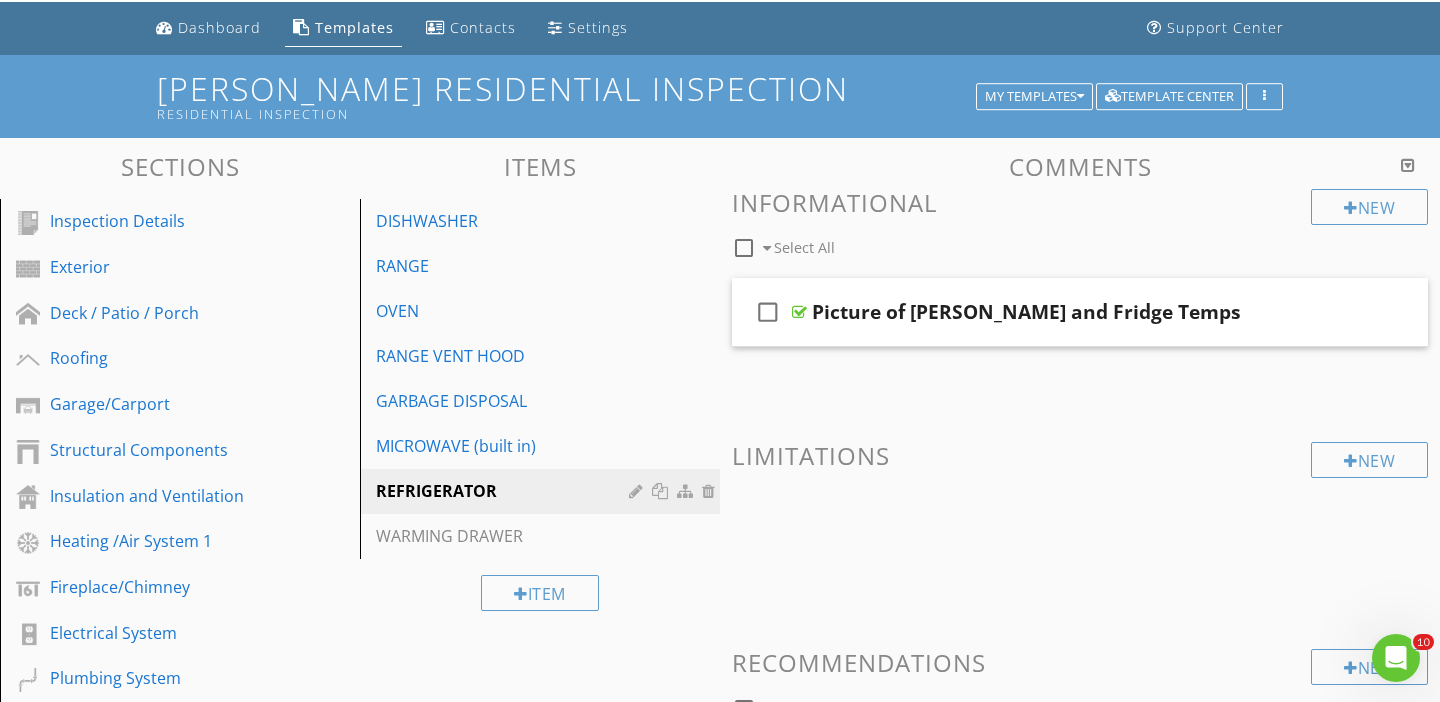 click on "Item" at bounding box center [540, 592] 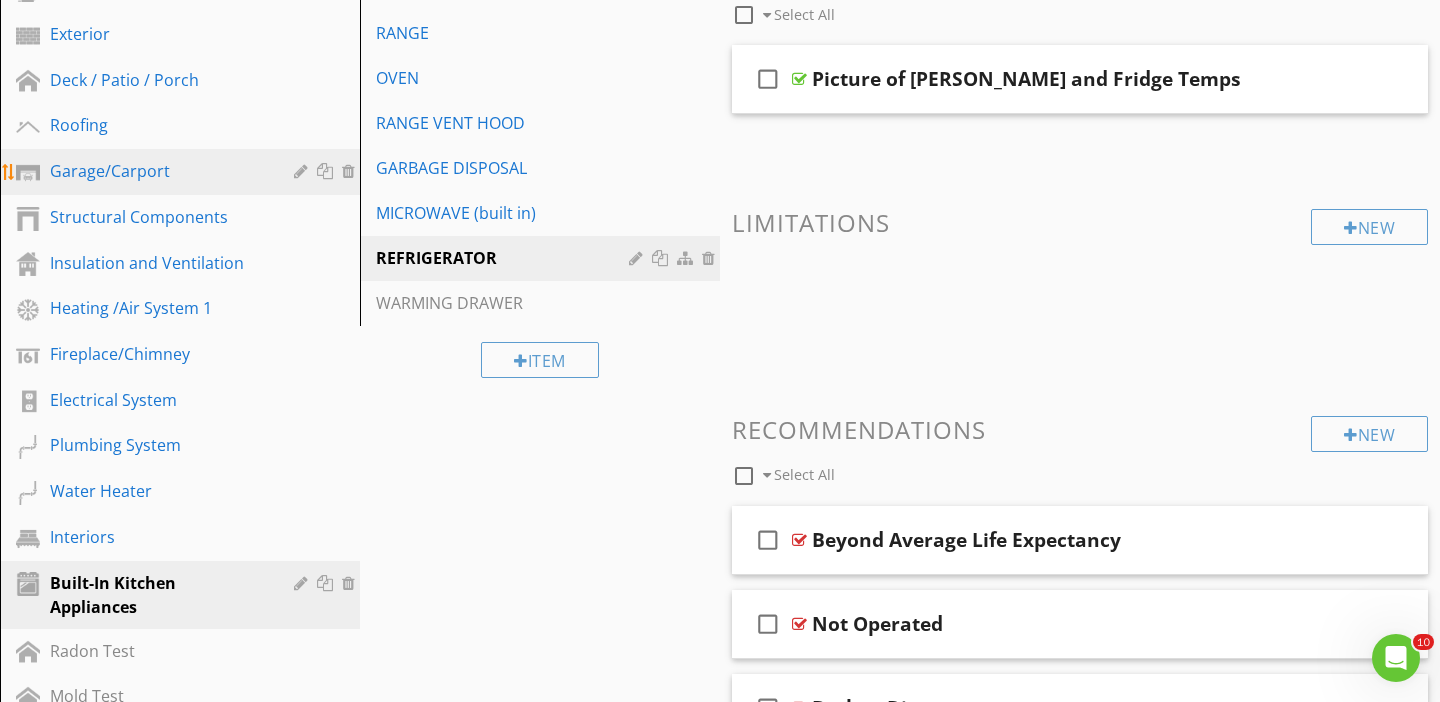scroll, scrollTop: 296, scrollLeft: 0, axis: vertical 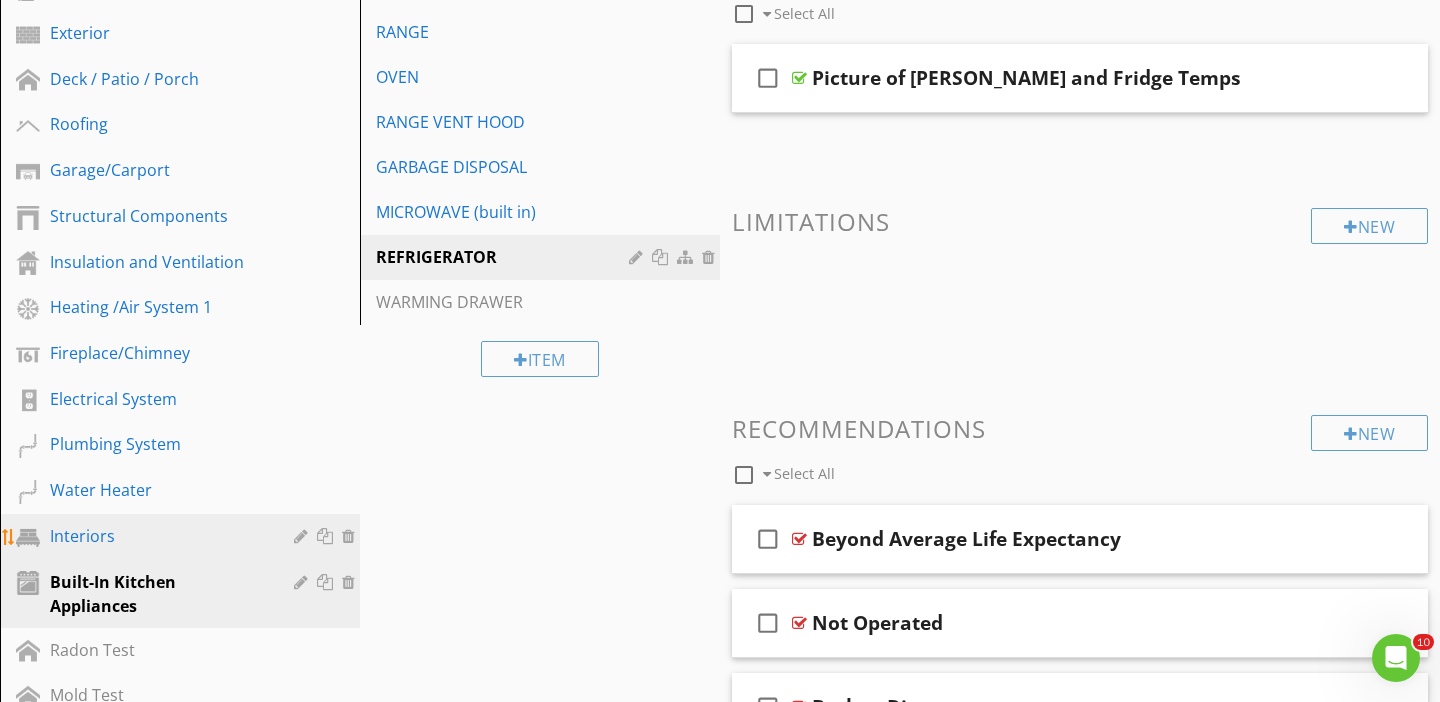 click on "Interiors" at bounding box center [157, 536] 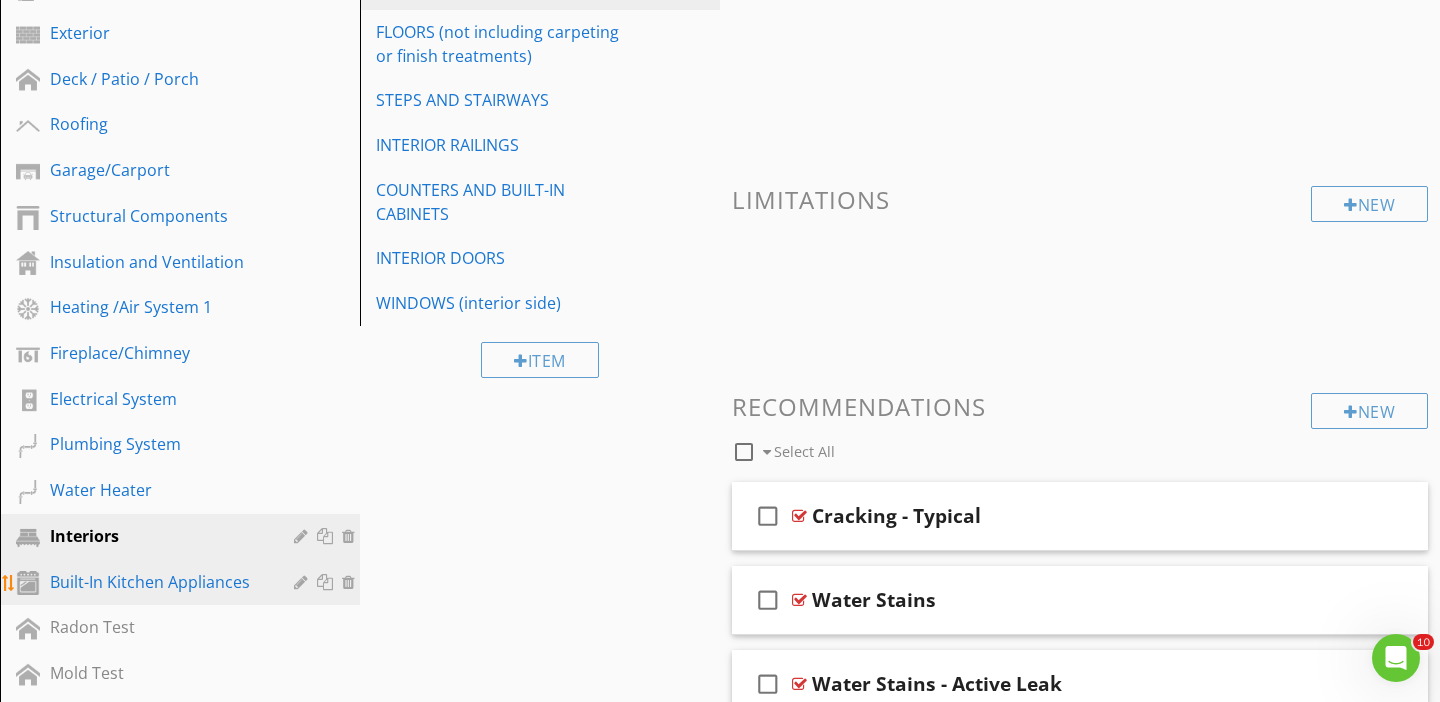 click on "Built-In Kitchen Appliances" at bounding box center (157, 582) 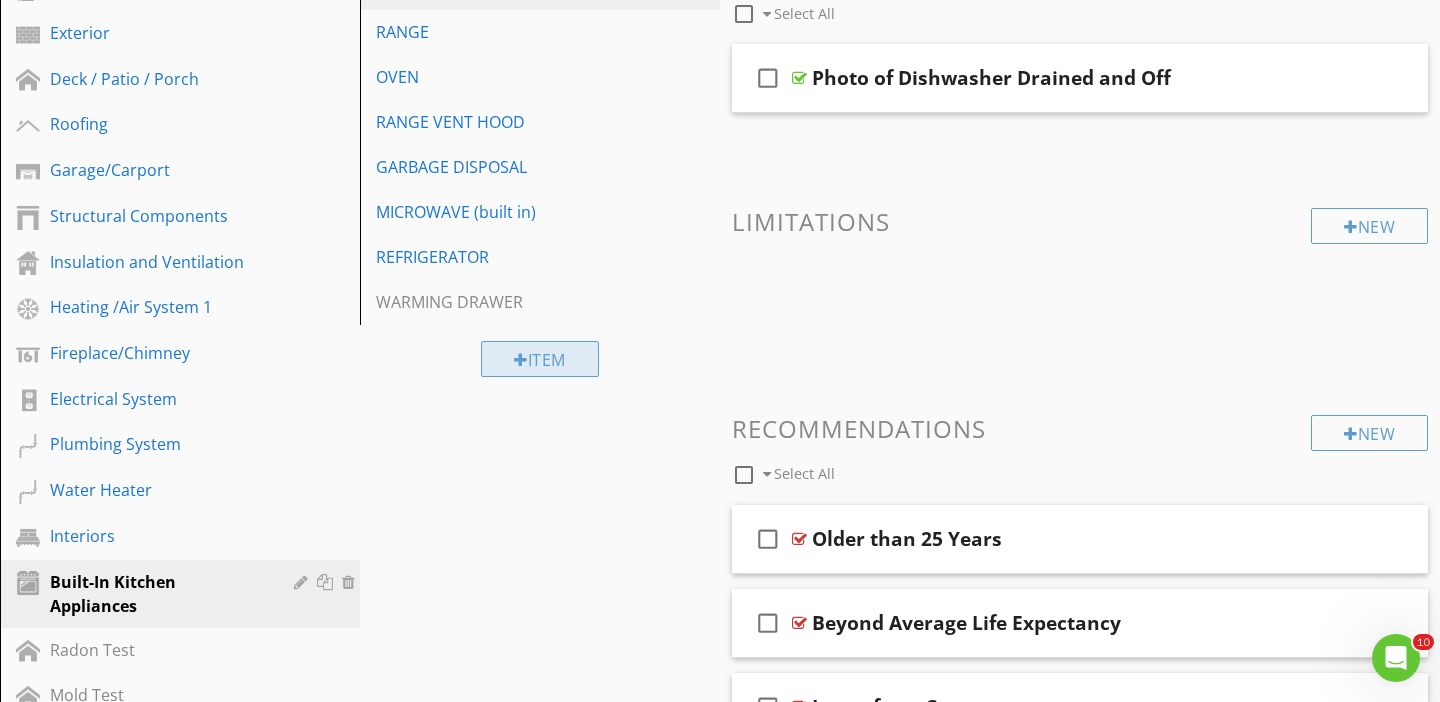 click on "Item" at bounding box center (540, 359) 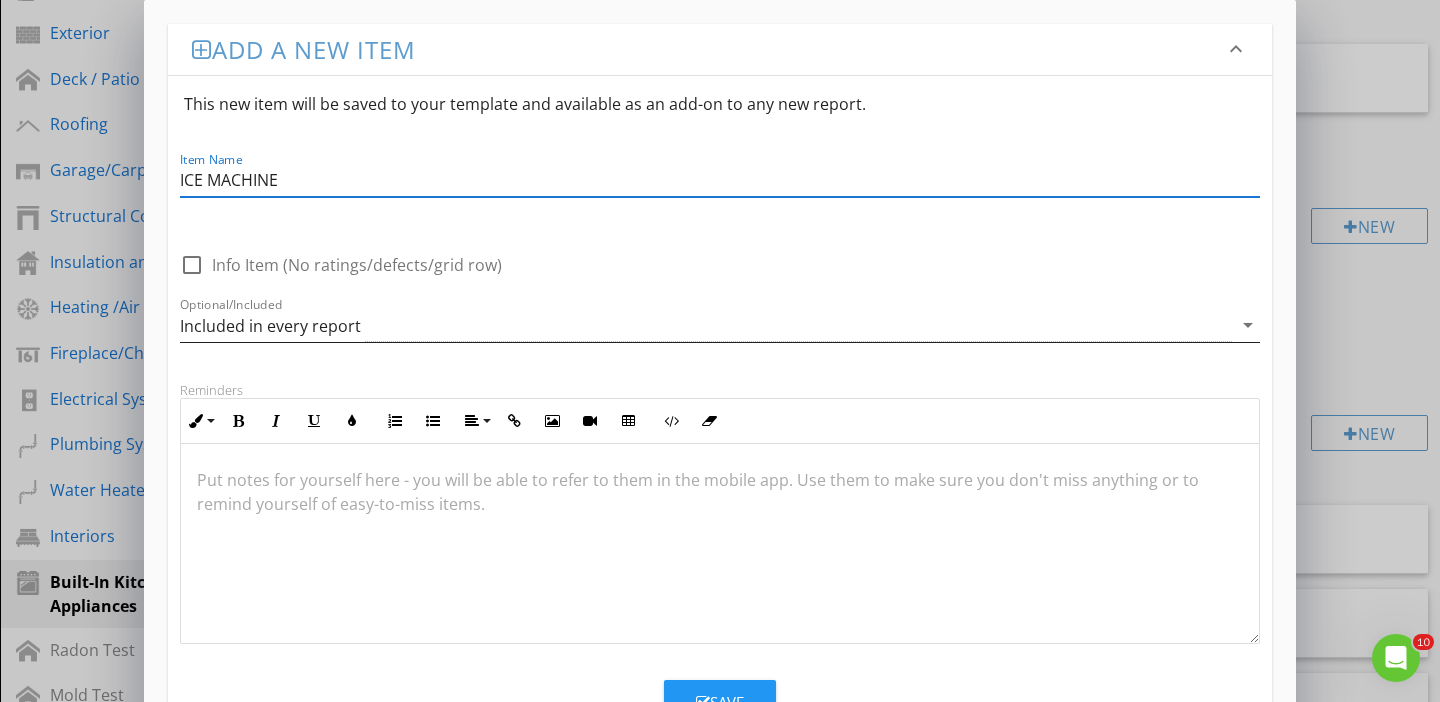 type on "ICE MACHINE" 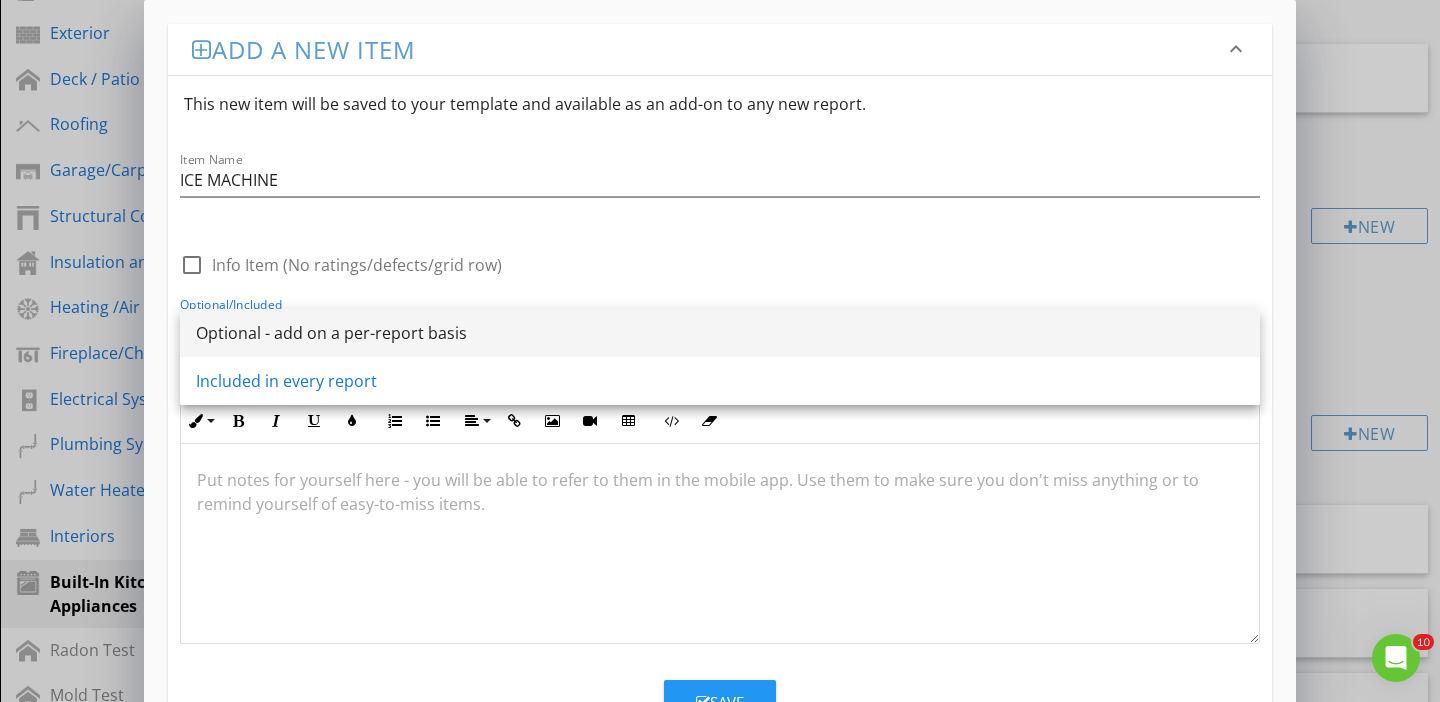 click on "Optional - add on a per-report basis" at bounding box center [720, 333] 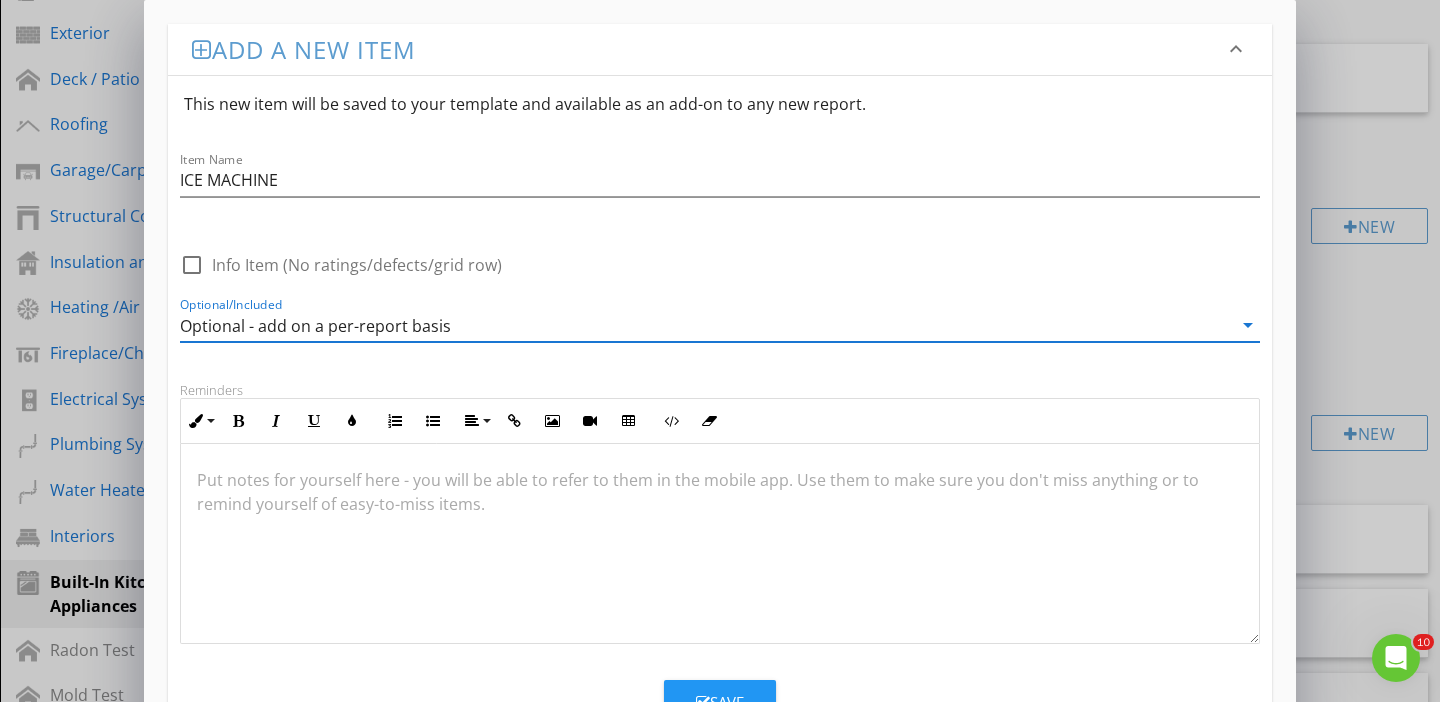 click on "Add a new item
keyboard_arrow_down
This new item will be saved to your template and available as an
add-on to any new report.
Item Name ICE MACHINE     check_box_outline_blank Info Item (No ratings/defects/grid row)   Optional/Included Optional - add on a per-report basis arrow_drop_down     Reminders   Inline Style XLarge Large Normal Small Light Small/Light Bold Italic Underline Colors Ordered List Unordered List Align Align Left Align Center Align Right Align Justify Insert Link Insert Image Insert Video Insert Table Code View Clear Formatting Put notes for yourself here - you will be able to refer to them in the mobile app. Use them to make sure you don't miss anything or to remind yourself of easy-to-miss items.
Save
Undelete items
keyboard_arrow_down       Fetching deleted items..." at bounding box center [720, 476] 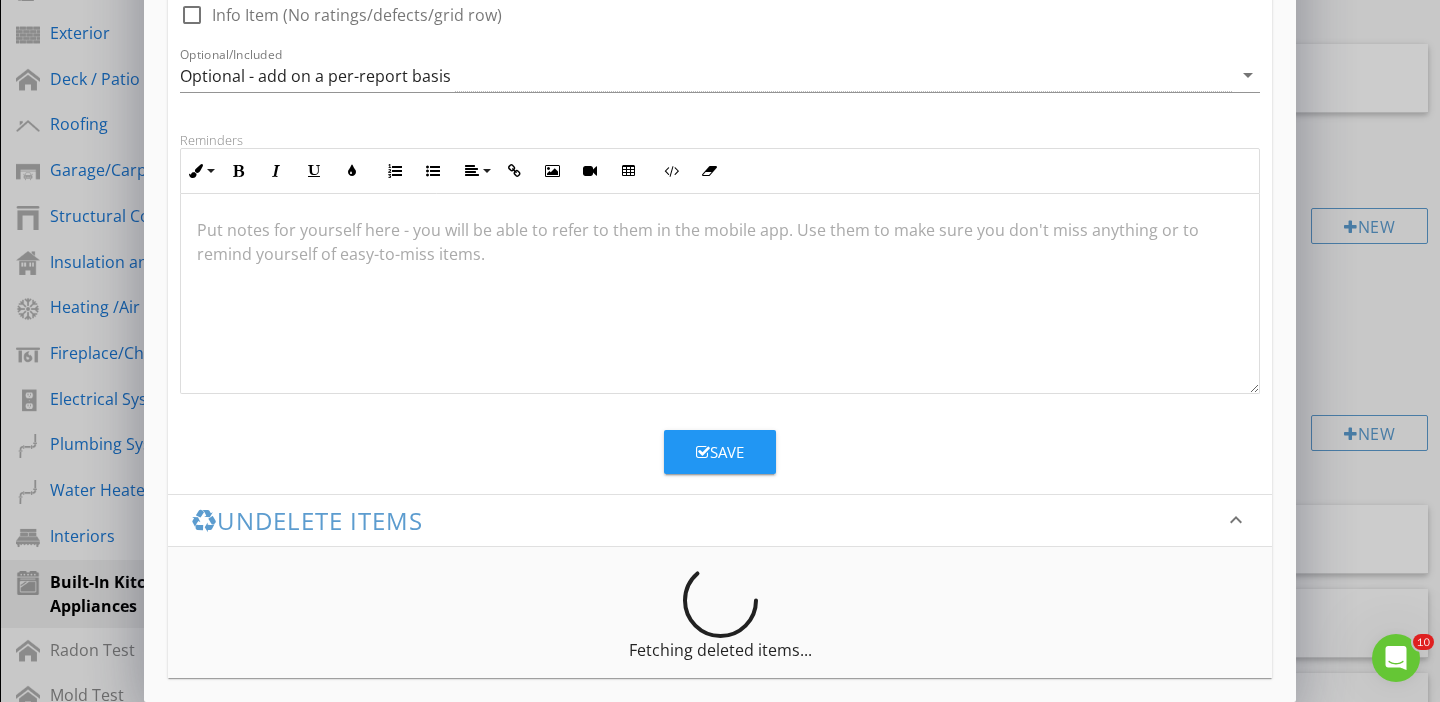 scroll, scrollTop: 262, scrollLeft: 0, axis: vertical 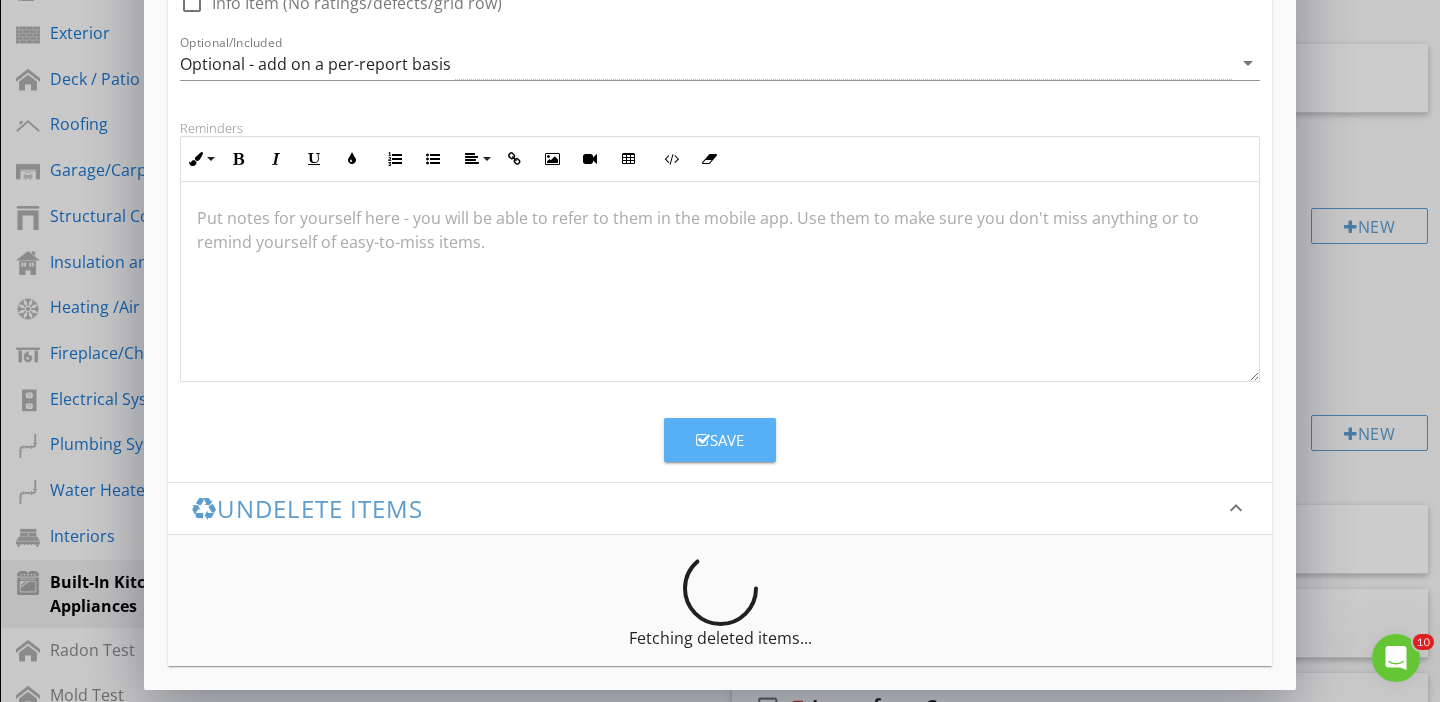 click at bounding box center [703, 440] 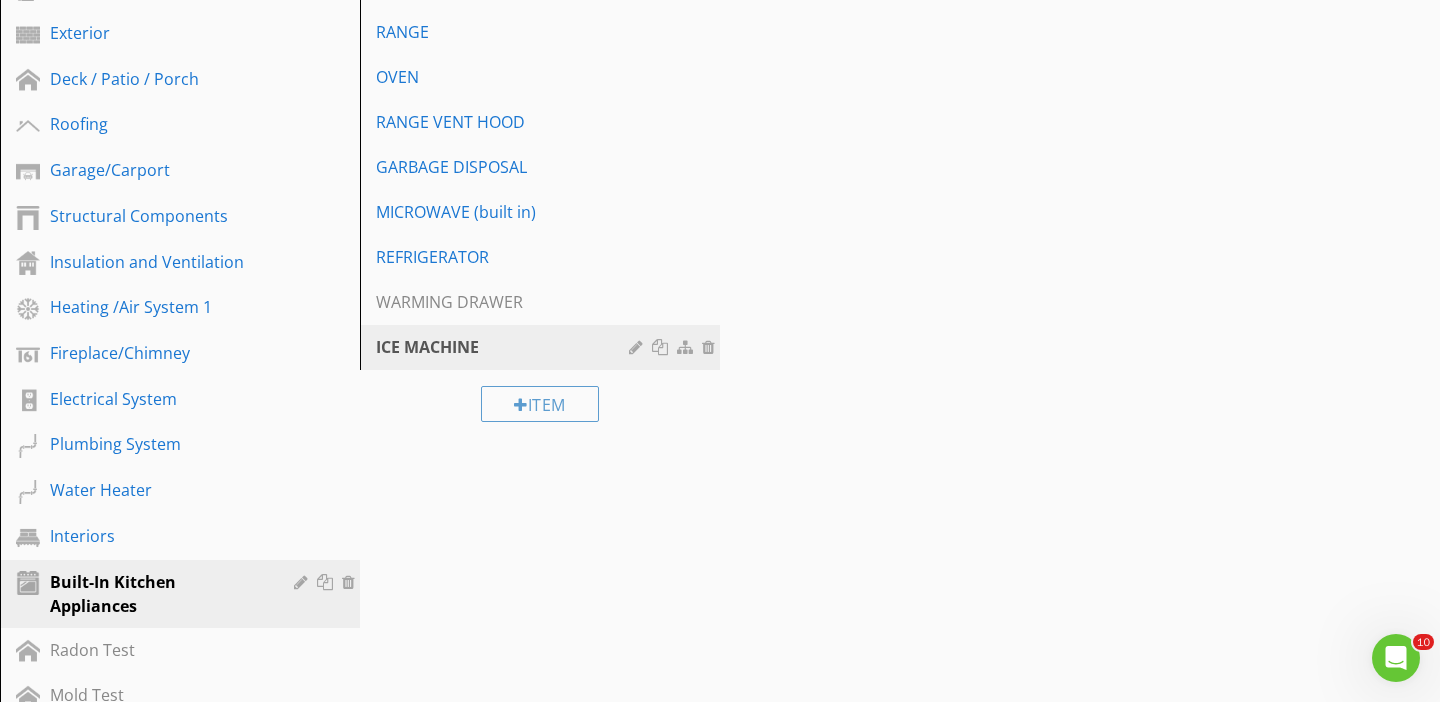scroll, scrollTop: 165, scrollLeft: 0, axis: vertical 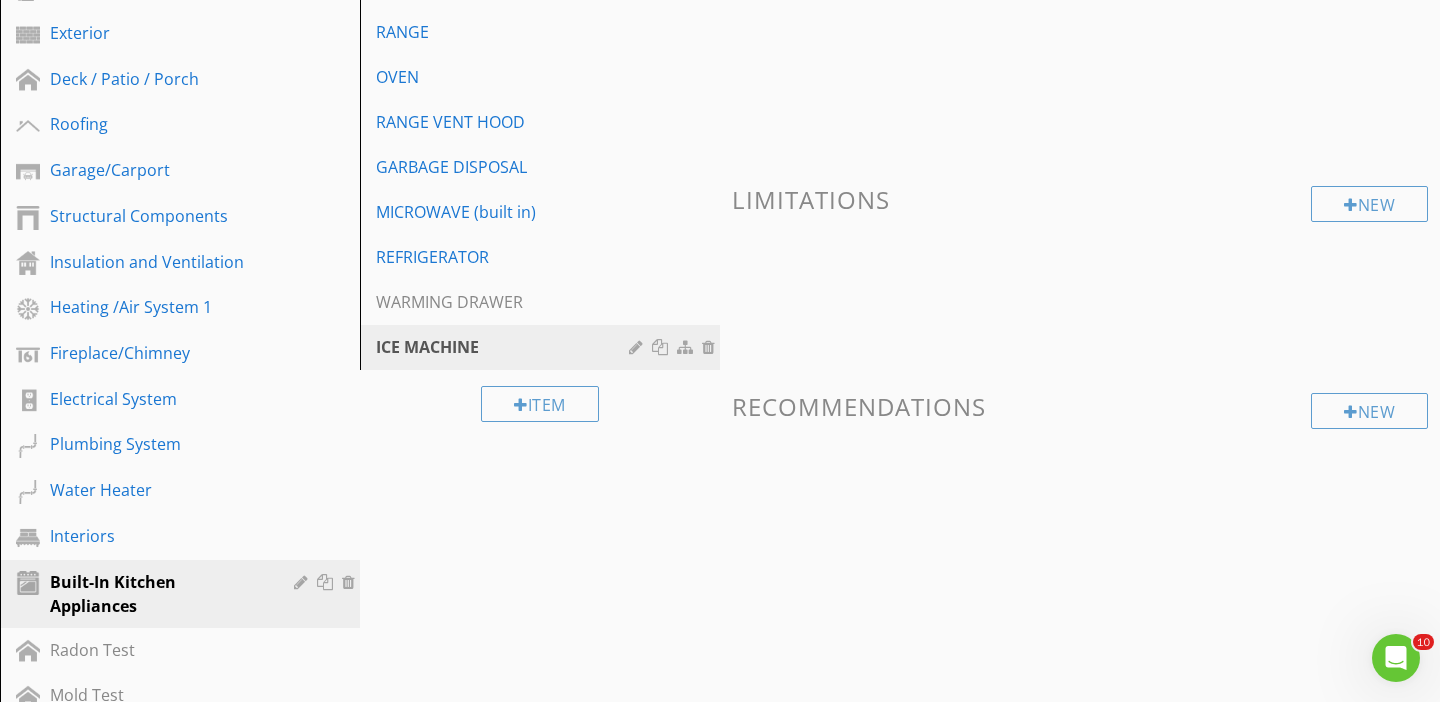click on "Sections
Inspection Details           Exterior           Deck / Patio / Porch           Roofing           Garage/Carport           Structural Components           Insulation and Ventilation           Heating /Air System 1            Fireplace/Chimney           Electrical System           Plumbing System           Water Heater           Interiors           Built-In Kitchen Appliances           Radon Test           Mold Test           Additional Structure           Additional Exterior           Additional Deck / Patio / Porch           Additional Roofing           Additional Garage/Carport           Additional Structural Components           Additional Insulation and Ventilation           Additional Heating /Air System 1            Additional Fireplace/Chimney           Additional Electrical System           Additional Plumbing System           Additional Water Heater           Additional Interiors           Additional Built-In Kitchen Appliances           Fencing" at bounding box center (720, 844) 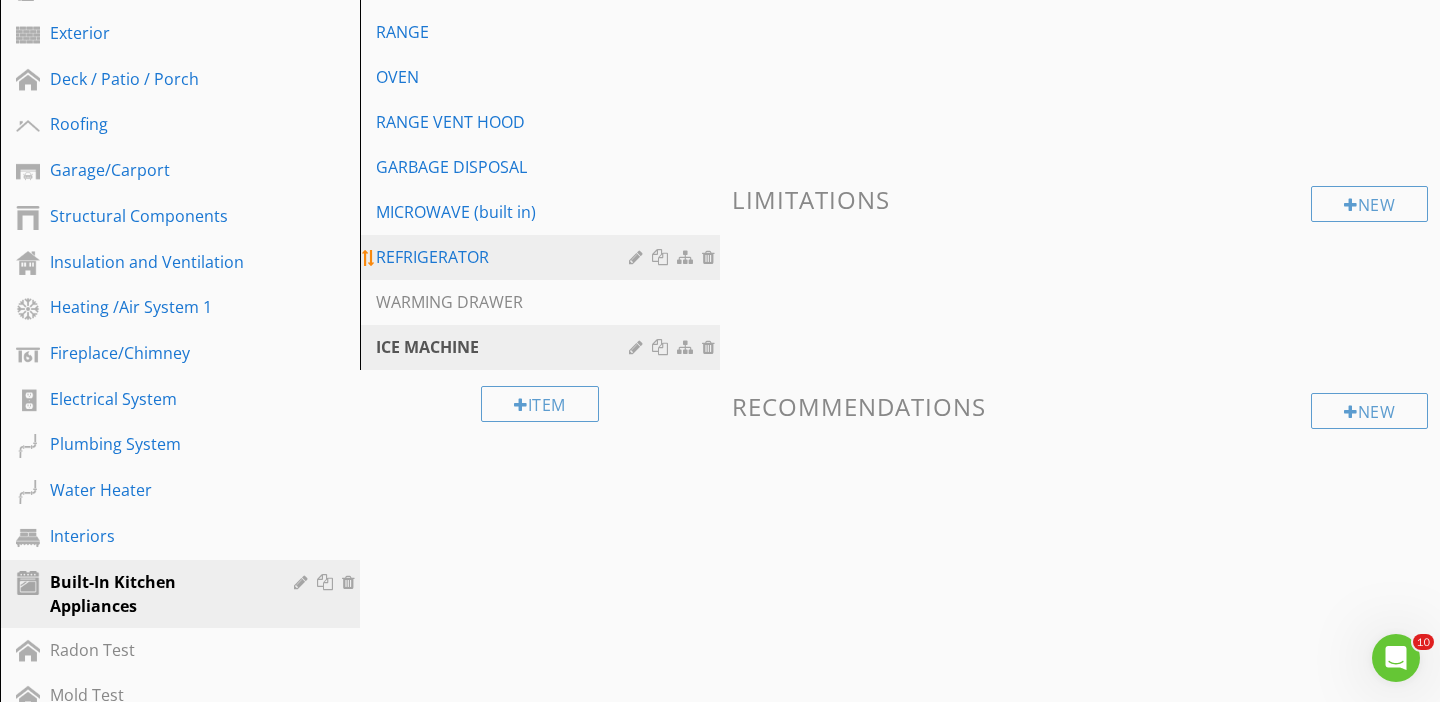 click on "REFRIGERATOR" at bounding box center [505, 257] 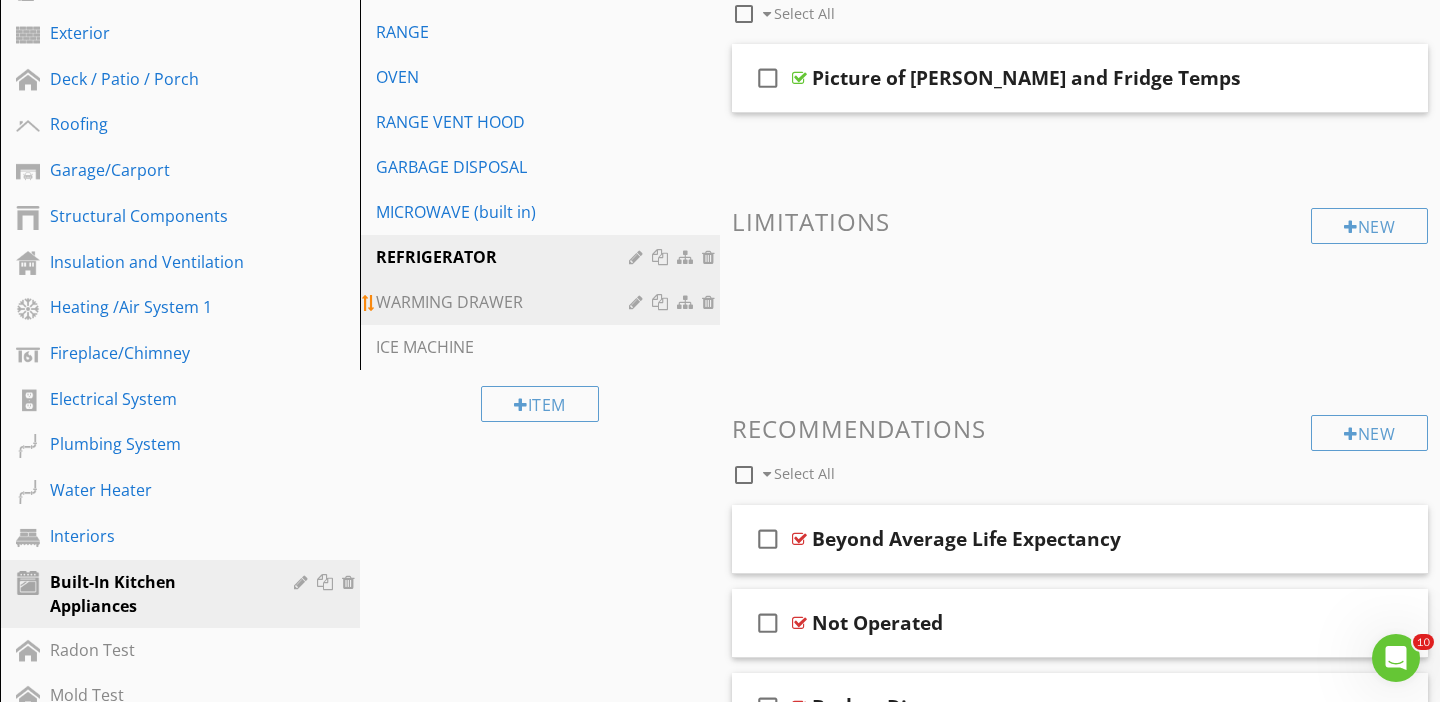 click on "WARMING DRAWER" at bounding box center (505, 302) 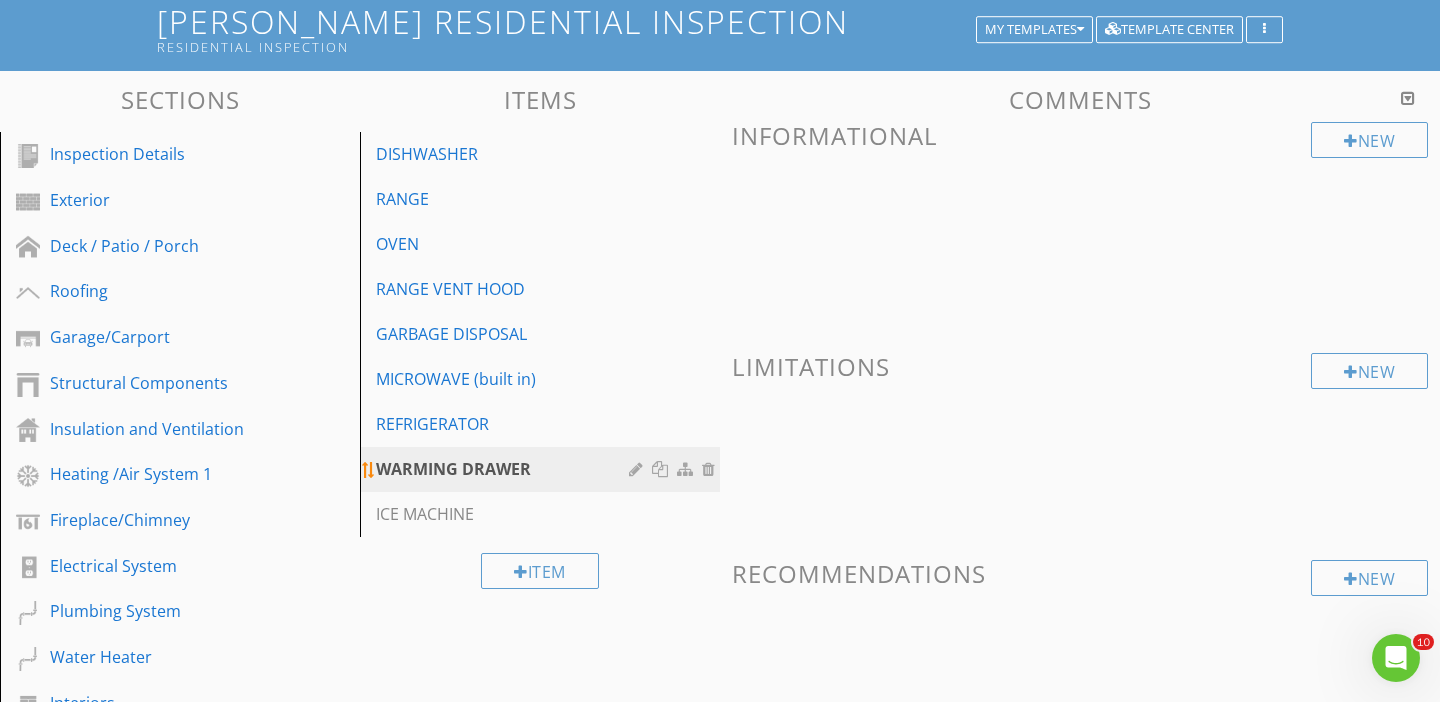 scroll, scrollTop: 114, scrollLeft: 0, axis: vertical 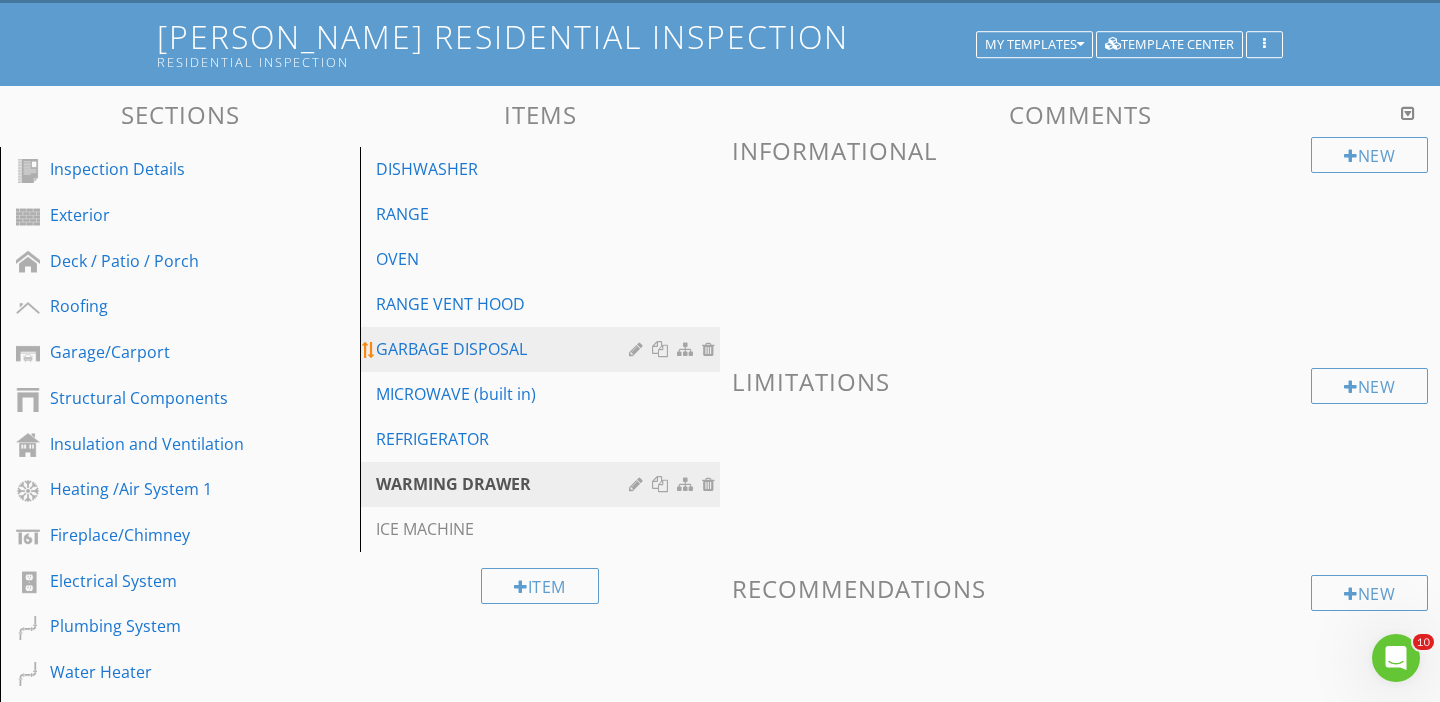 click on "GARBAGE DISPOSAL" at bounding box center (505, 349) 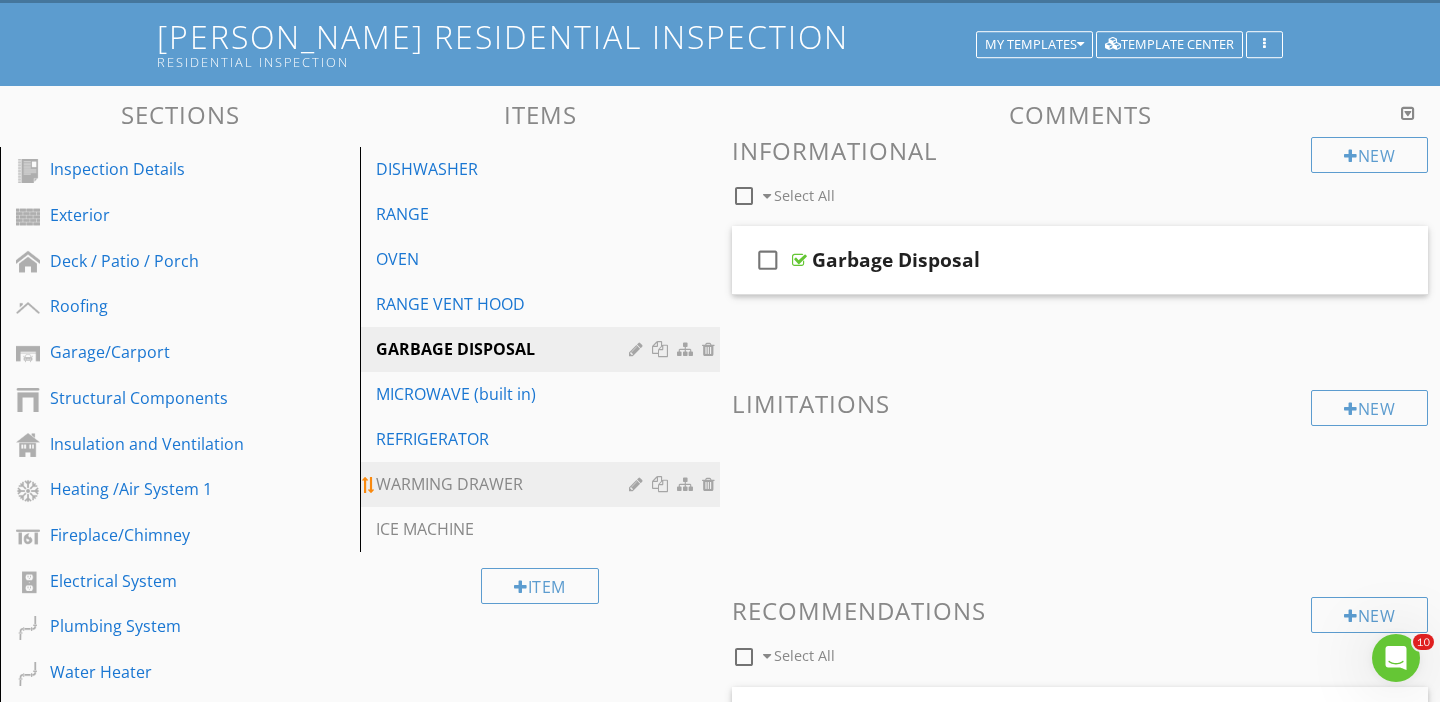 click on "WARMING DRAWER" at bounding box center [505, 484] 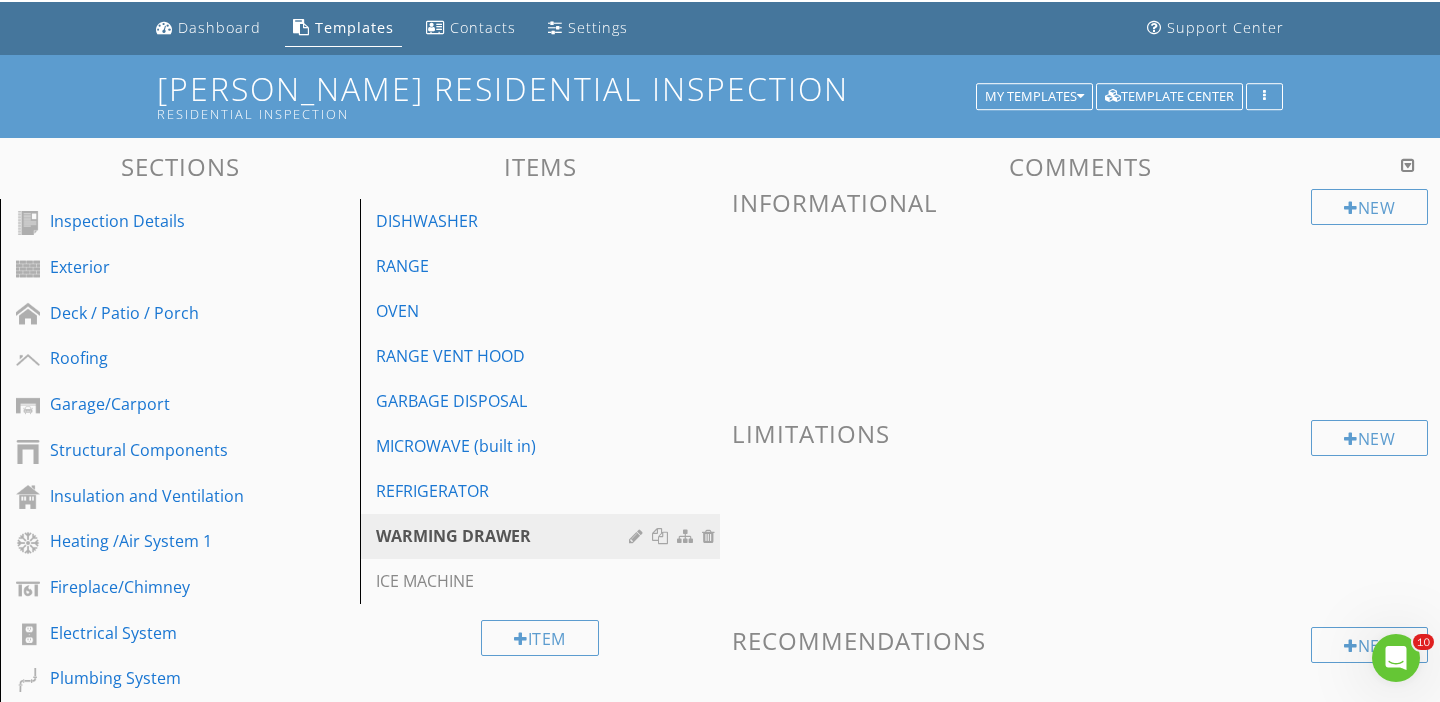 scroll, scrollTop: 59, scrollLeft: 0, axis: vertical 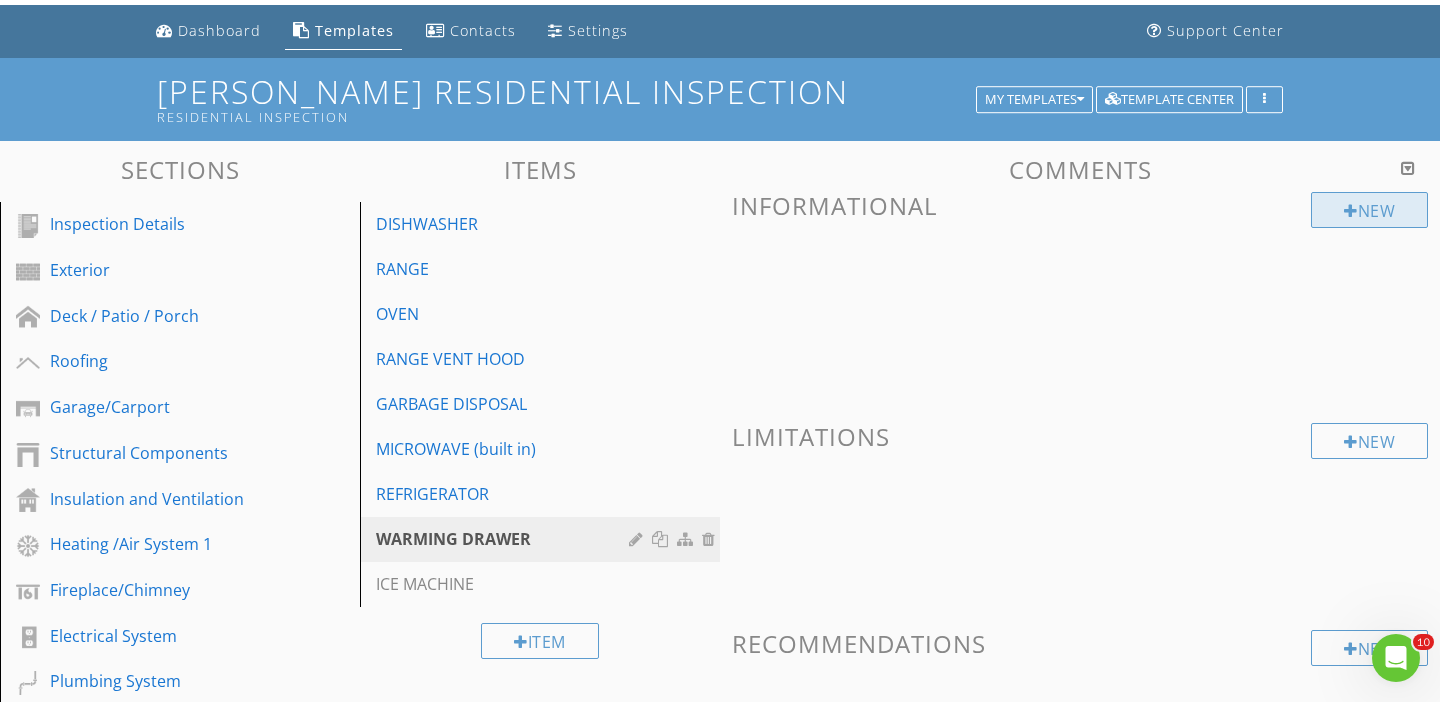 click on "New" at bounding box center [1369, 210] 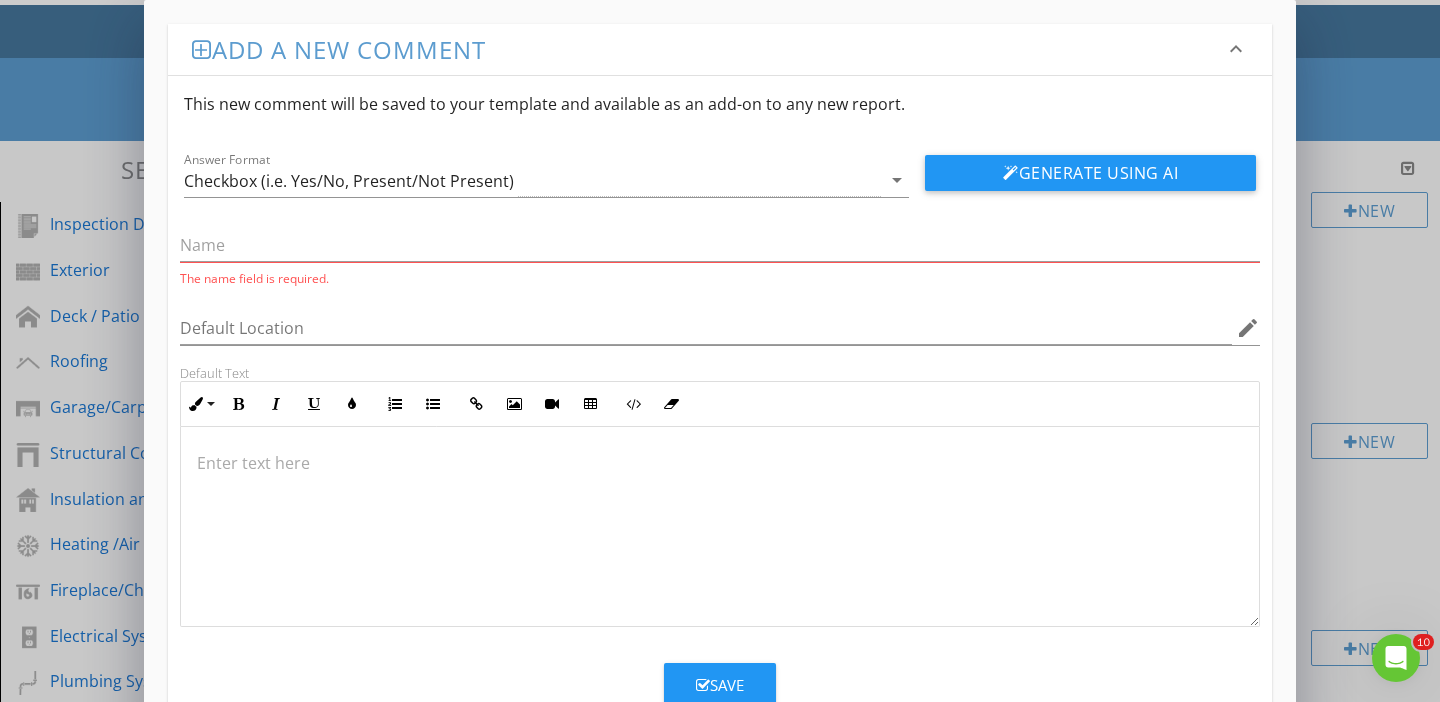 click on "keyboard_arrow_down" at bounding box center (1236, 49) 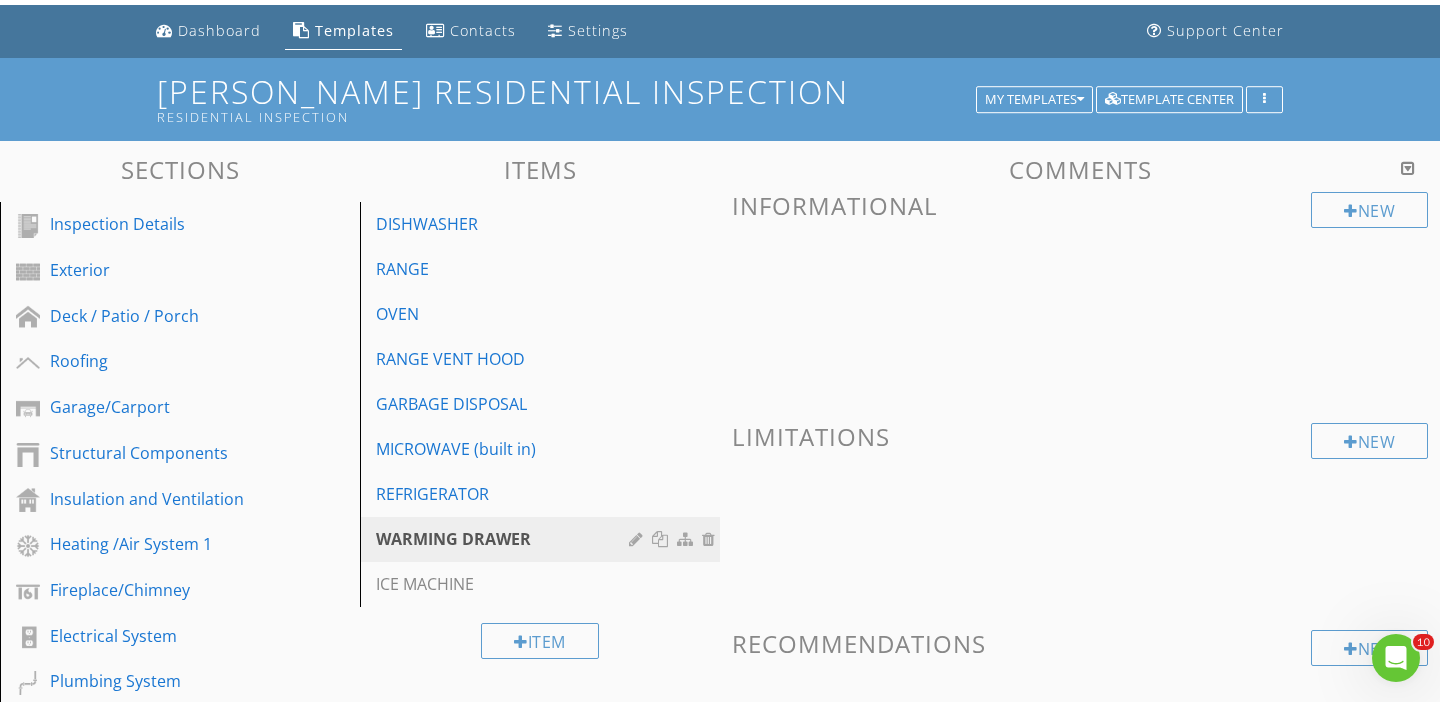 click at bounding box center (720, 351) 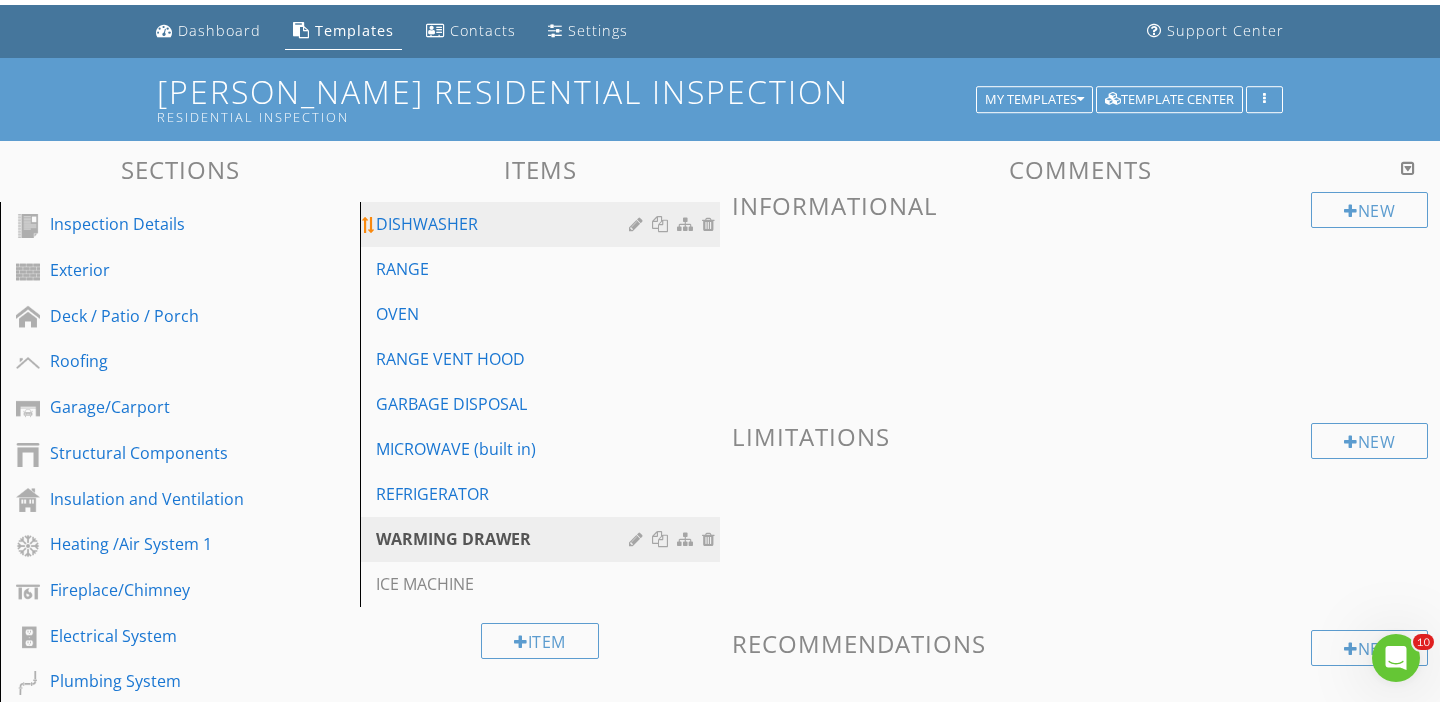 click on "DISHWASHER" at bounding box center (505, 224) 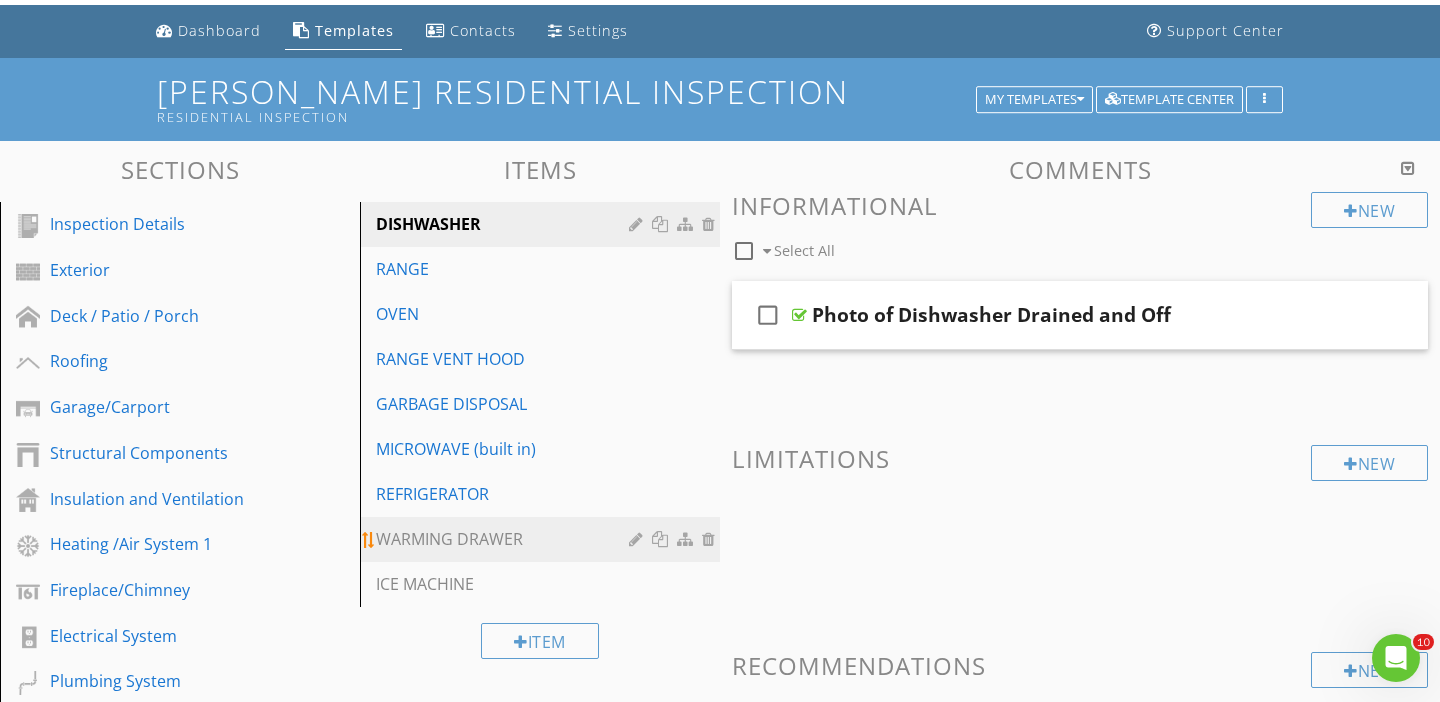 click on "WARMING DRAWER" at bounding box center (505, 539) 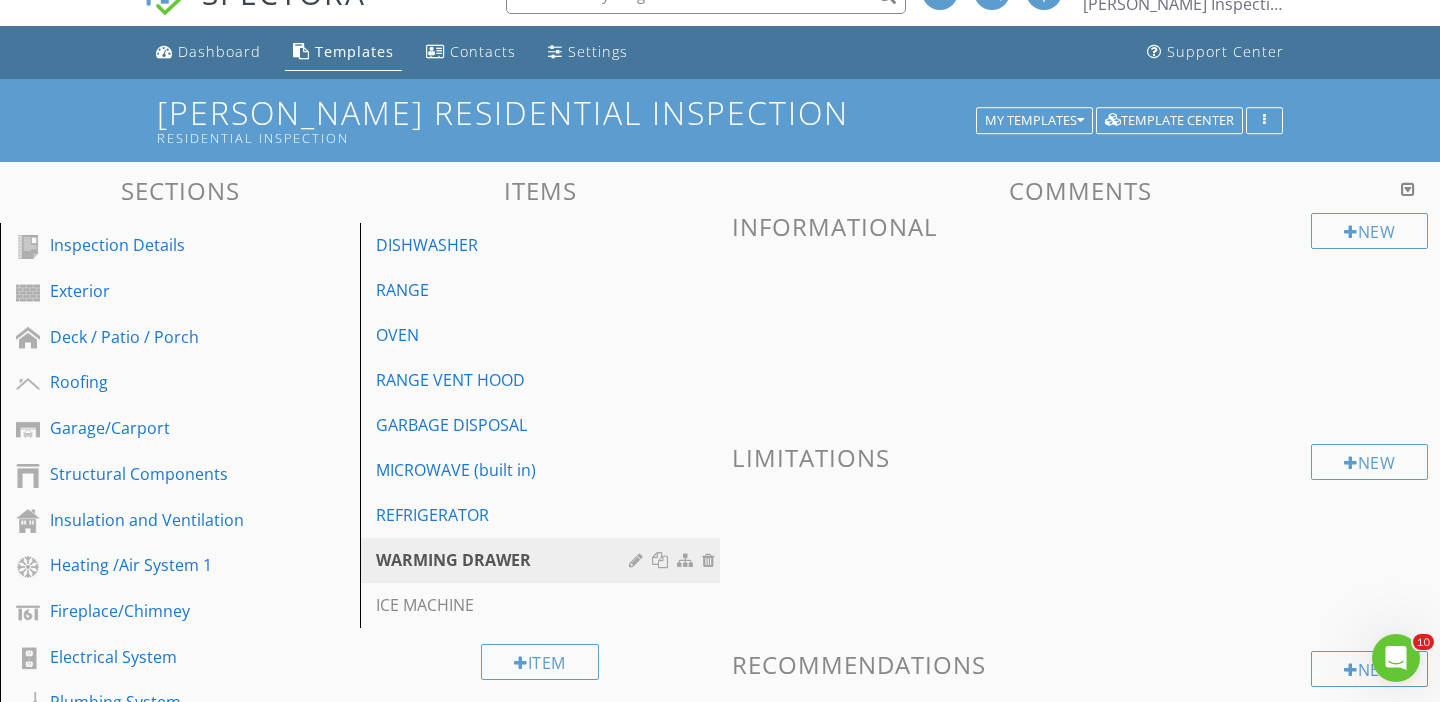 scroll, scrollTop: 37, scrollLeft: 0, axis: vertical 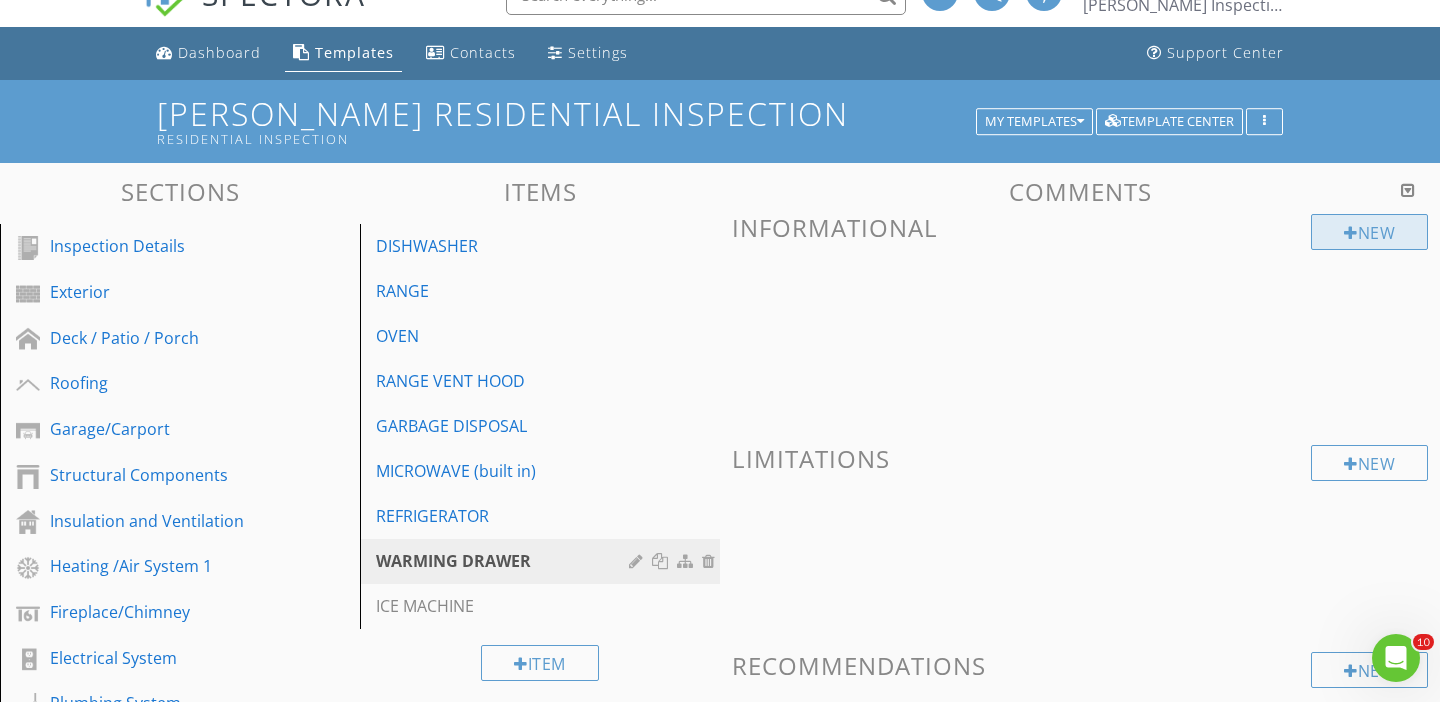 click at bounding box center [1351, 233] 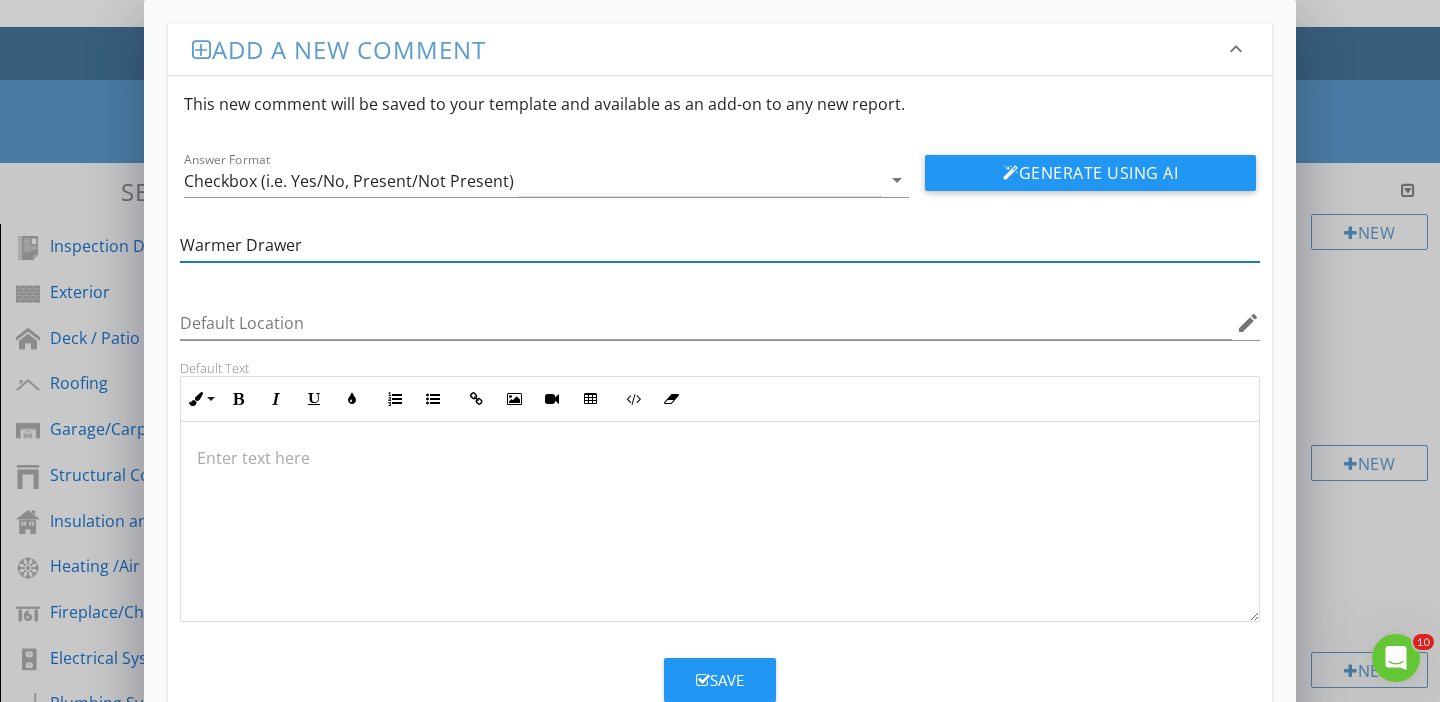 type on "Warmer Drawer" 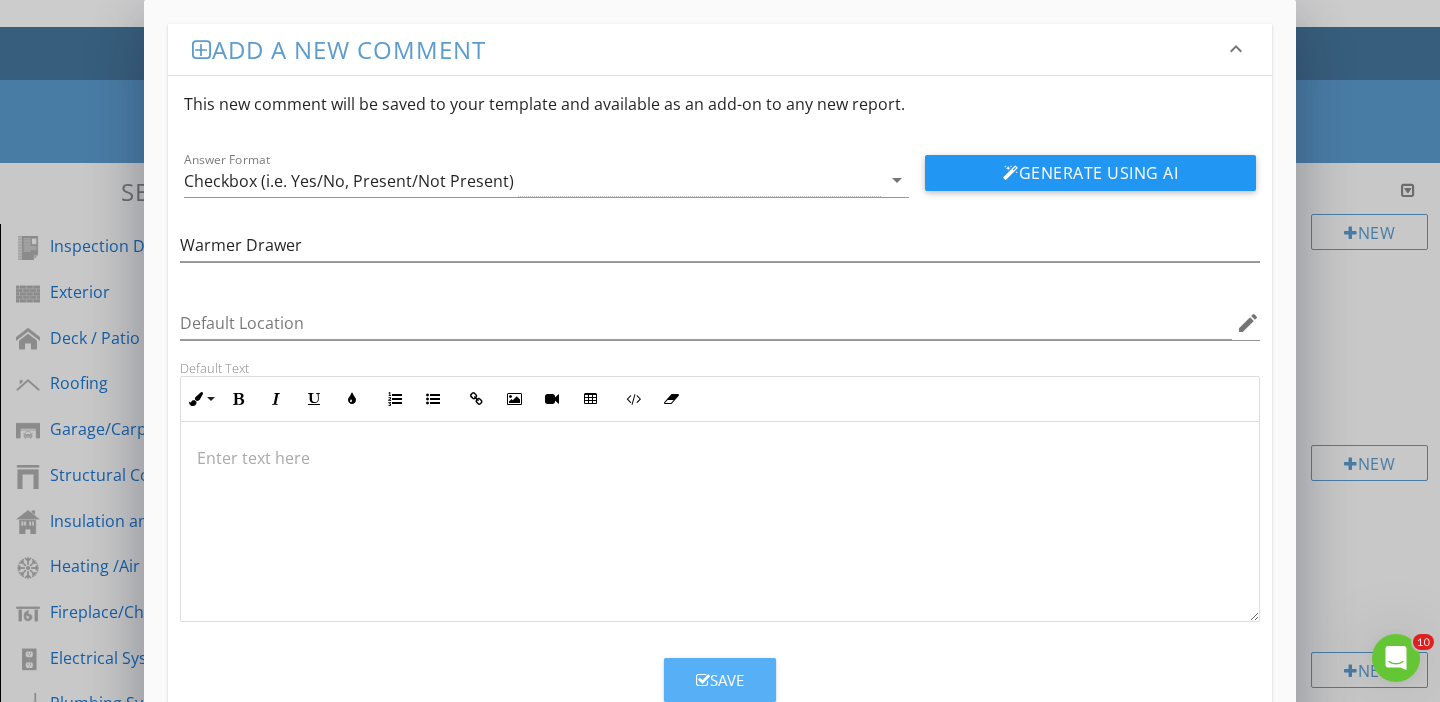 click on "Save" at bounding box center (720, 680) 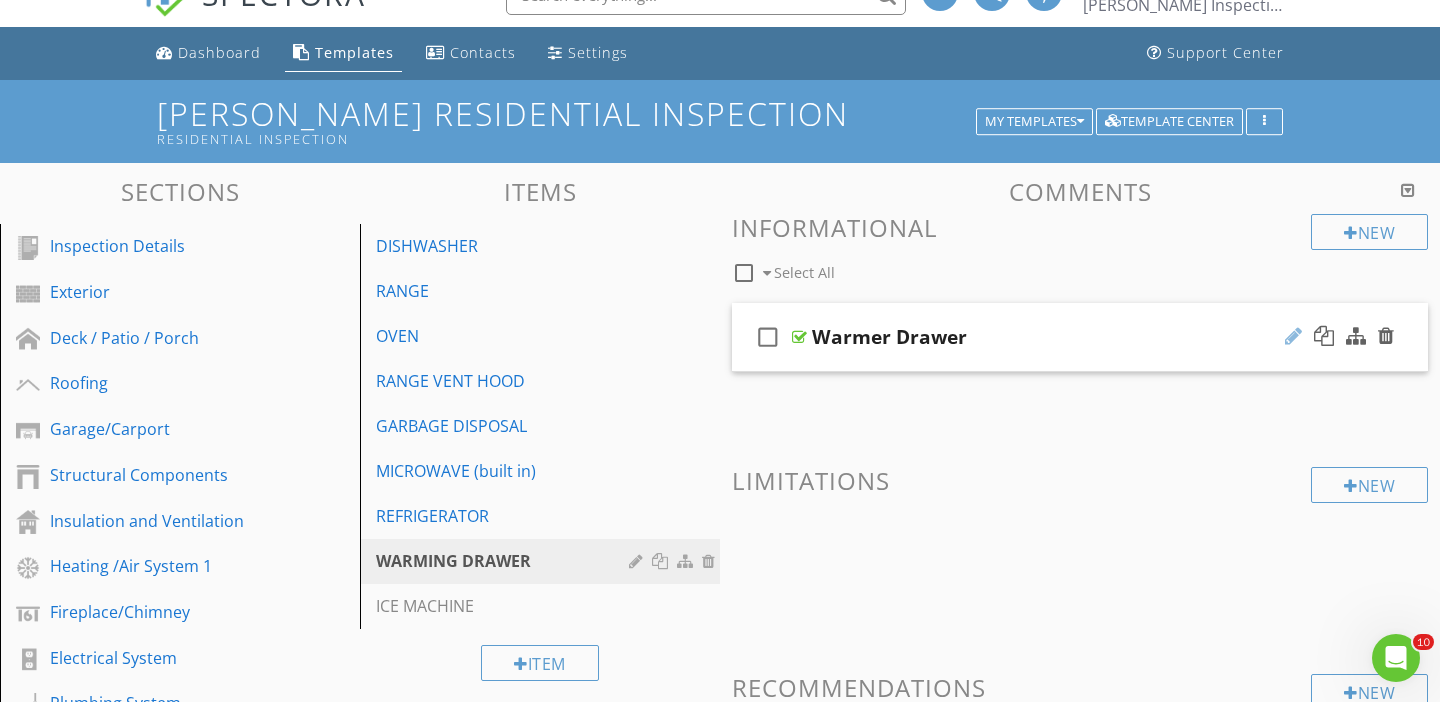 click at bounding box center (1293, 336) 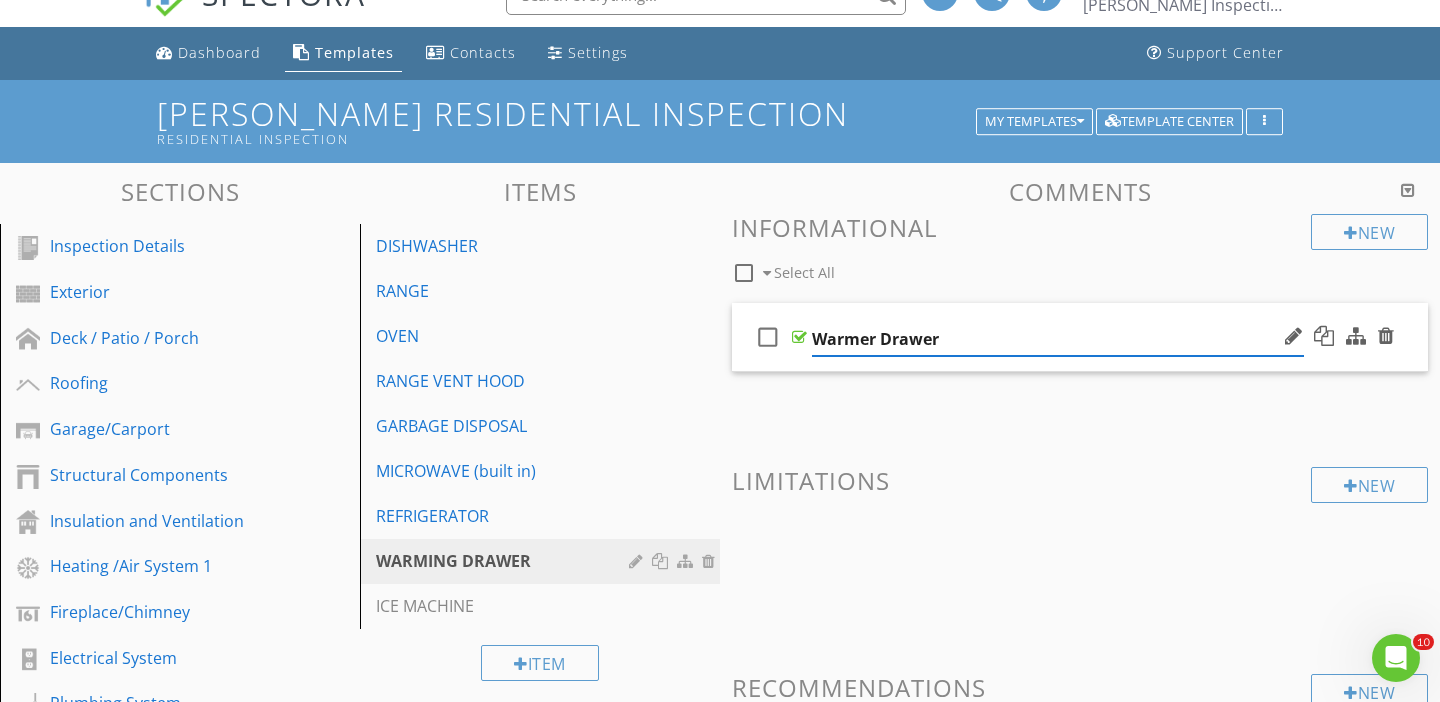 click on "Warmer Drawer" at bounding box center [1058, 339] 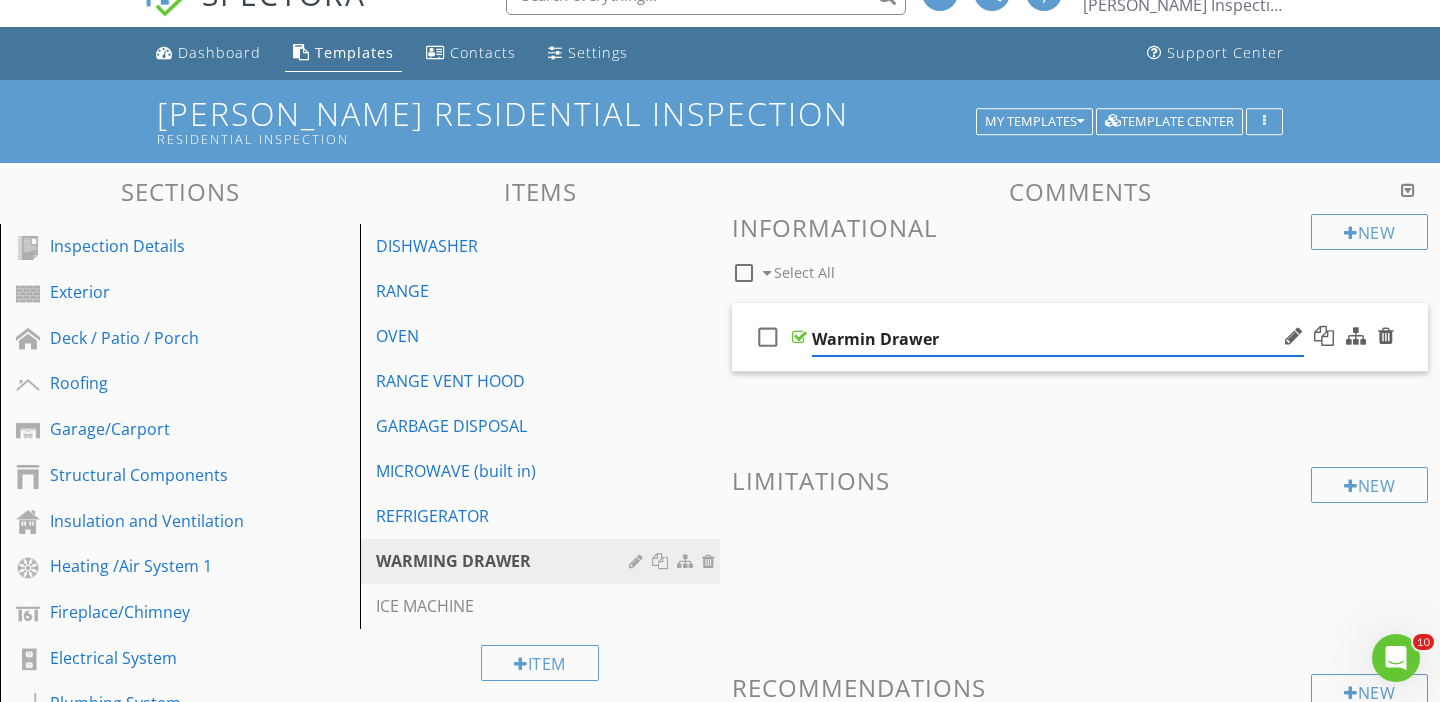 type on "Warming Drawer" 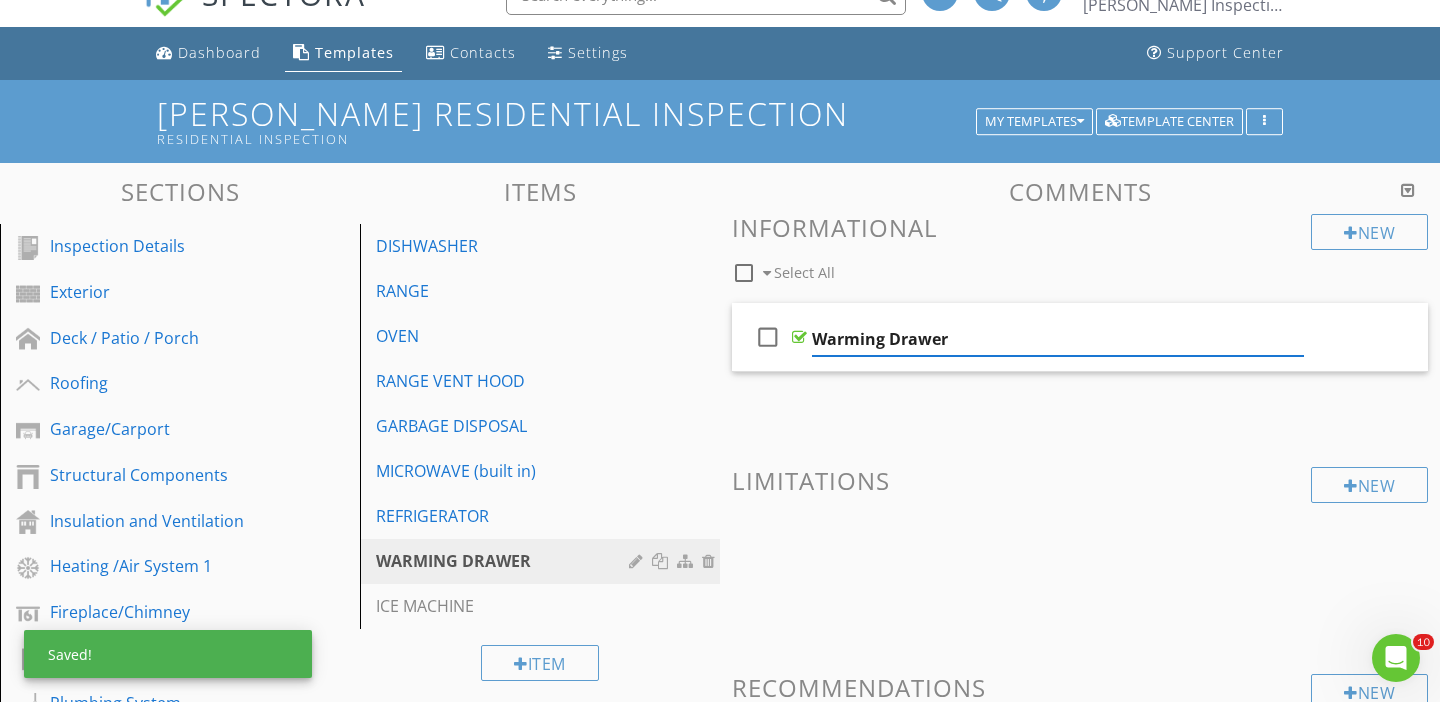 click on "New
Informational   check_box_outline_blank     Select All       check_box_outline_blank         Warming Drawer
New
Limitations
New
Recommendations" at bounding box center [1080, 516] 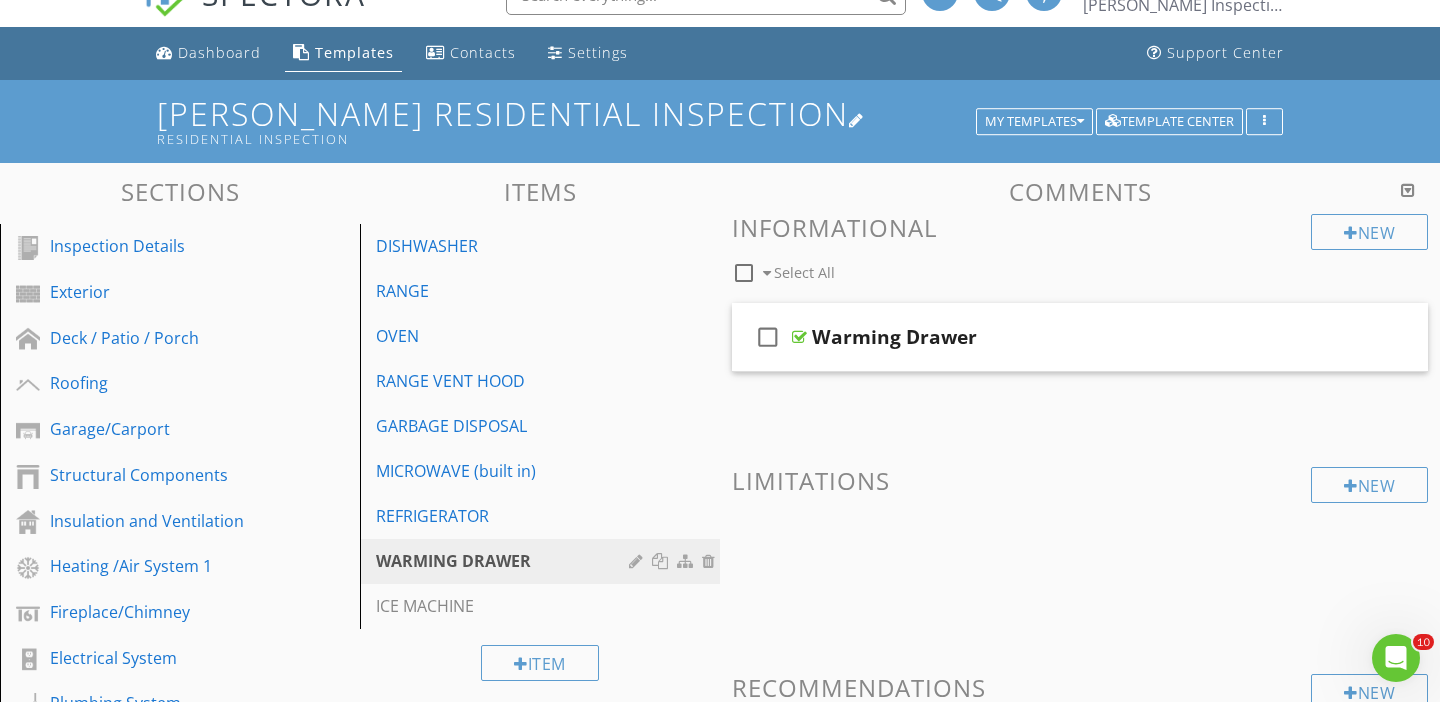 click on "Residential Inspection" at bounding box center [570, 139] 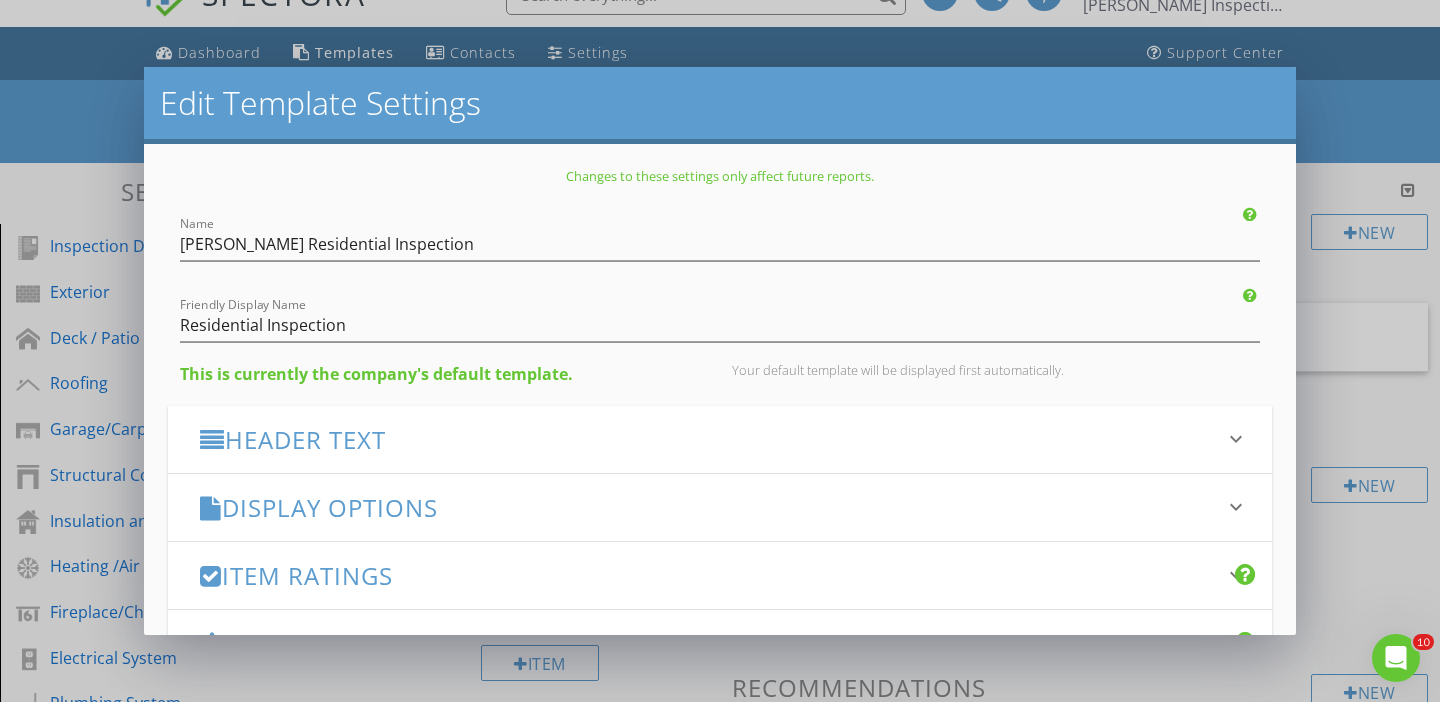 click on "Changes to these settings only affect future reports.     Name Hargrove Residential Inspection     Friendly Display Name Residential Inspection
This is currently the company's default template.
Your default template will be displayed first
automatically.
Header Text
keyboard_arrow_down   Full Report Header Text     Summary Header Text
Display Options
keyboard_arrow_down     check_box_outline_blank Display Category Counts Summary
What does this look like?
check_box_outline_blank Display 'Items Inspected' Count
With
vs
without
check_box_outline_blank Display Inspector Signature   Configure Signature
Where does this display?
check_box Display Standards of Practice
Set per-section by clicking the 'pencil' icon next to each
section.
What does this look like?
check_box" at bounding box center [720, 389] 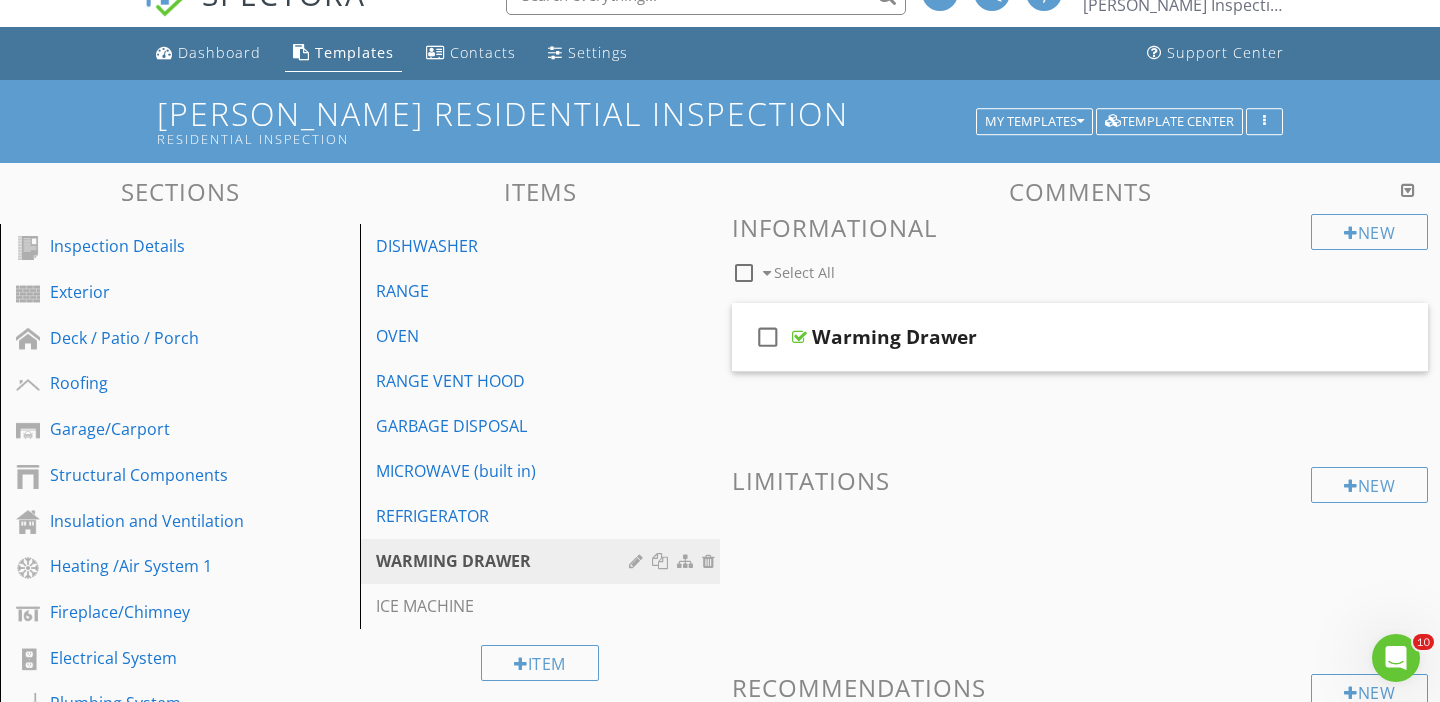 click at bounding box center (720, 351) 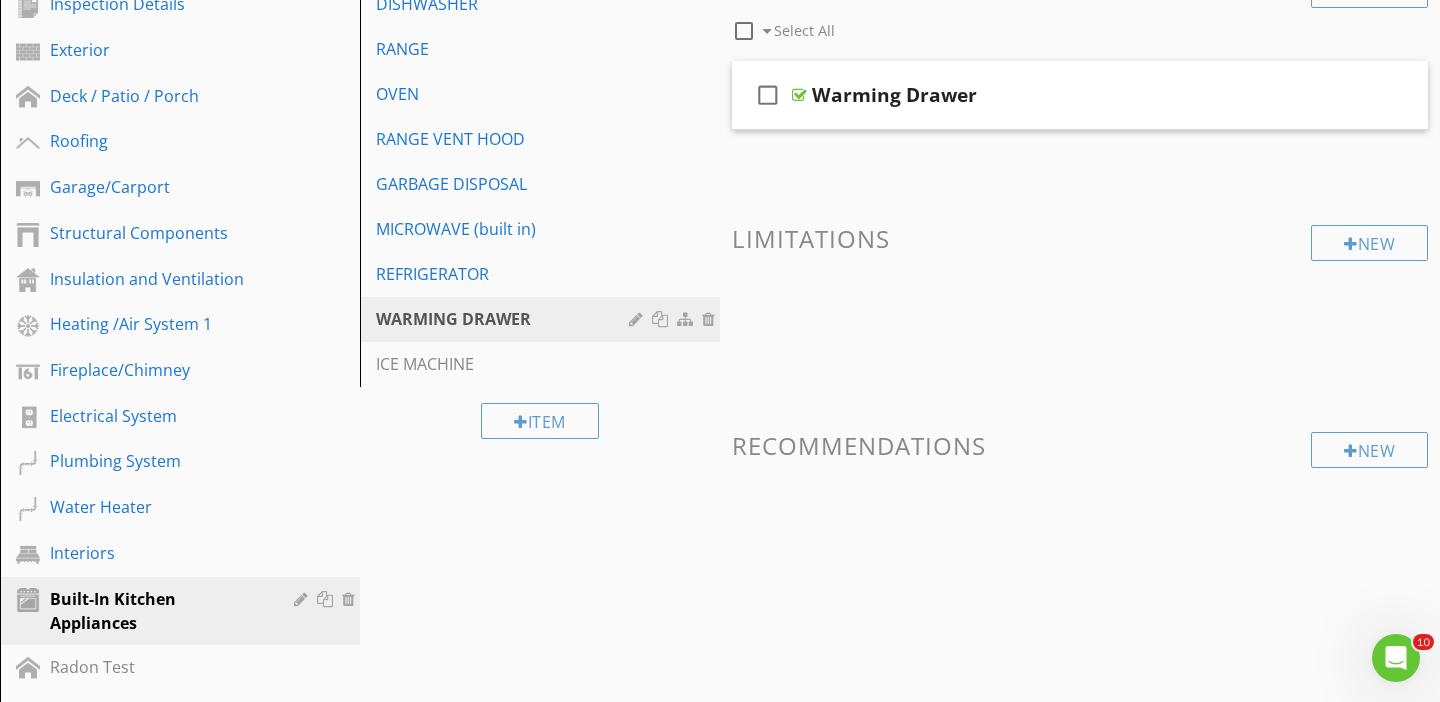 scroll, scrollTop: 280, scrollLeft: 0, axis: vertical 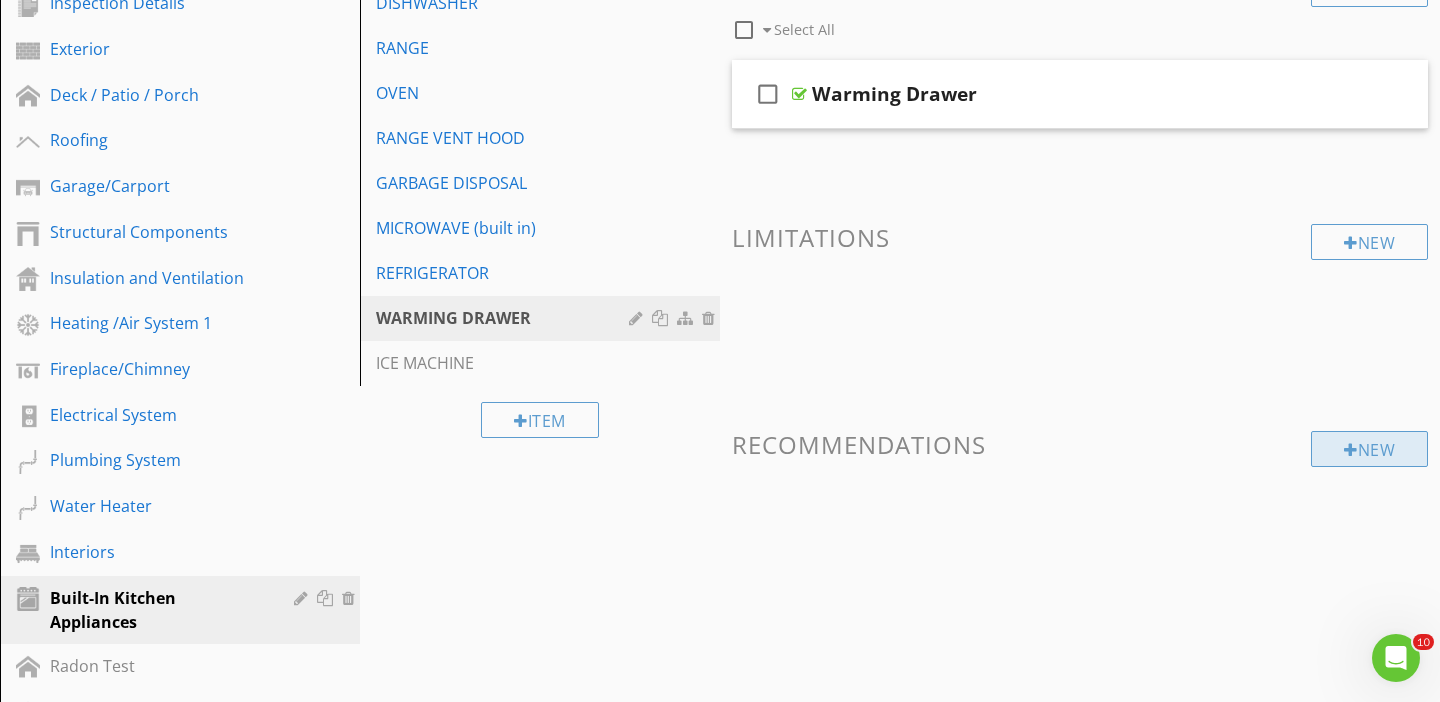 click on "New" at bounding box center (1369, 449) 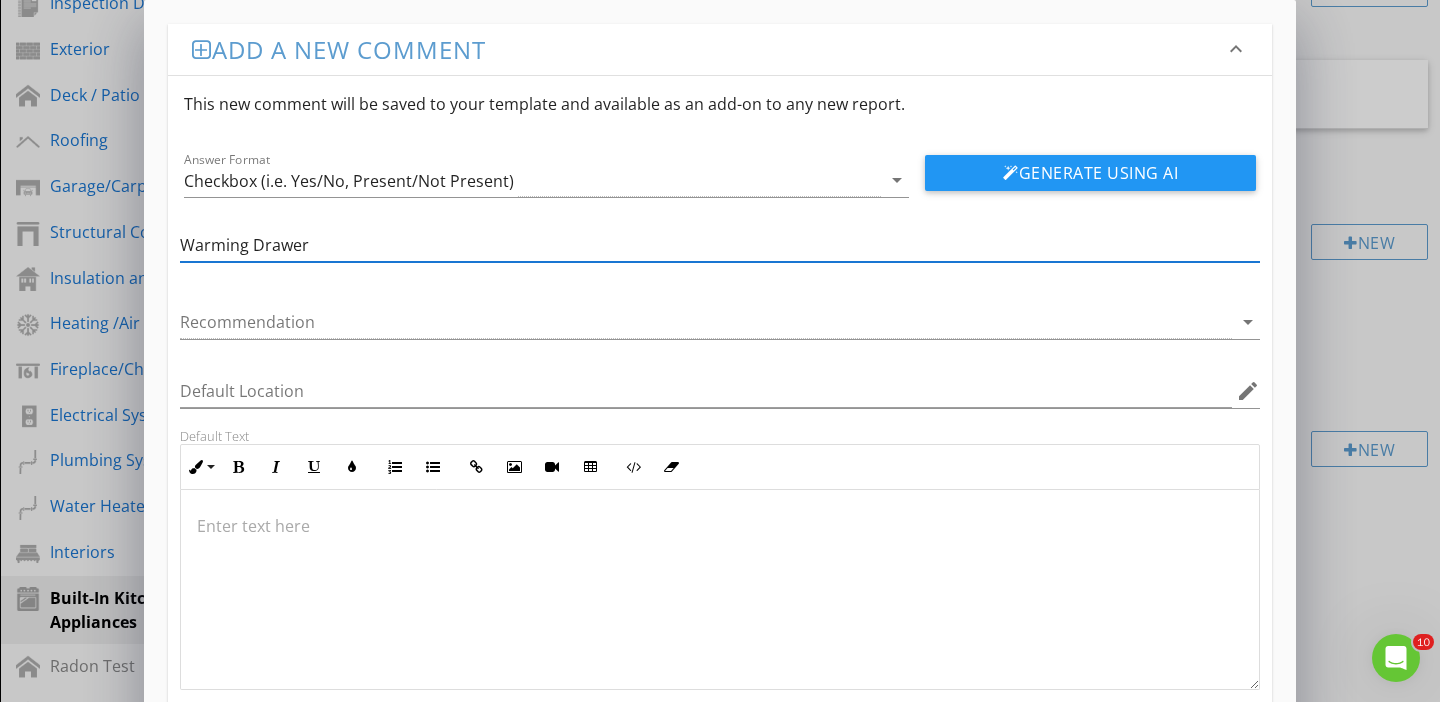 type on "Warming Drawer" 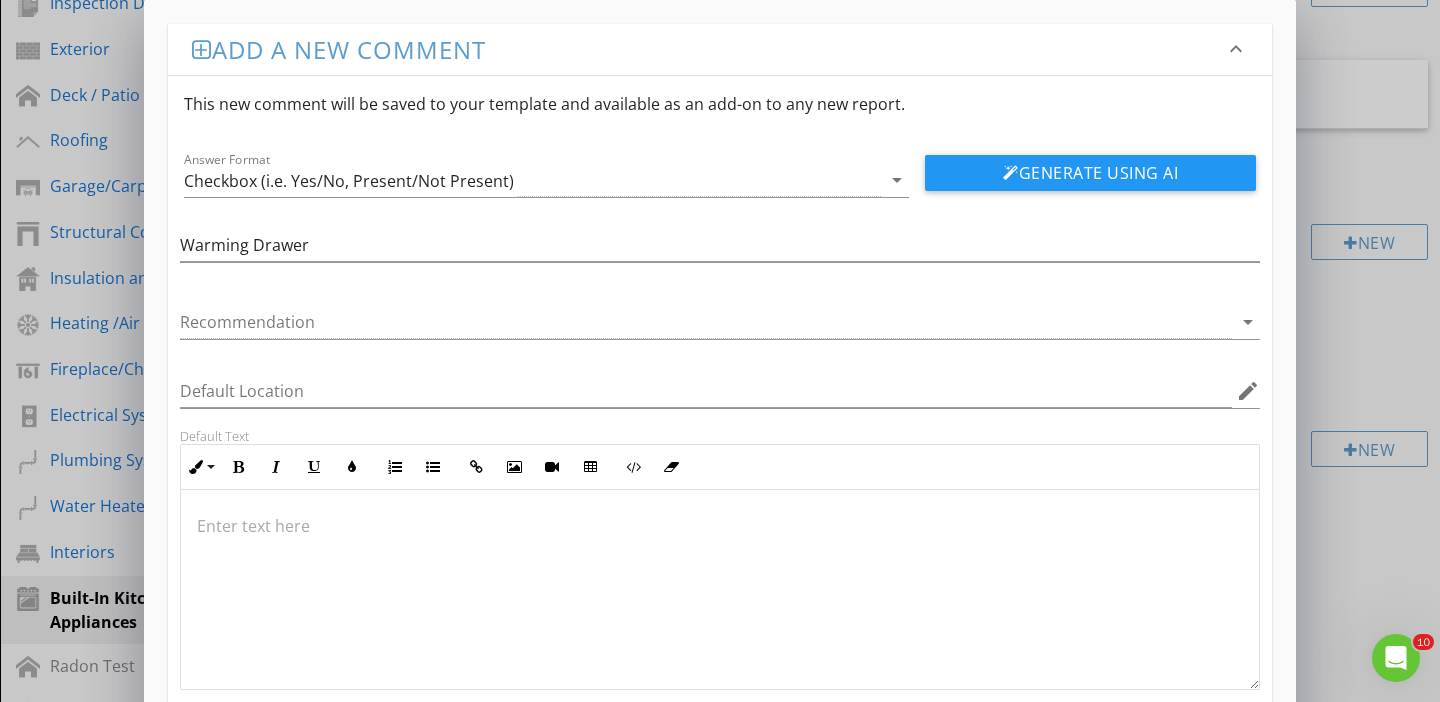 click at bounding box center (720, 590) 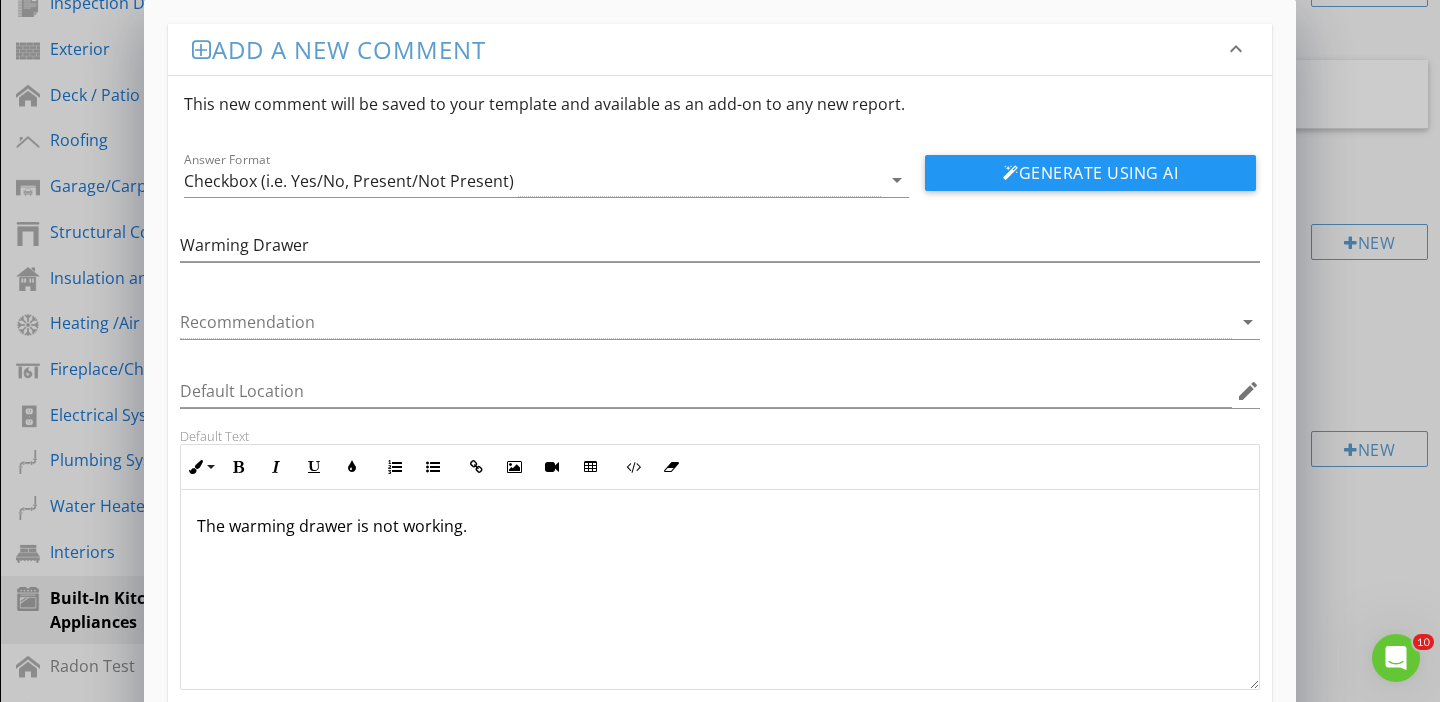 click on "Add a new comment
keyboard_arrow_down
This new comment will be saved to your template and available as an
add-on to any new report.
Answer Format Checkbox (i.e. Yes/No, Present/Not Present) arrow_drop_down
Generate Using AI
Warming Drawer           Recommendation arrow_drop_down   Default Location edit       Default Text   Inline Style XLarge Large Normal Small Light Small/Light Bold Italic Underline Colors Ordered List Unordered List Insert Link Insert Image Insert Video Insert Table Code View Clear Formatting The warming drawer is not working.  Enter text here <p>The warming drawer is not working.&nbsp;</p>
Save" at bounding box center (720, 407) 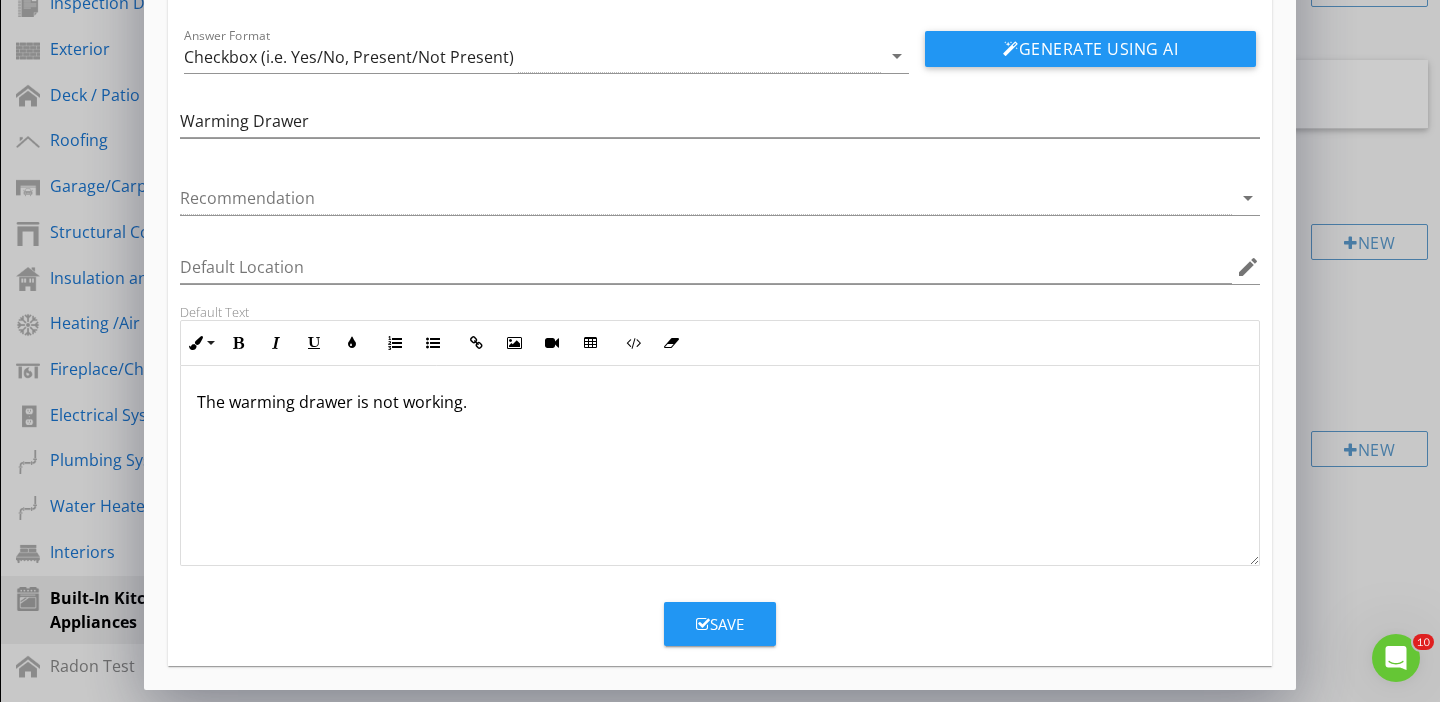 scroll, scrollTop: 124, scrollLeft: 0, axis: vertical 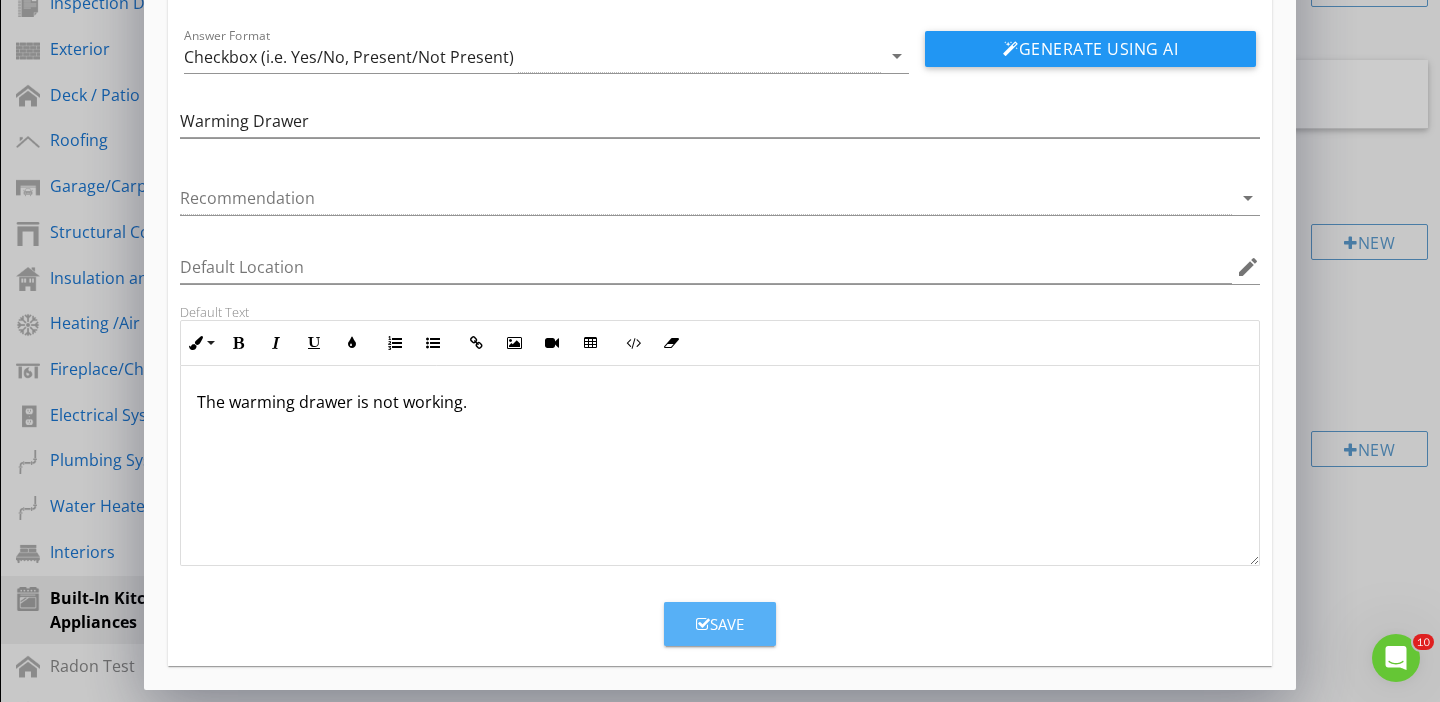 click on "Save" at bounding box center (720, 624) 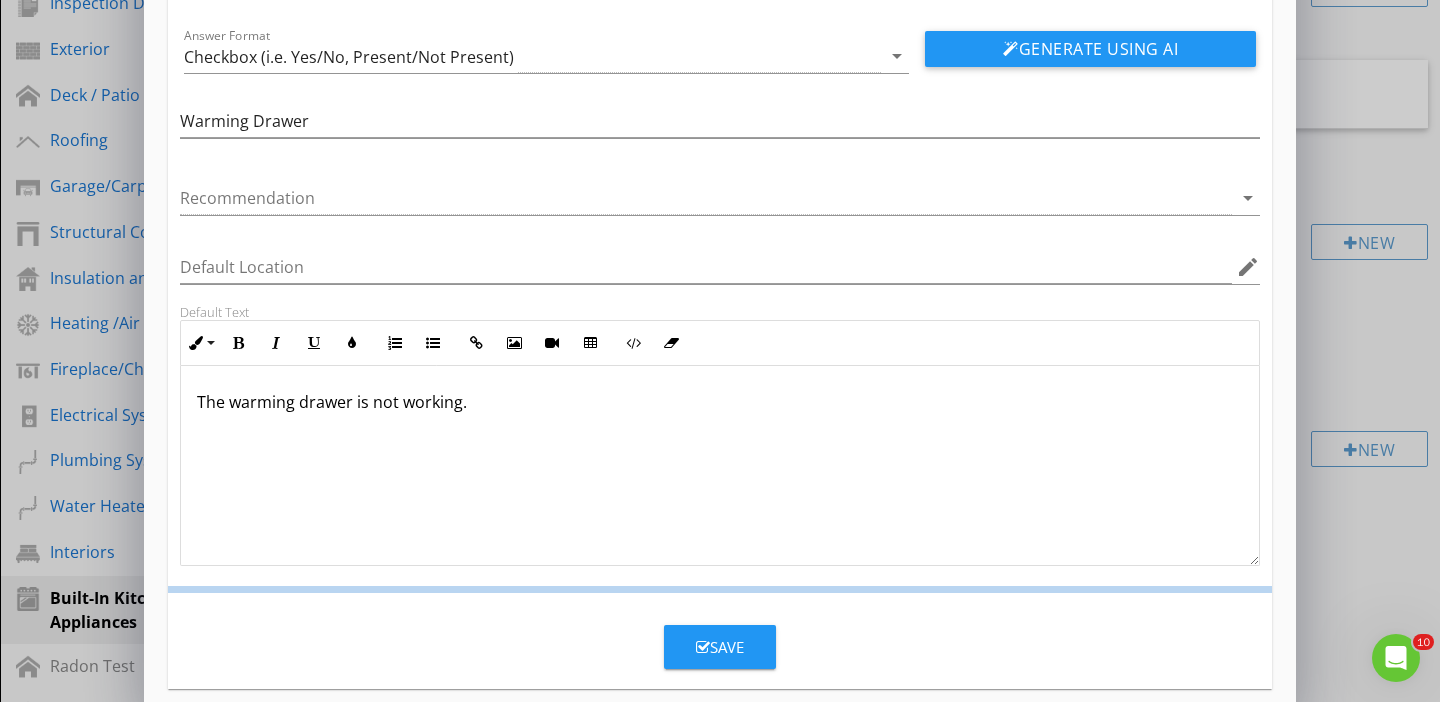 scroll, scrollTop: 27, scrollLeft: 0, axis: vertical 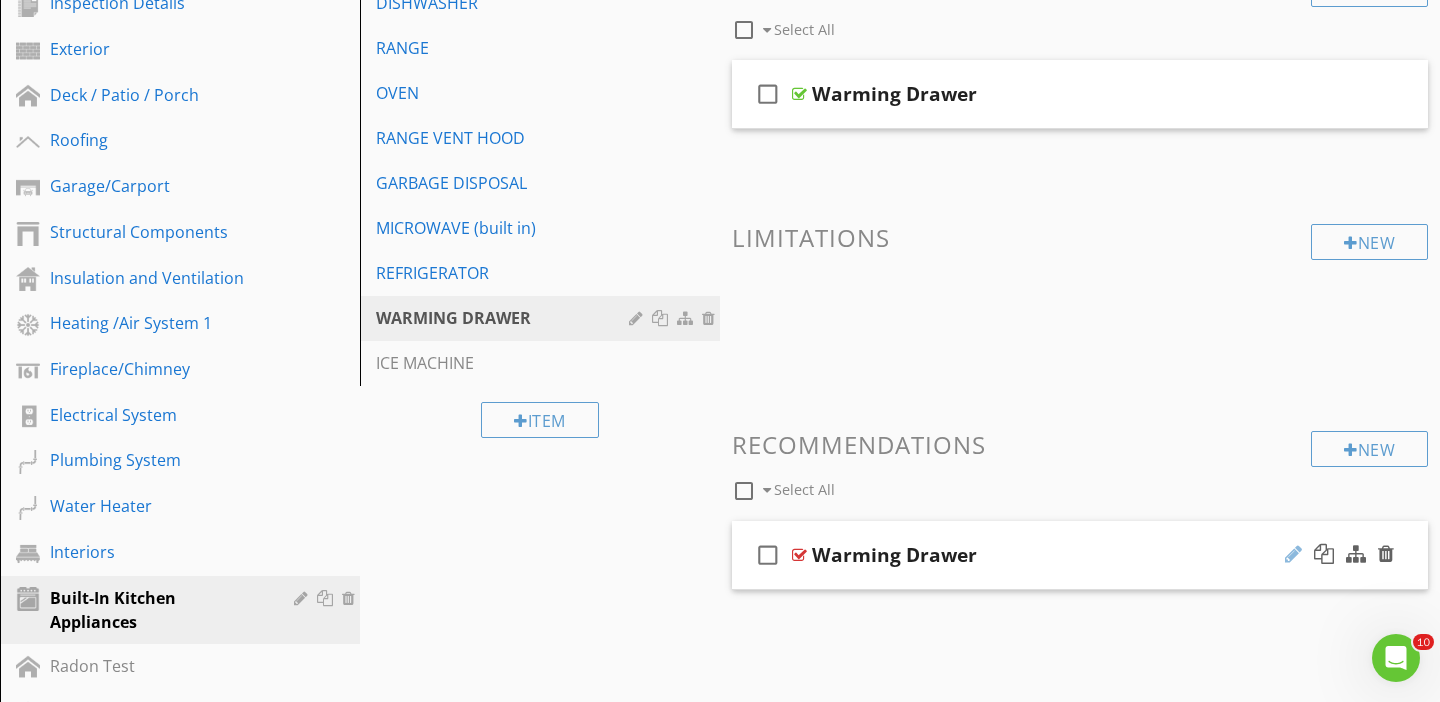 click at bounding box center (1293, 554) 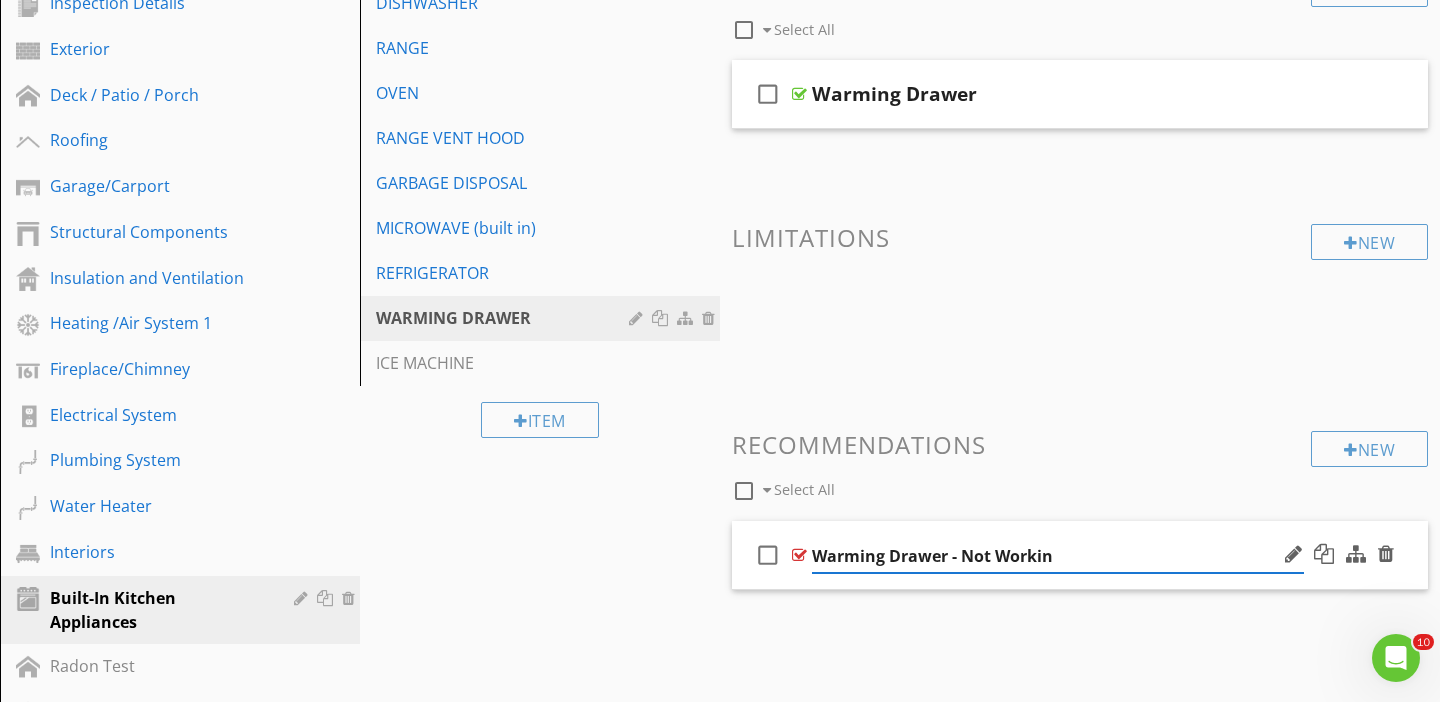 type on "Warming Drawer - Not Working" 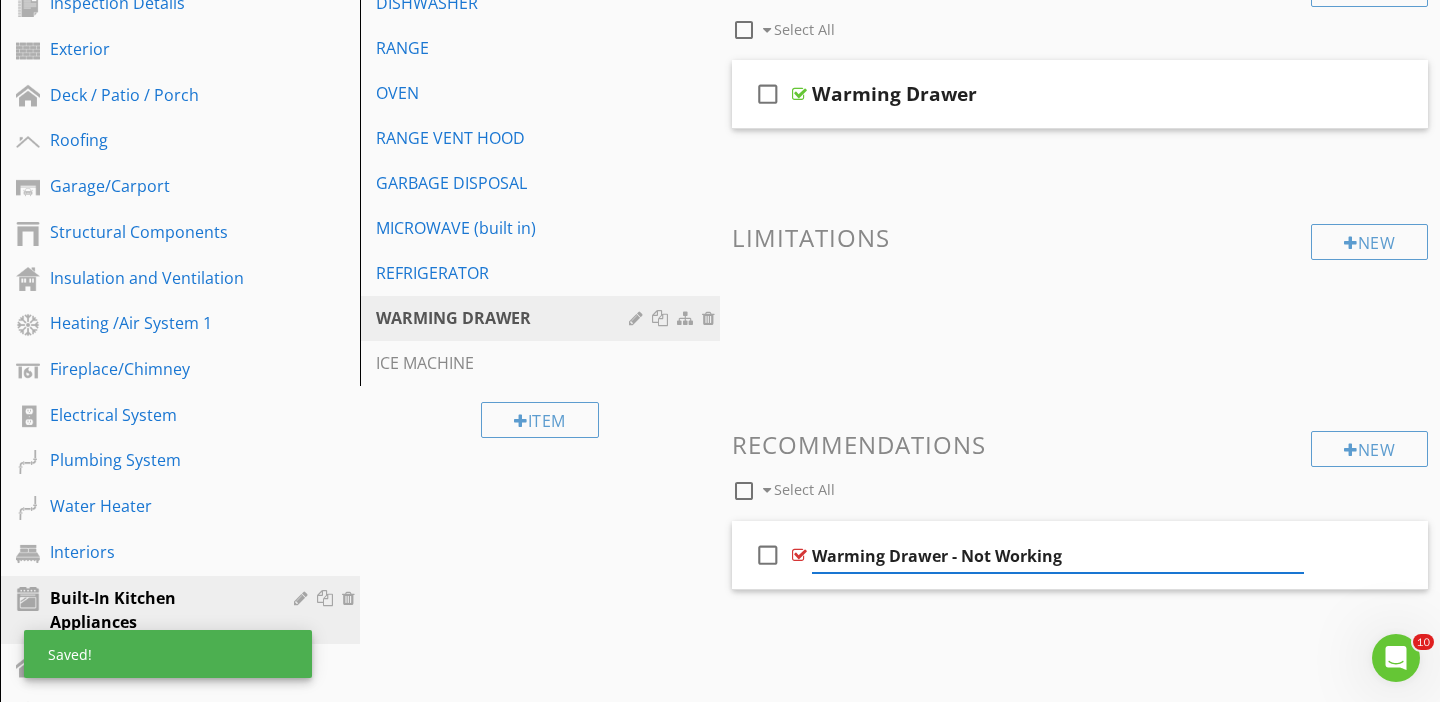click on "New
Informational   check_box_outline_blank     Select All       check_box_outline_blank
Warming Drawer
New
Limitations
New
Recommendations   check_box_outline_blank     Select All     check_box_outline_blank         Warming Drawer - Not Working" at bounding box center [1080, 296] 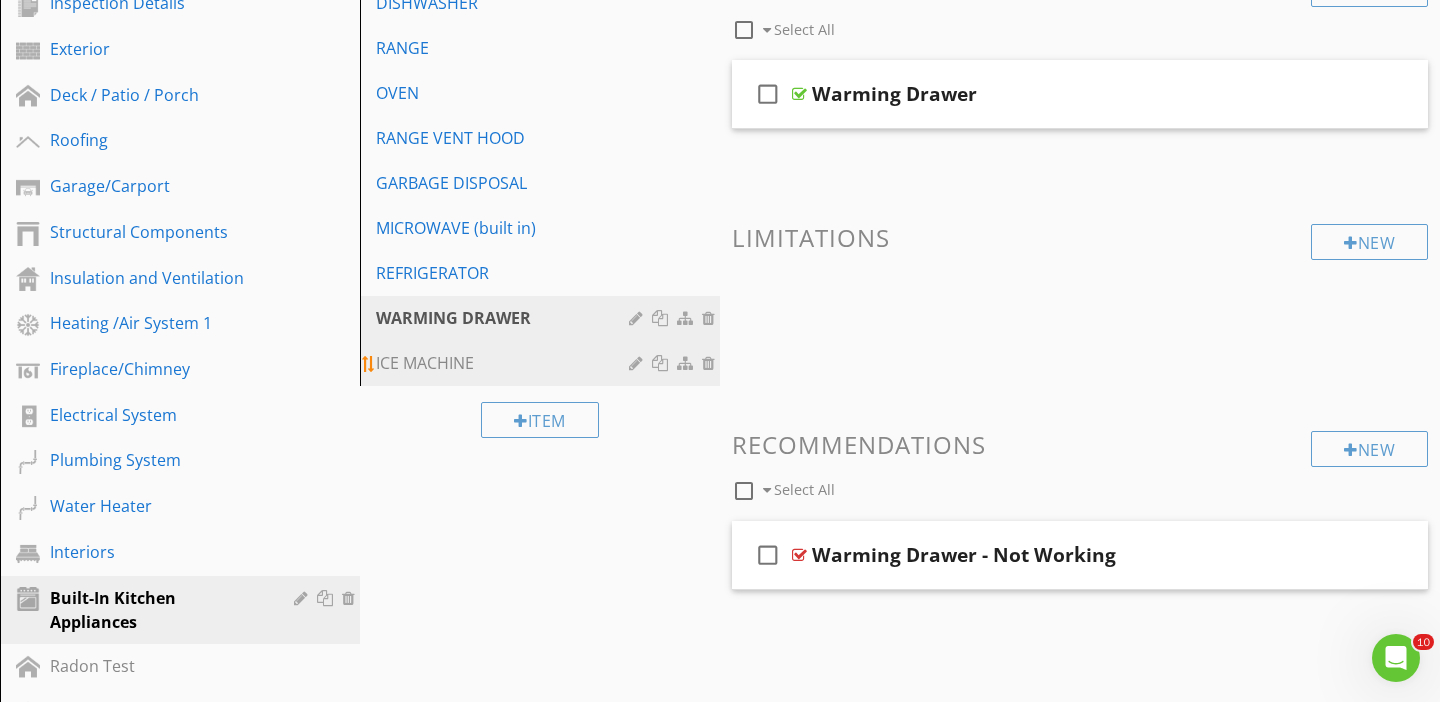 click on "ICE MACHINE" at bounding box center [505, 363] 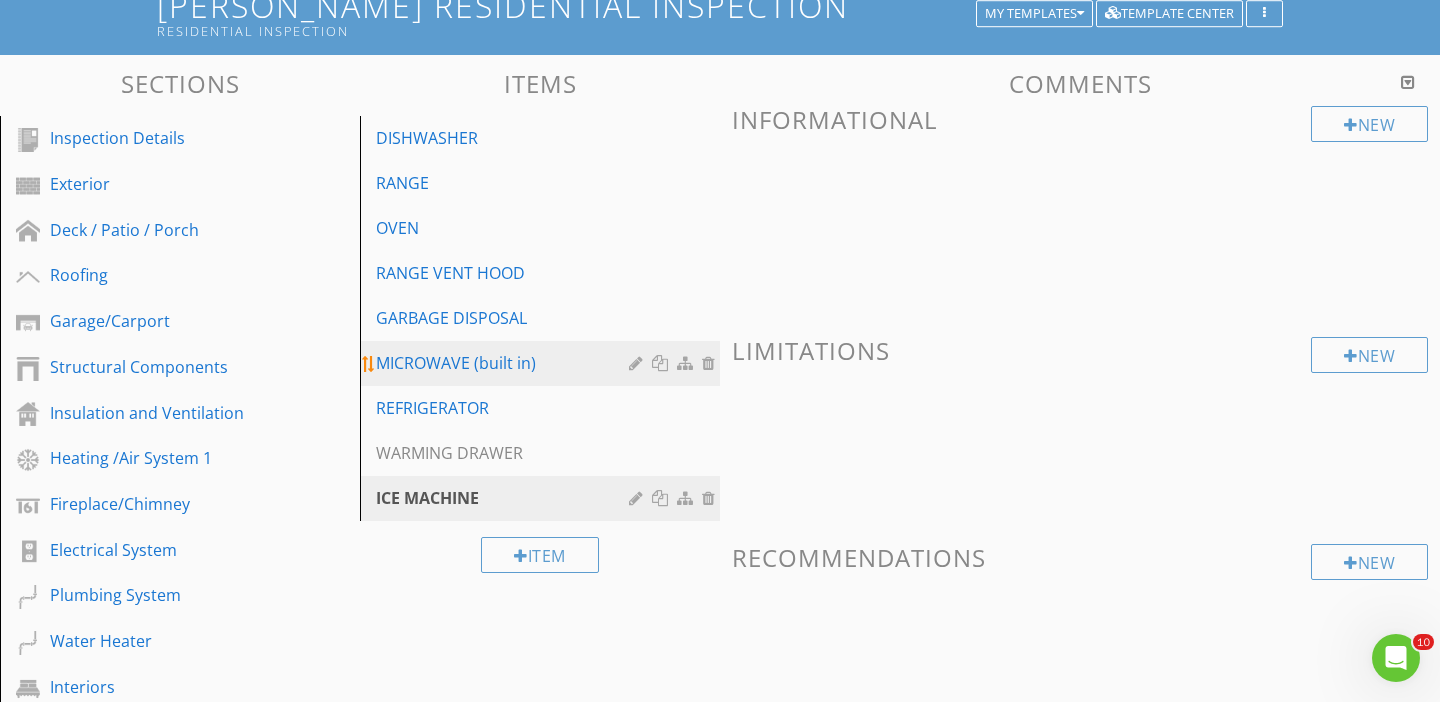 scroll, scrollTop: 142, scrollLeft: 0, axis: vertical 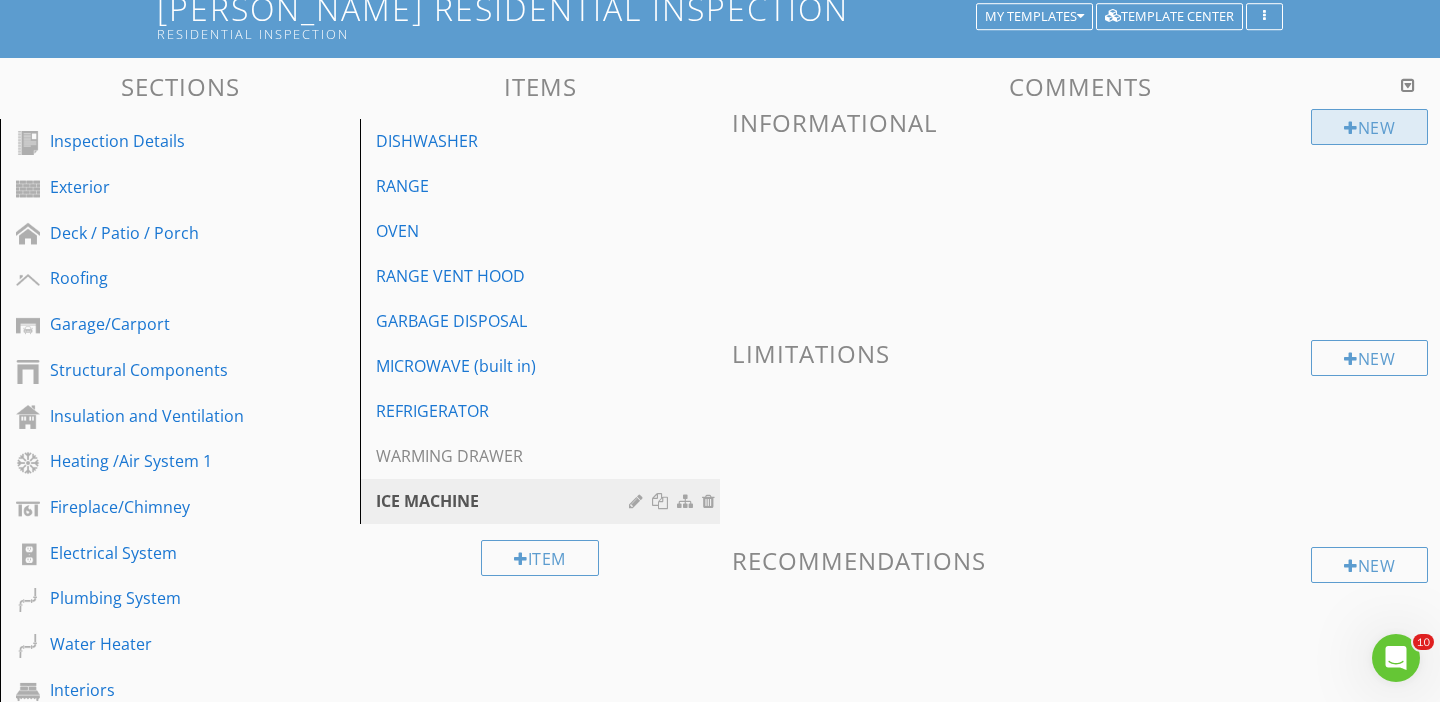 click at bounding box center (1351, 128) 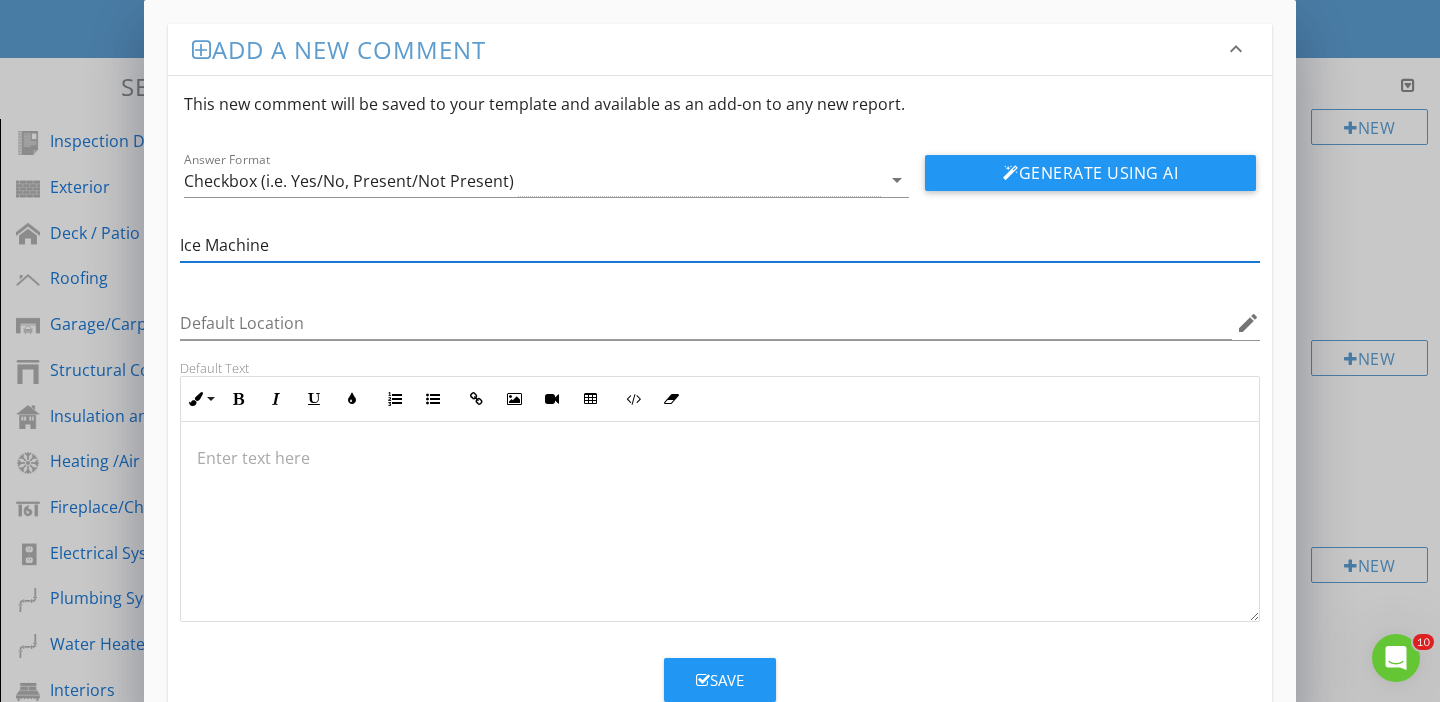 type on "Ice Machine" 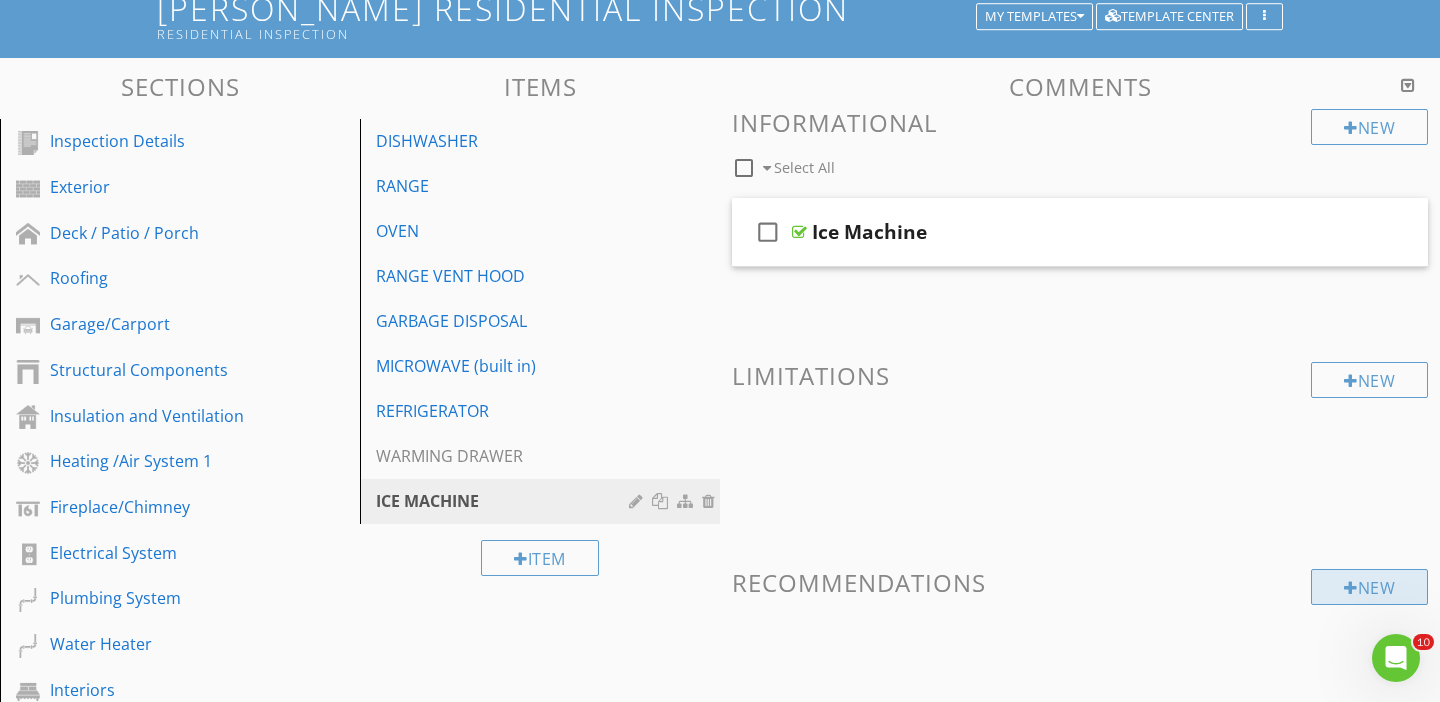 click on "New" at bounding box center (1369, 587) 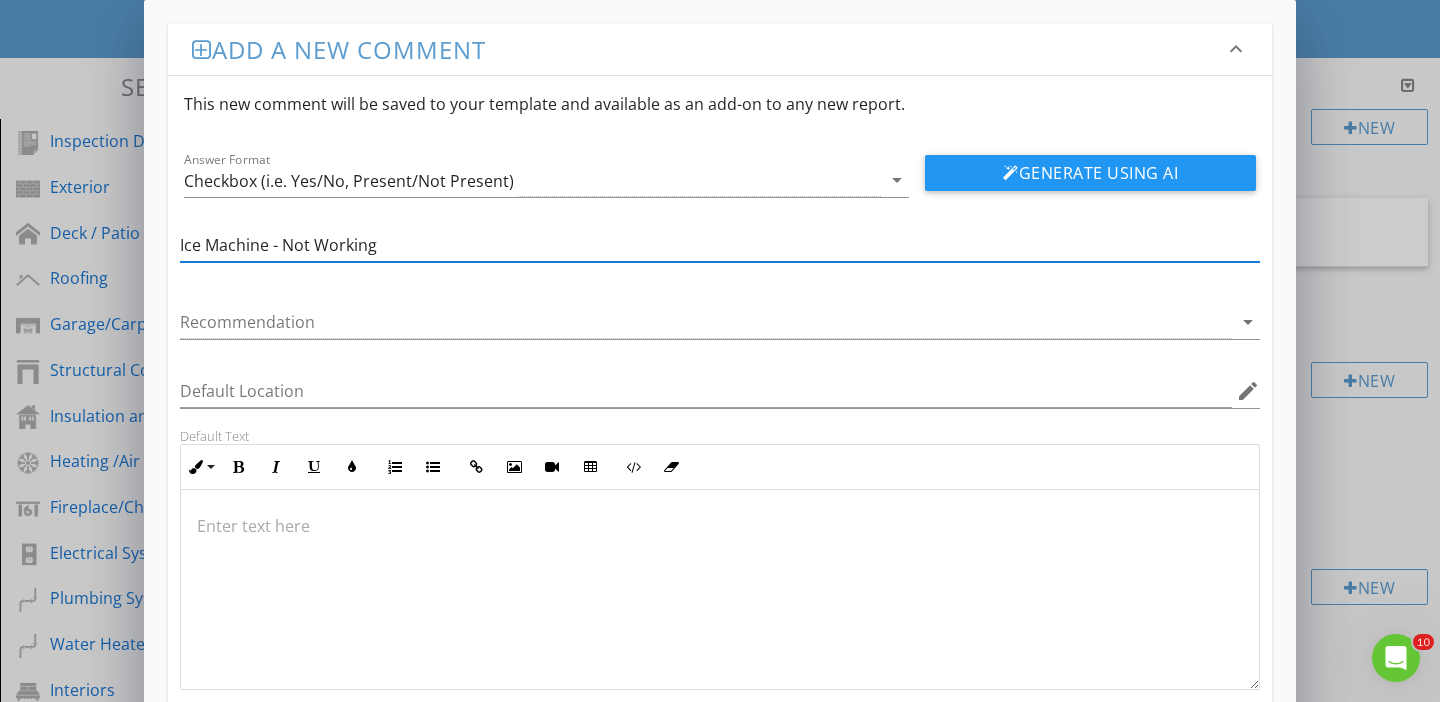 type on "Ice Machine - Not Working" 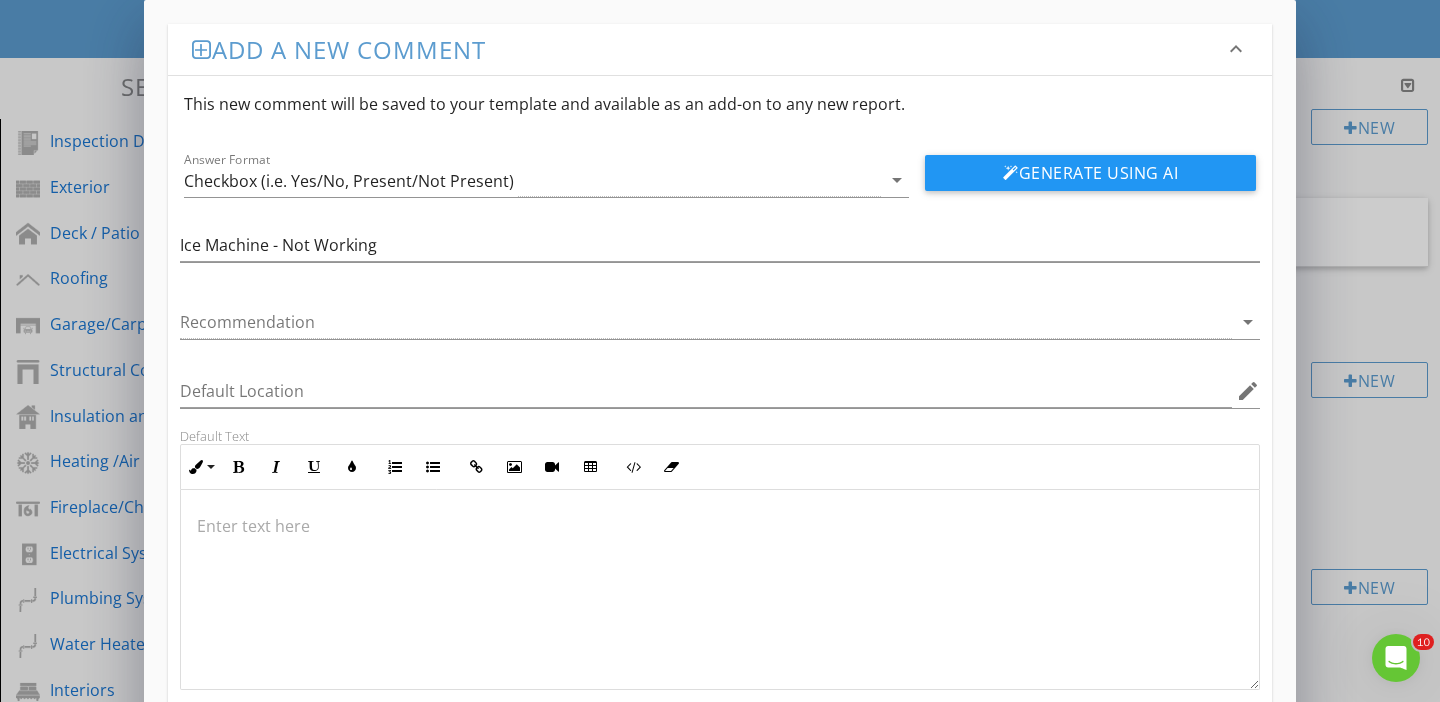 click at bounding box center [720, 590] 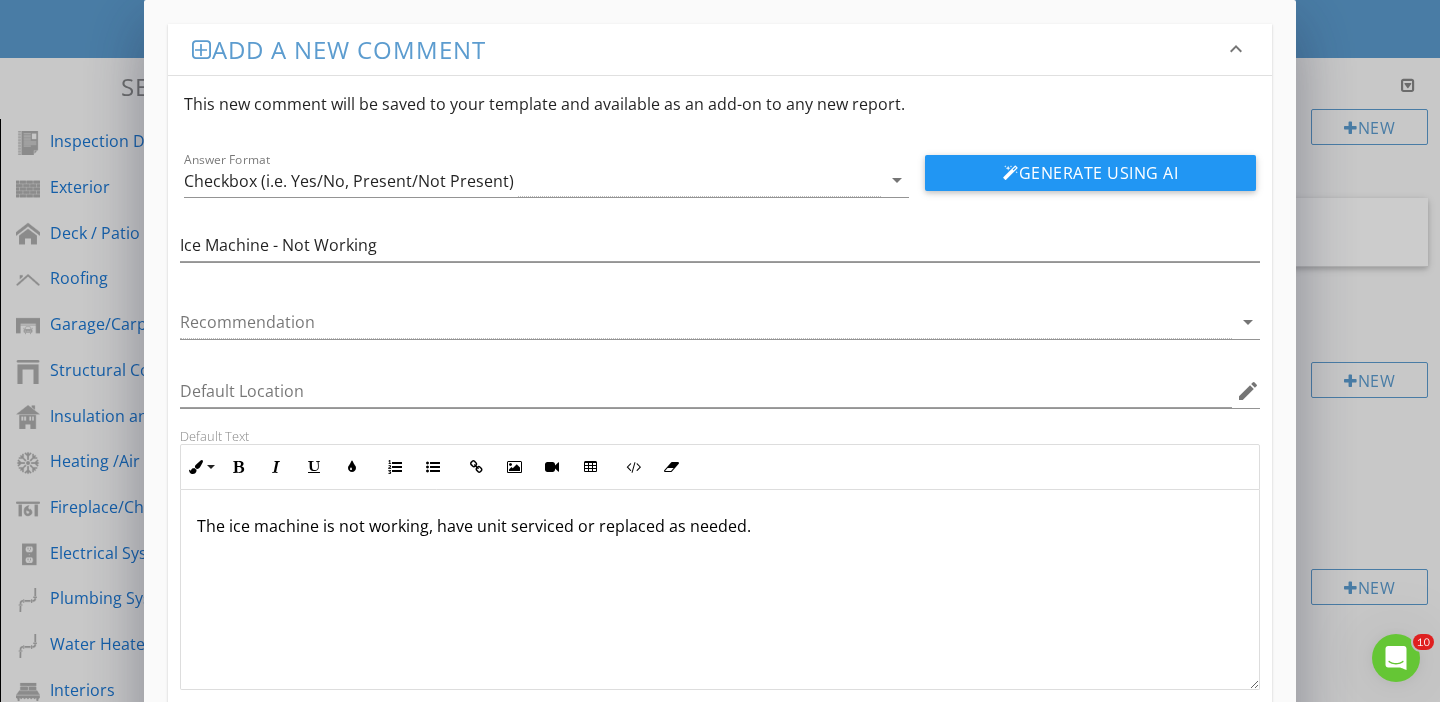 click on "Add a new comment
keyboard_arrow_down
This new comment will be saved to your template and available as an
add-on to any new report.
Answer Format Checkbox (i.e. Yes/No, Present/Not Present) arrow_drop_down
Generate Using AI
Ice Machine - Not Working           Recommendation arrow_drop_down   Default Location edit       Default Text   Inline Style XLarge Large Normal Small Light Small/Light Bold Italic Underline Colors Ordered List Unordered List Insert Link Insert Image Insert Video Insert Table Code View Clear Formatting The ice machine is not working, have unit serviced or replaced as needed.  Enter text here <p>The ice machine is not working, have unit serviced or replaced as needed.&nbsp;</p>
Save" at bounding box center (720, 407) 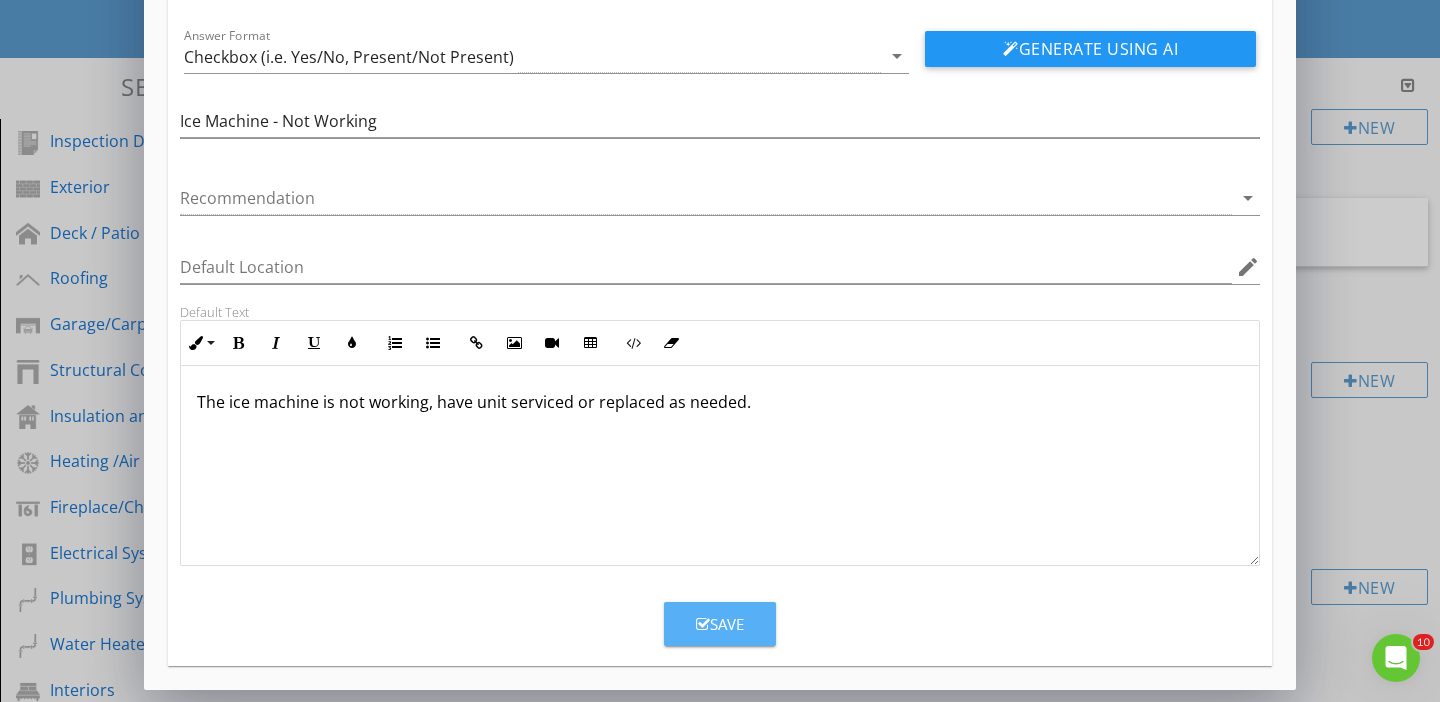 click at bounding box center (703, 624) 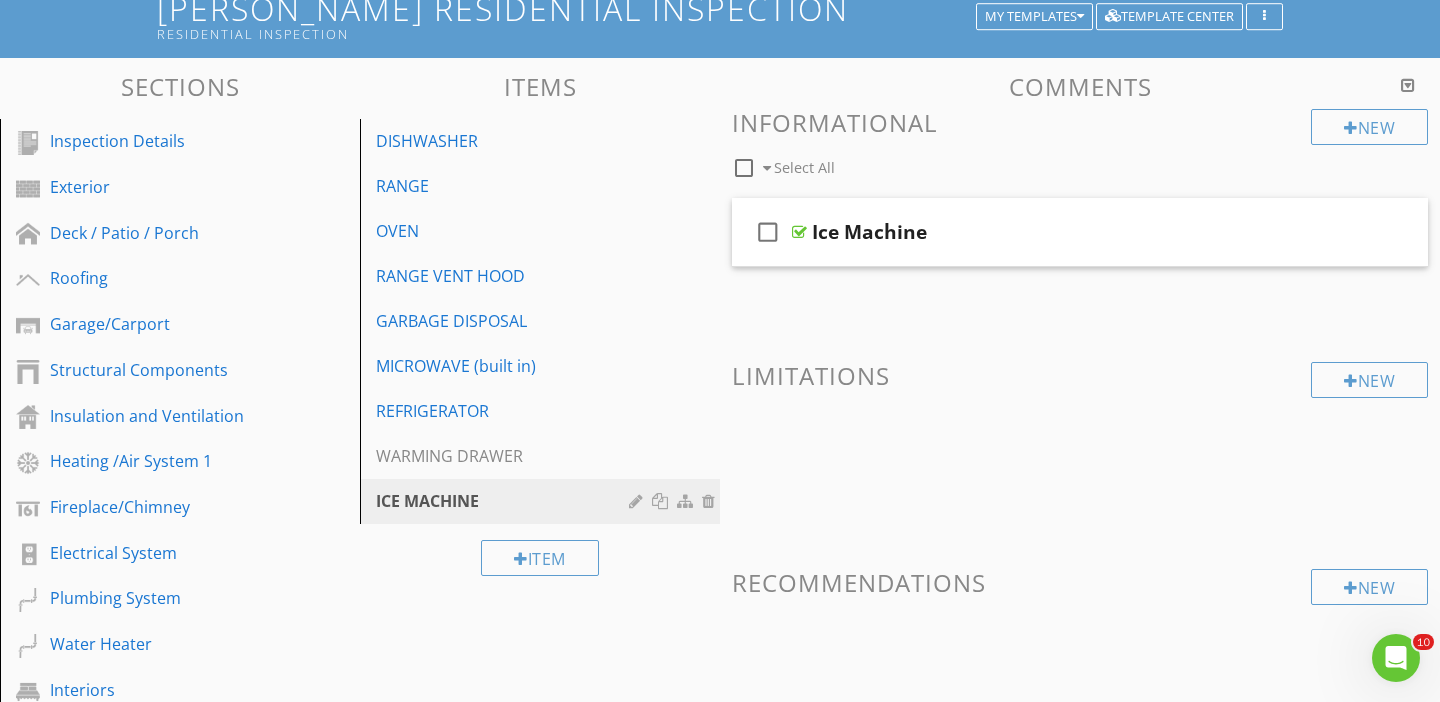 scroll, scrollTop: 27, scrollLeft: 0, axis: vertical 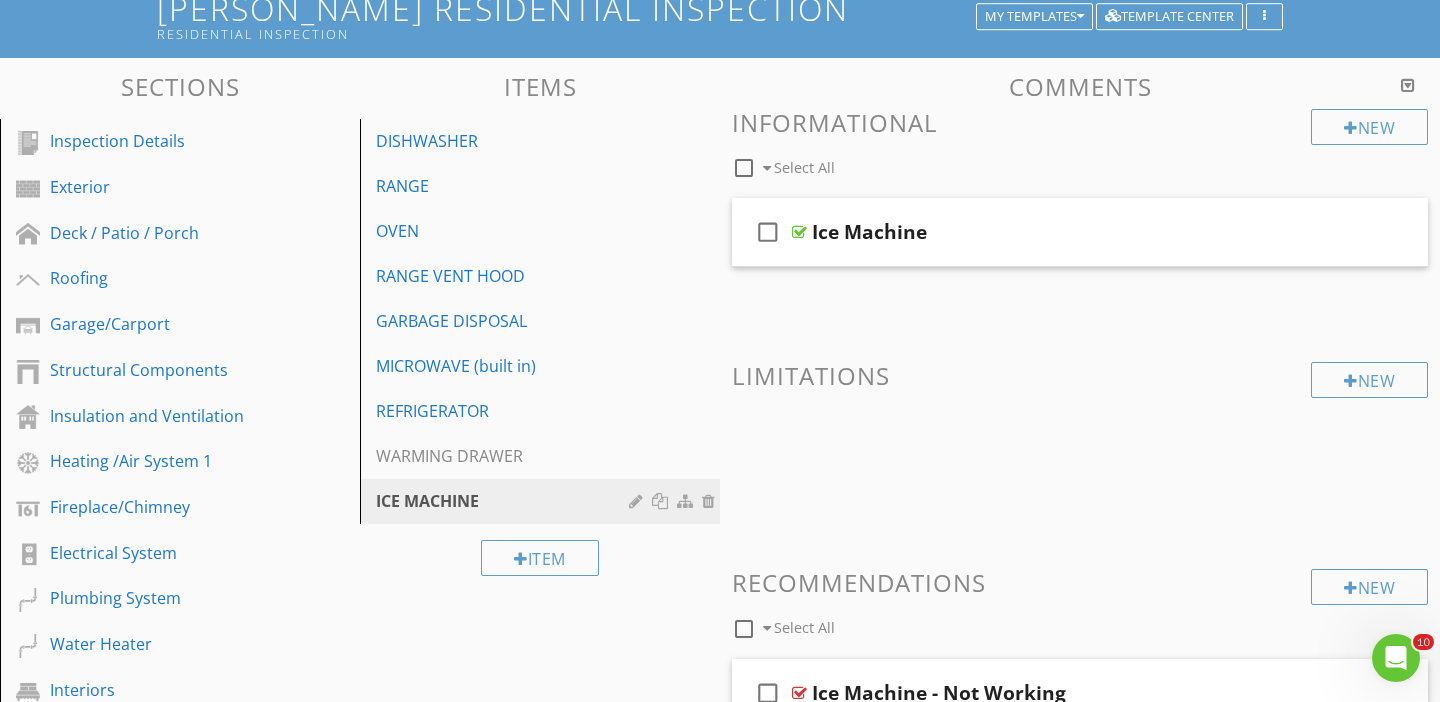 click on "Sections
Inspection Details           Exterior           Deck / Patio / Porch           Roofing           Garage/Carport           Structural Components           Insulation and Ventilation           Heating /Air System 1            Fireplace/Chimney           Electrical System           Plumbing System           Water Heater           Interiors           Built-In Kitchen Appliances           Radon Test           Mold Test           Additional Structure           Additional Exterior           Additional Deck / Patio / Porch           Additional Roofing           Additional Garage/Carport           Additional Structural Components           Additional Insulation and Ventilation           Additional Heating /Air System 1            Additional Fireplace/Chimney           Additional Electrical System           Additional Plumbing System           Additional Water Heater           Additional Interiors           Additional Built-In Kitchen Appliances           Fencing" at bounding box center [720, 998] 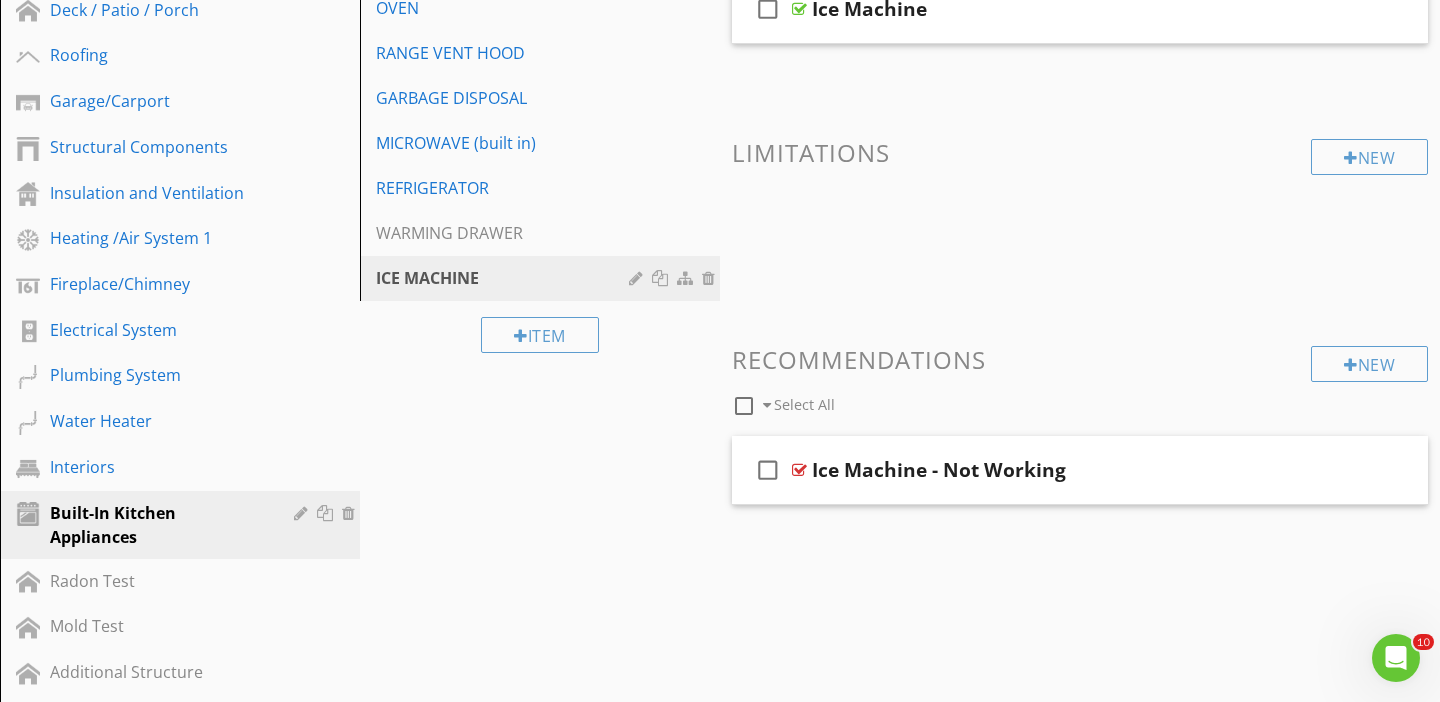 scroll, scrollTop: 371, scrollLeft: 0, axis: vertical 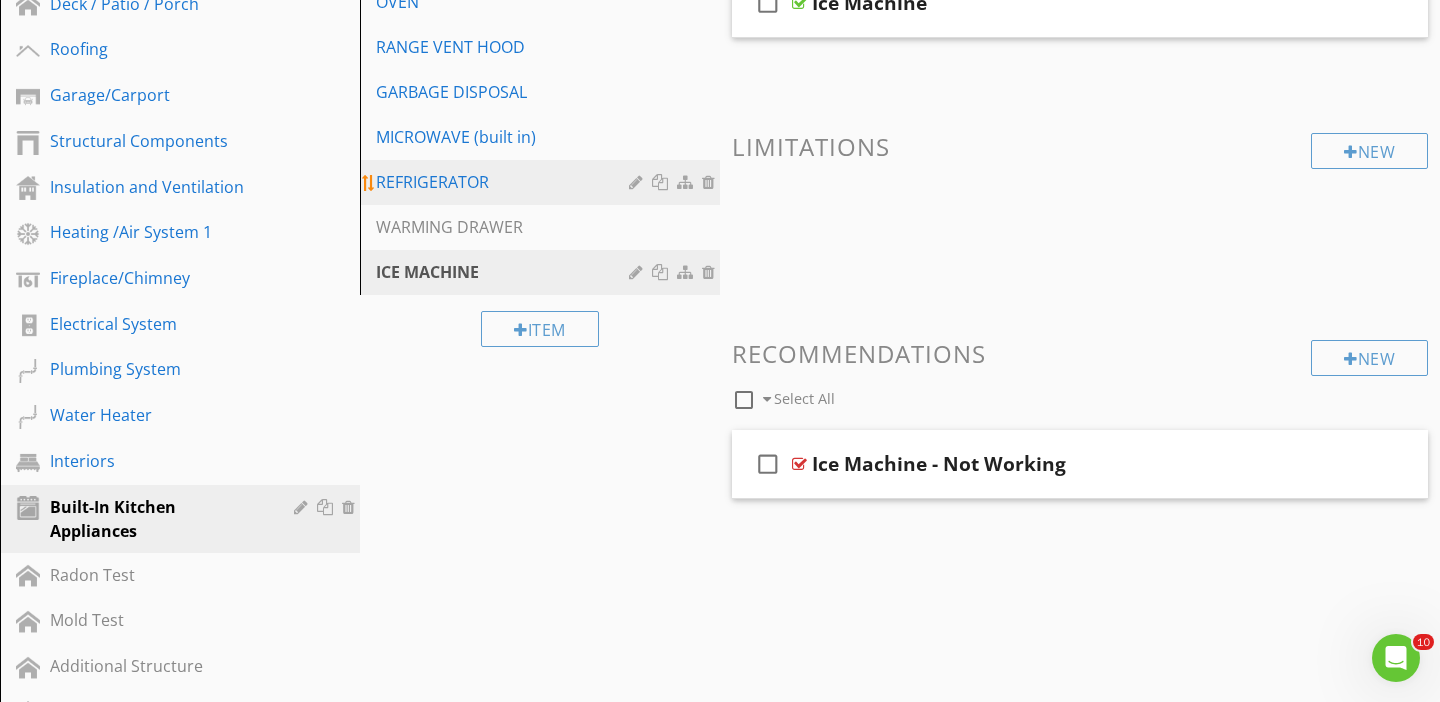 click on "REFRIGERATOR" at bounding box center [505, 182] 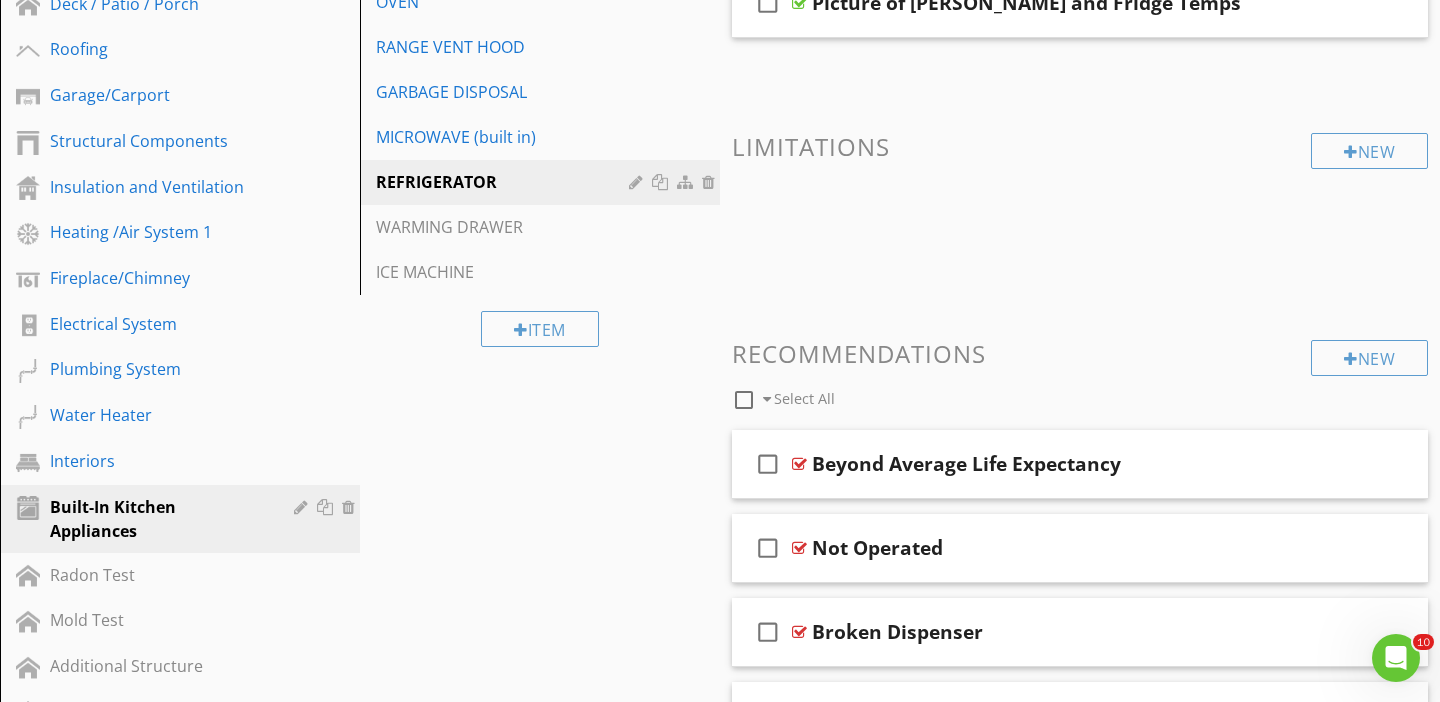 click on "Sections
Inspection Details           Exterior           Deck / Patio / Porch           Roofing           Garage/Carport           Structural Components           Insulation and Ventilation           Heating /Air System 1            Fireplace/Chimney           Electrical System           Plumbing System           Water Heater           Interiors           Built-In Kitchen Appliances           Radon Test           Mold Test           Additional Structure           Additional Exterior           Additional Deck / Patio / Porch           Additional Roofing           Additional Garage/Carport           Additional Structural Components           Additional Insulation and Ventilation           Additional Heating /Air System 1            Additional Fireplace/Chimney           Additional Electrical System           Additional Plumbing System           Additional Water Heater           Additional Interiors           Additional Built-In Kitchen Appliances           Fencing" at bounding box center [720, 769] 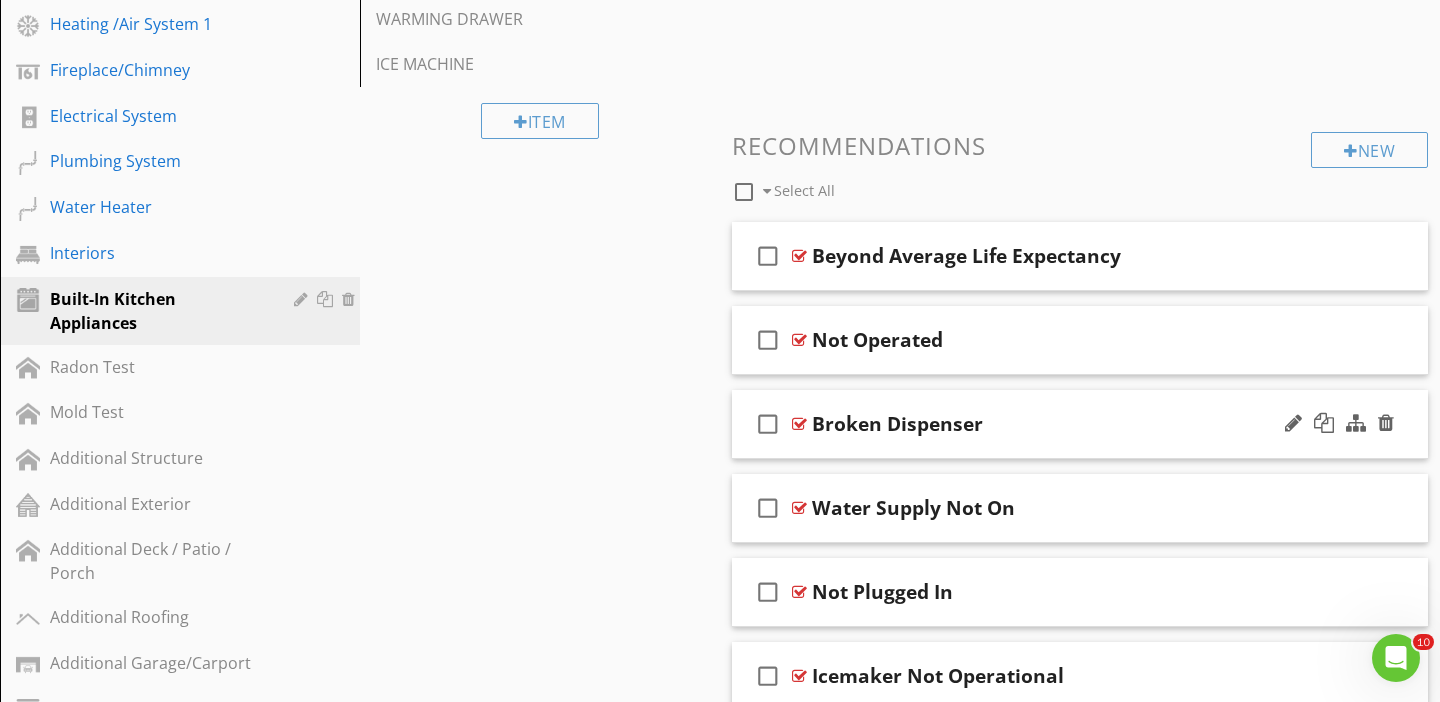 scroll, scrollTop: 580, scrollLeft: 0, axis: vertical 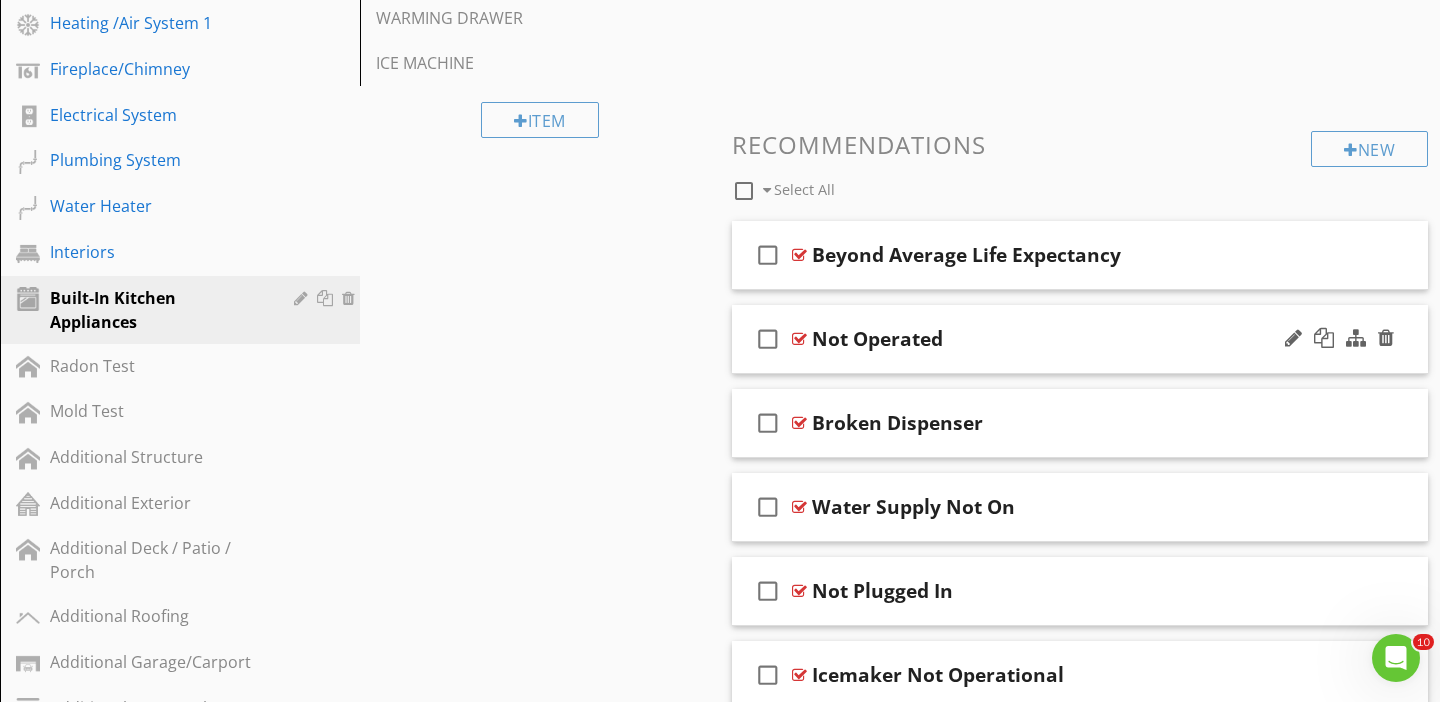click on "check_box_outline_blank
Not Operated" at bounding box center [1080, 339] 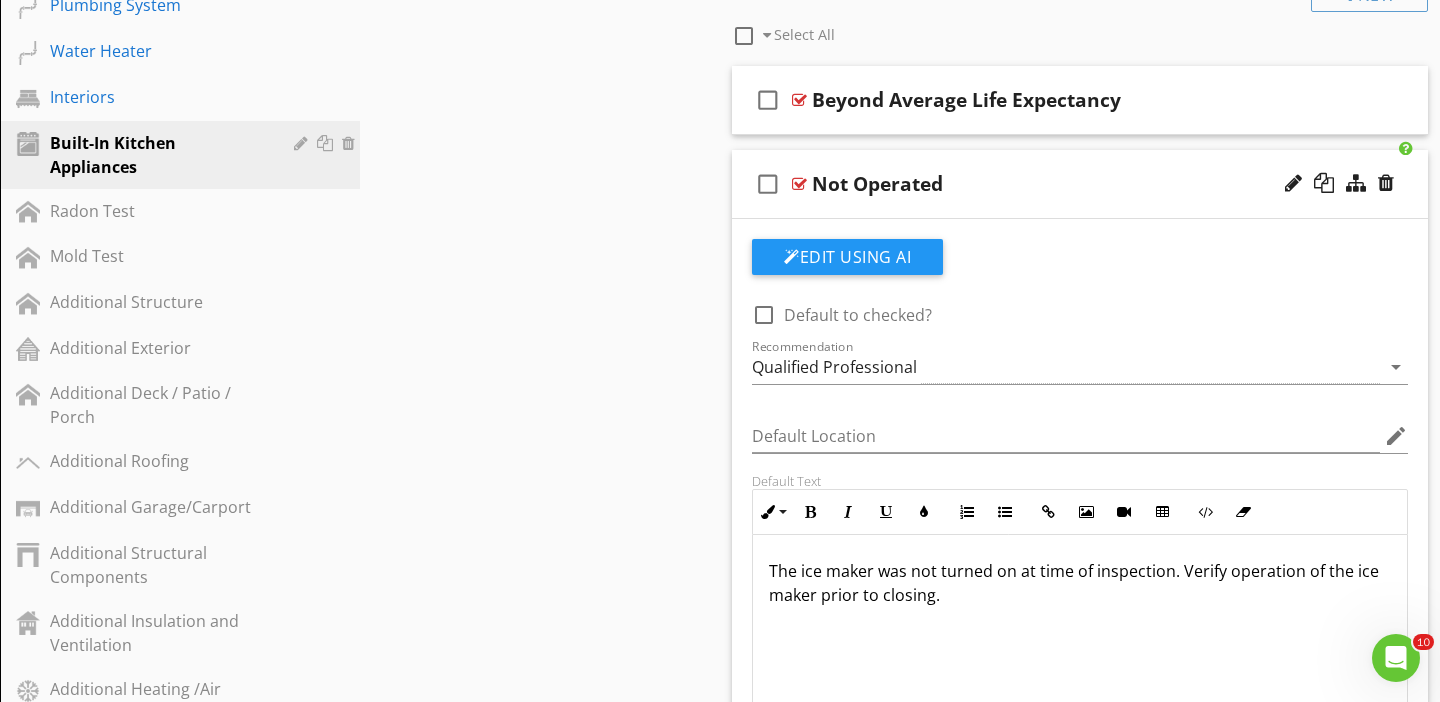 scroll, scrollTop: 737, scrollLeft: 0, axis: vertical 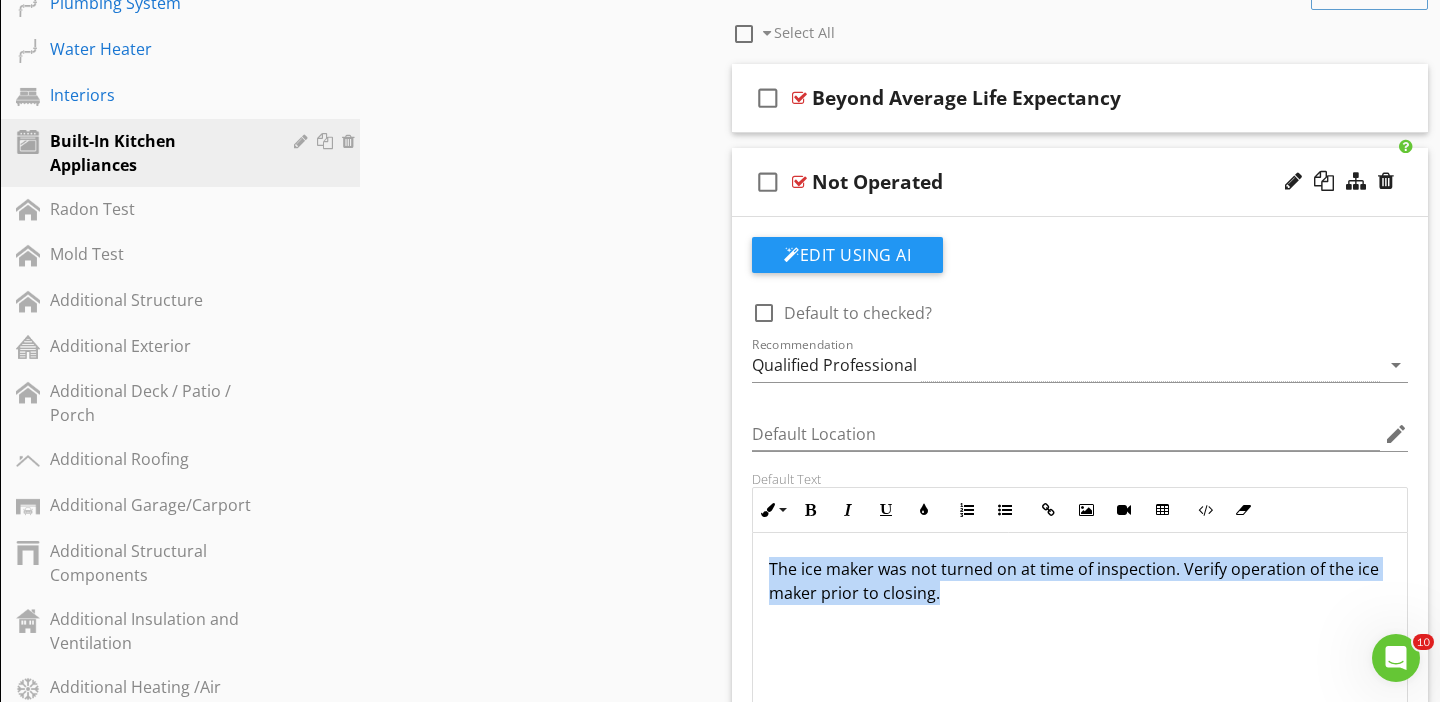 drag, startPoint x: 948, startPoint y: 592, endPoint x: 767, endPoint y: 565, distance: 183.00273 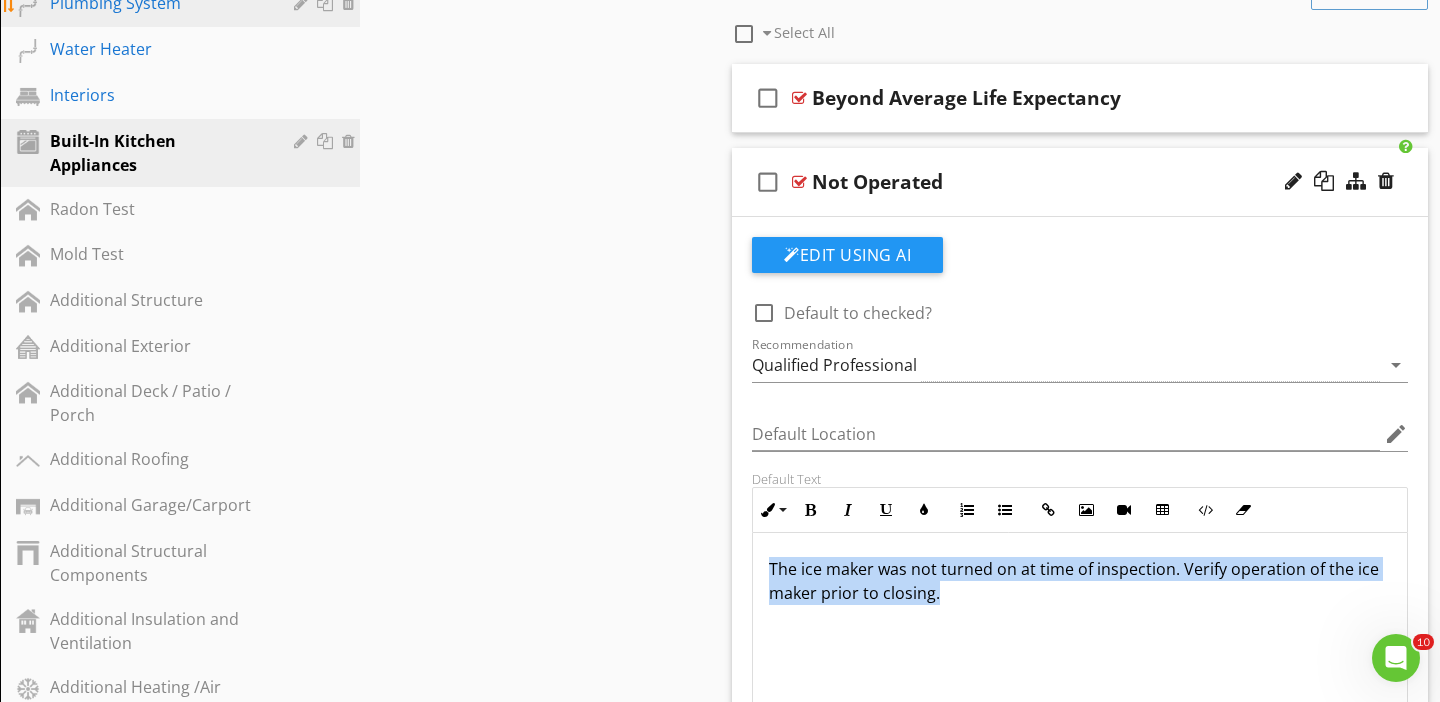 copy on "The ice maker was not turned on at time of inspection. Verify operation of the ice maker prior to closing." 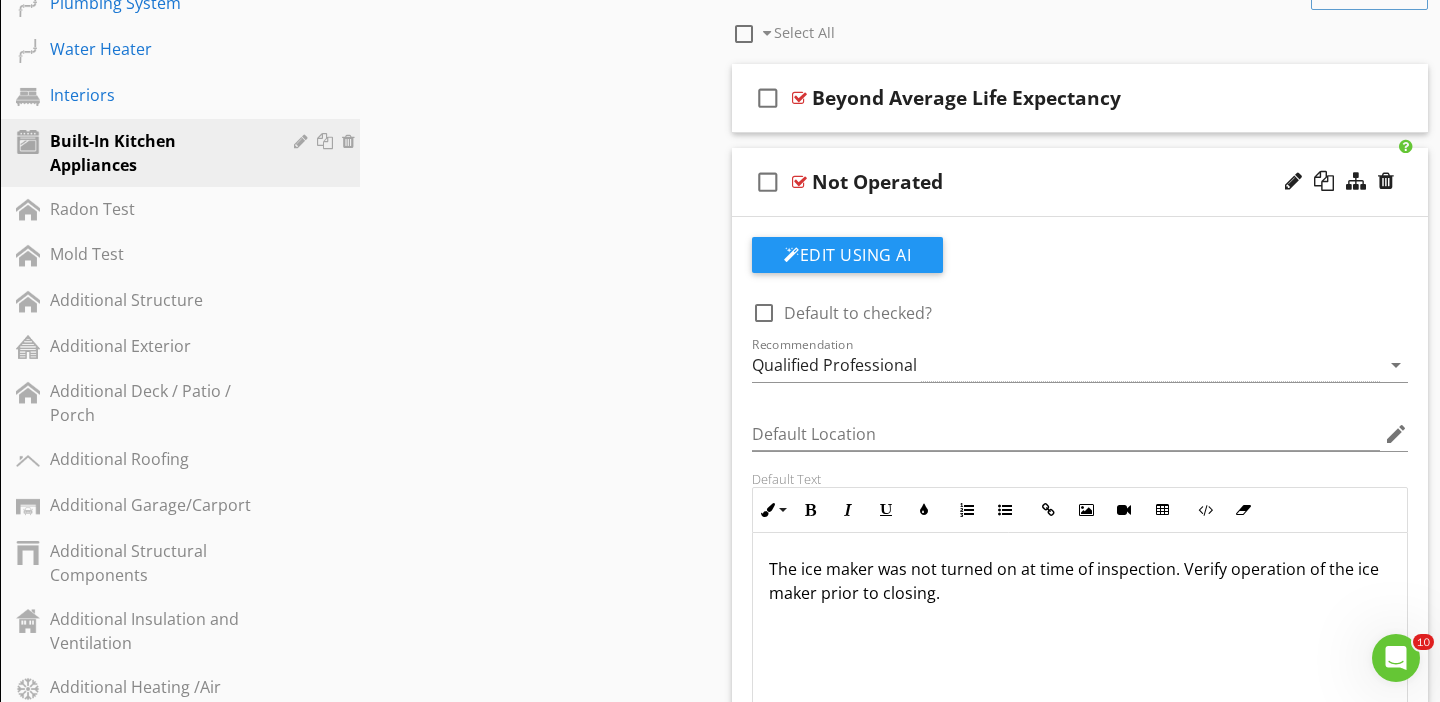 click on "Edit Using AI
check_box_outline_blank Default to checked?           Recommendation Qualified Professional arrow_drop_down   Default Location edit       Default Text   Inline Style XLarge Large Normal Small Light Small/Light Bold Italic Underline Colors Ordered List Unordered List Insert Link Insert Image Insert Video Insert Table Code View Clear Formatting The ice maker was not turned on at time of inspection. Verify operation of the ice maker prior to closing. Enter text here <p>The ice maker was not turned on at time of inspection. Verify operation of the ice maker prior to closing.</p>
Add Default Photo" at bounding box center [1080, 550] 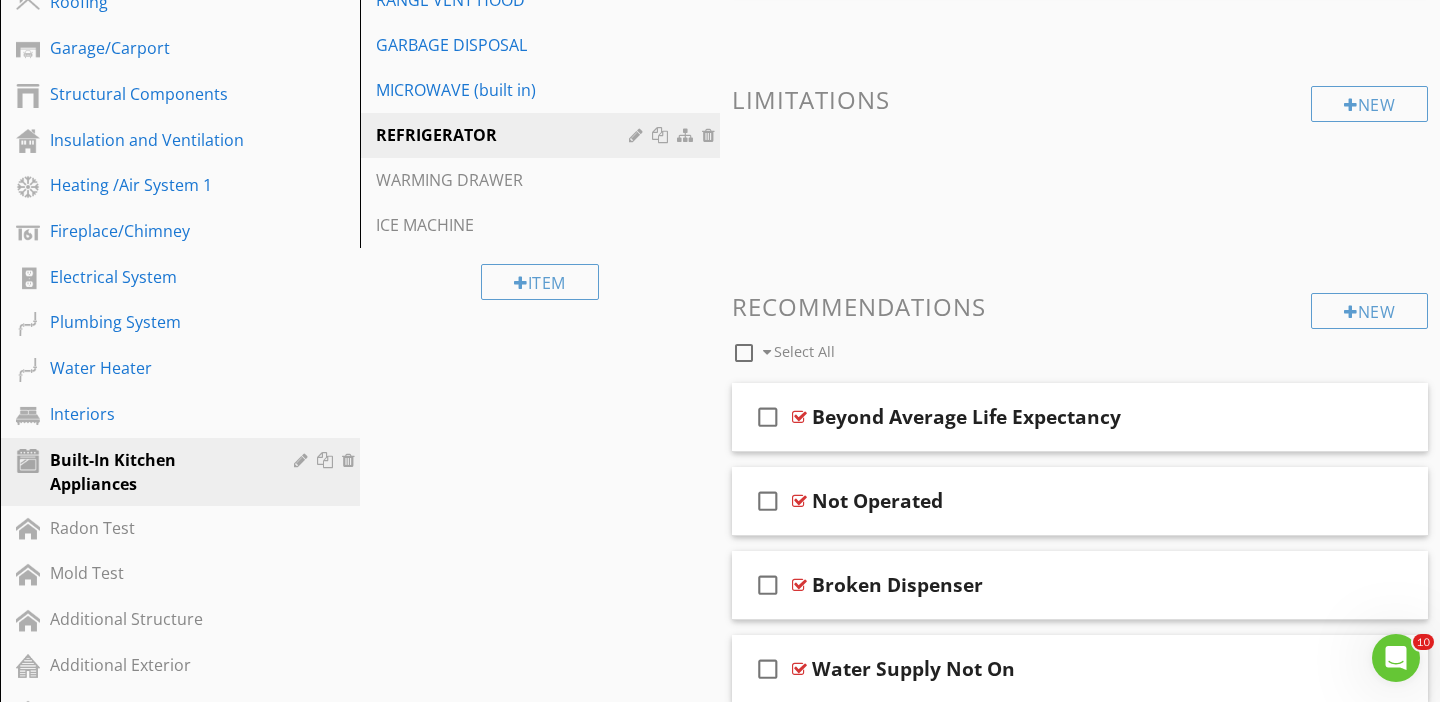 scroll, scrollTop: 413, scrollLeft: 0, axis: vertical 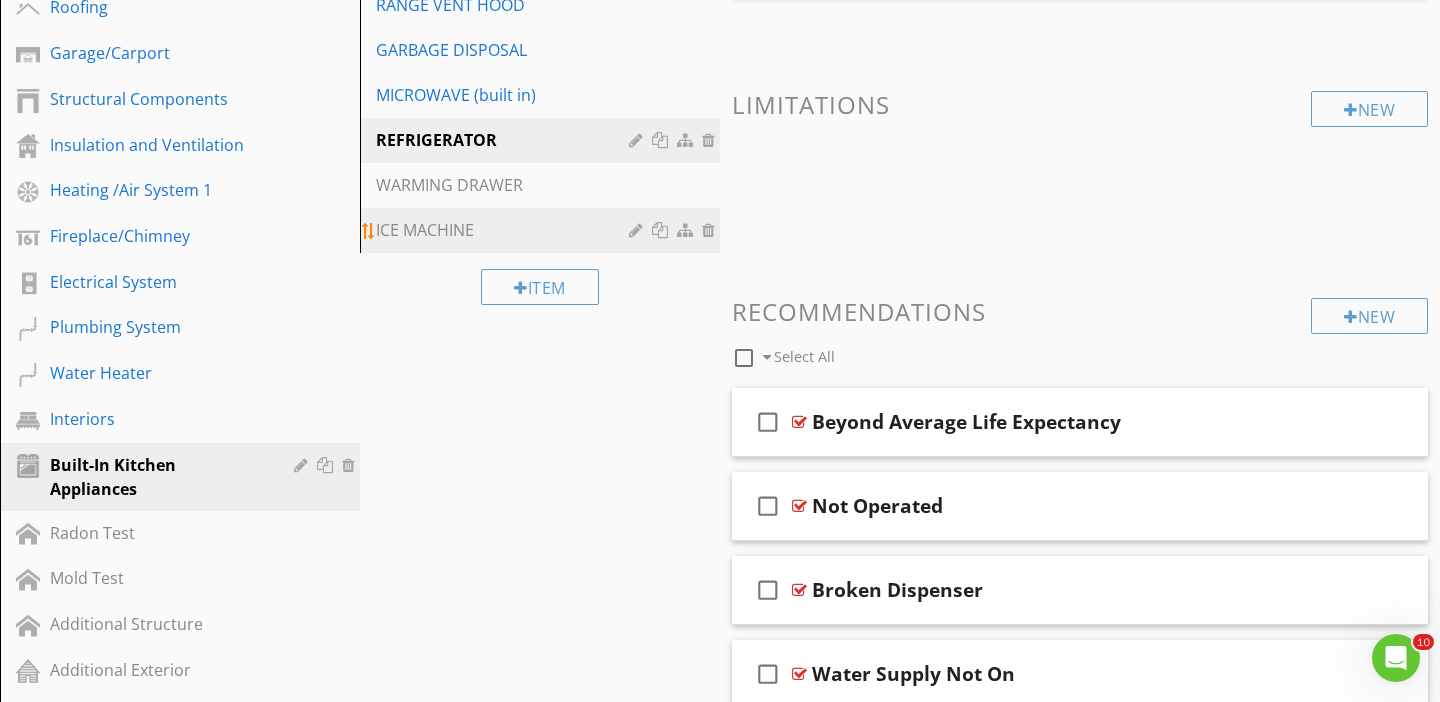 click on "ICE MACHINE" at bounding box center (505, 230) 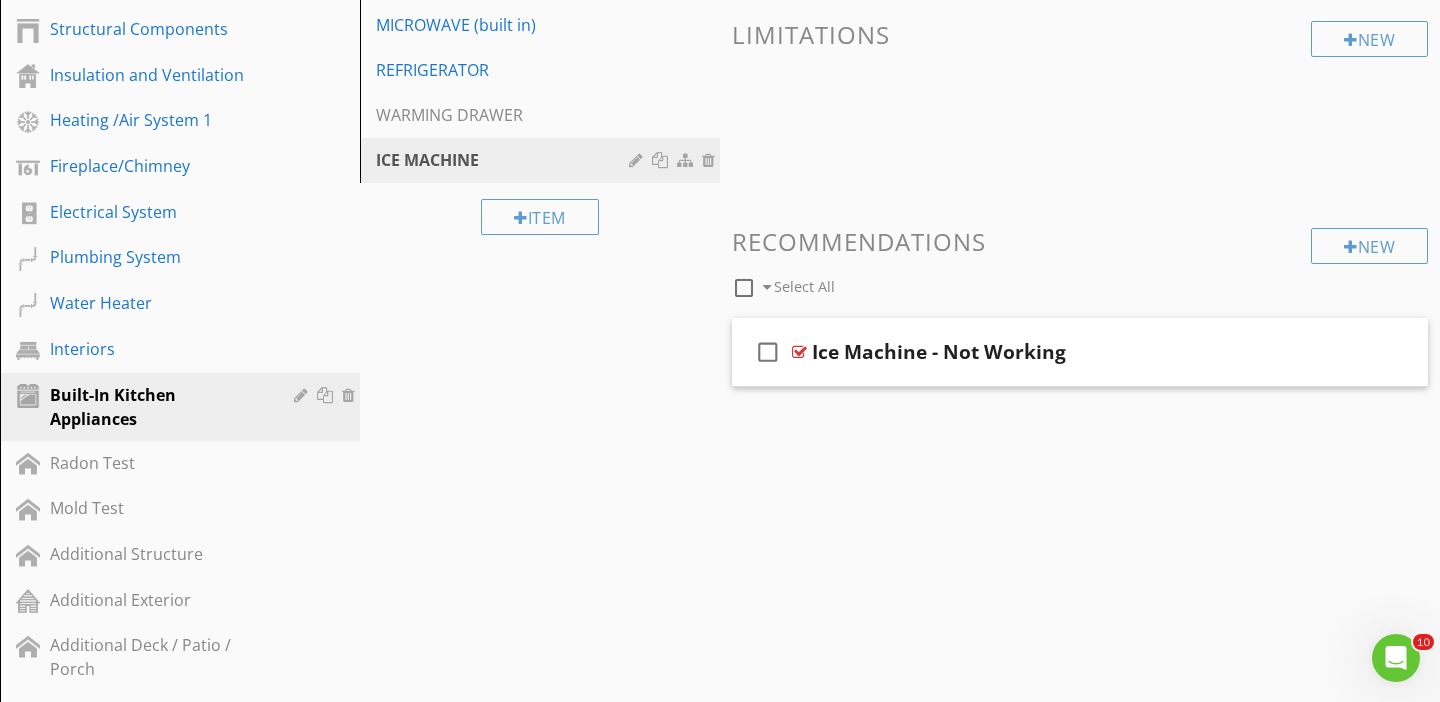 scroll, scrollTop: 491, scrollLeft: 0, axis: vertical 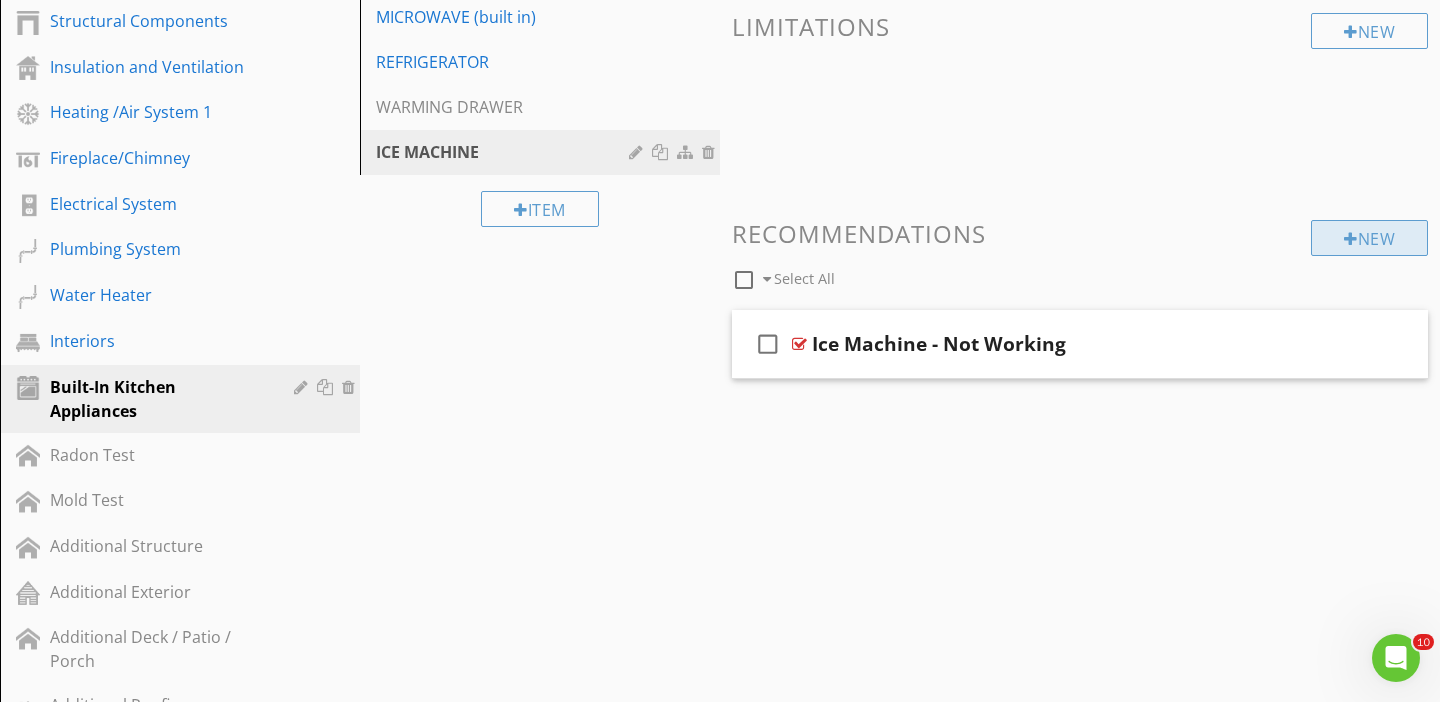 click at bounding box center [1351, 239] 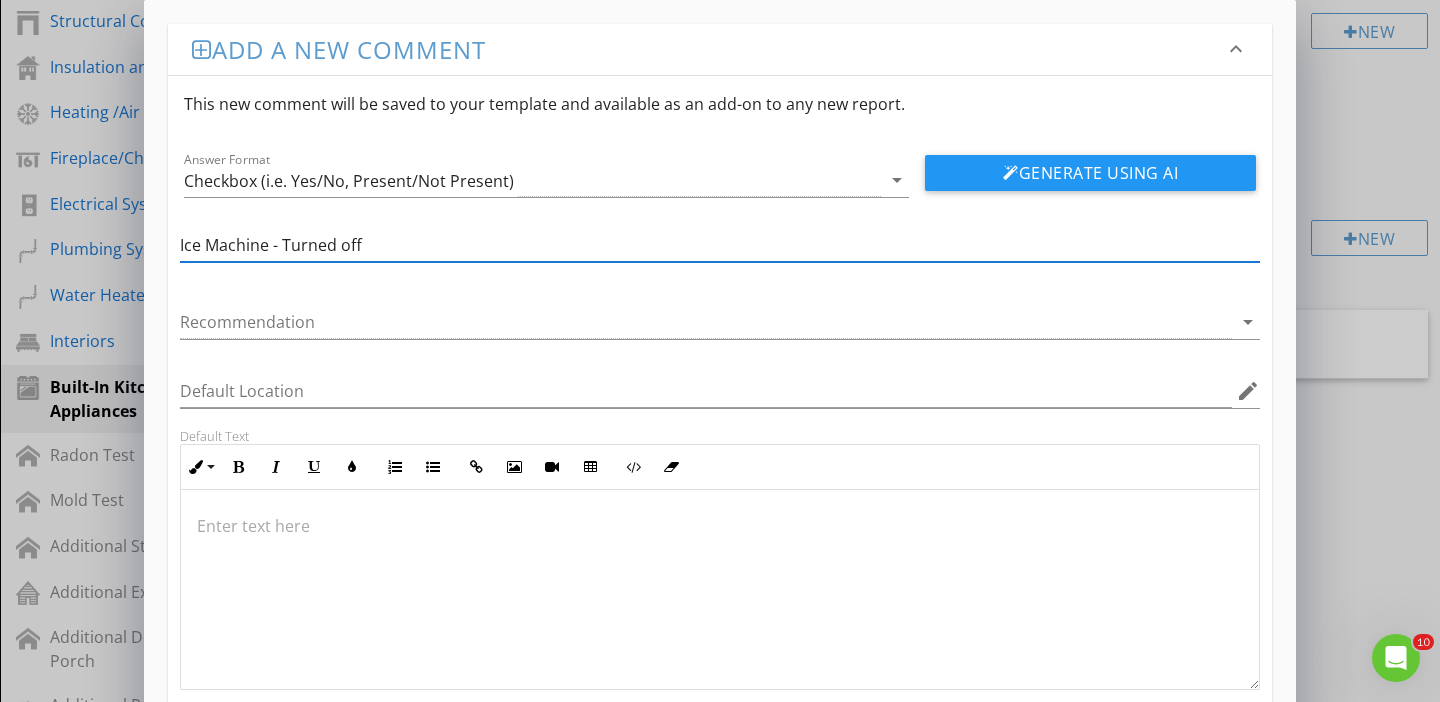 type on "Ice Machine - Turned off" 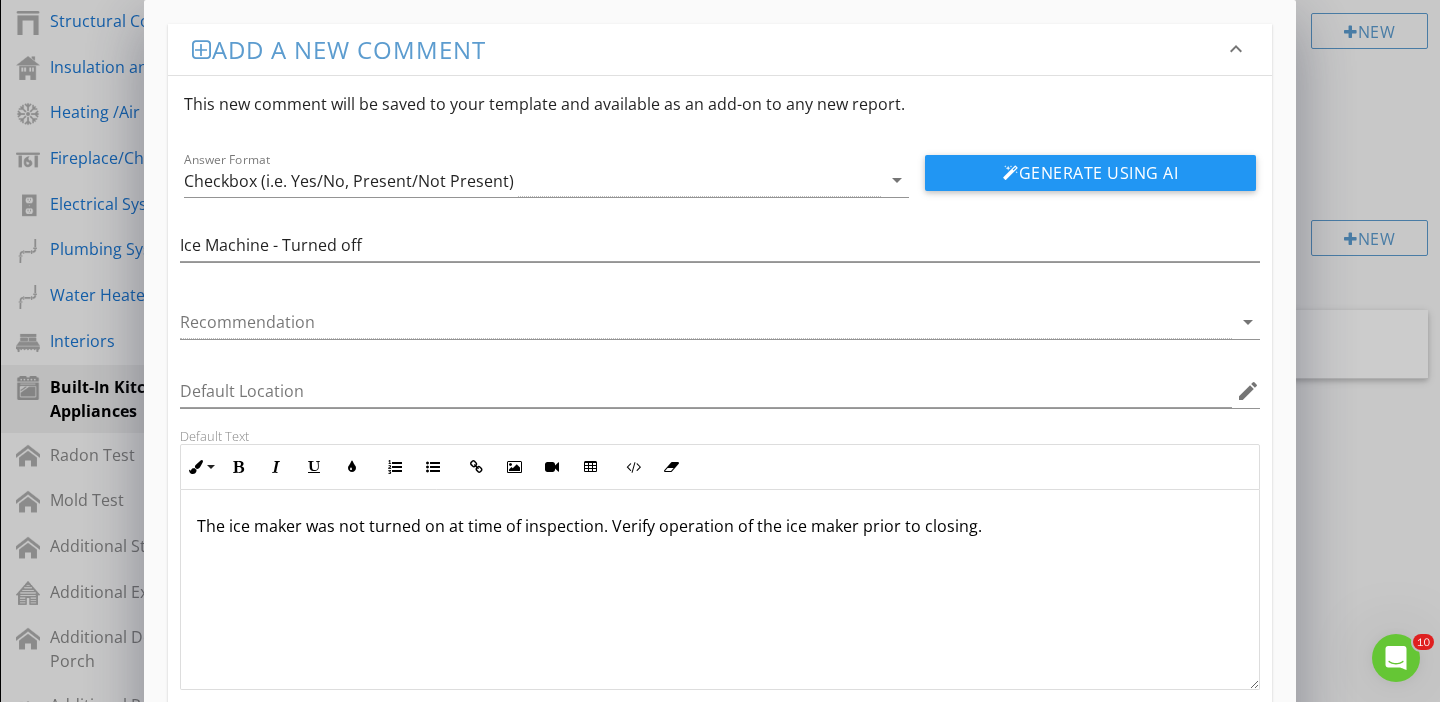 click on "The ice maker was not turned on at time of inspection. Verify operation of the ice maker prior to closing." at bounding box center [720, 526] 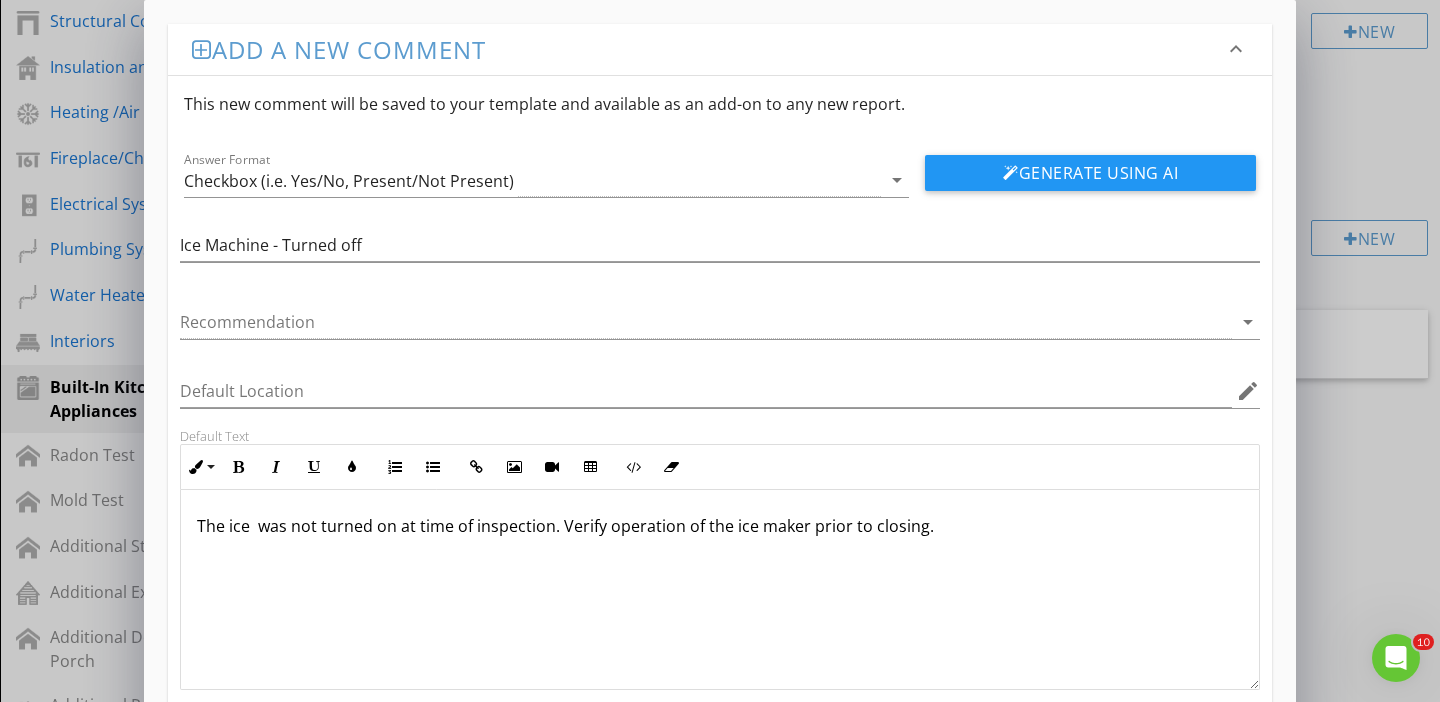 type 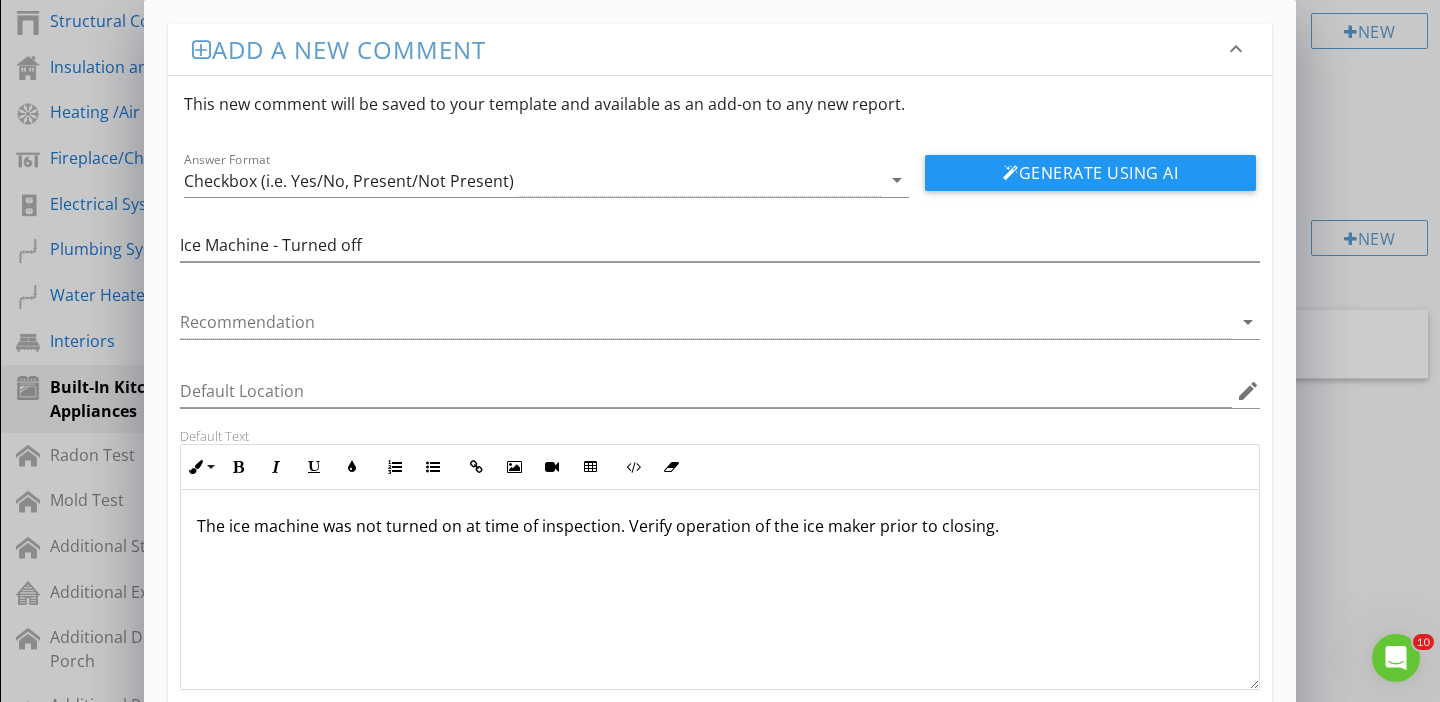click on "The ice machine was not turned on at time of inspection. Verify operation of the ice maker prior to closing." at bounding box center [720, 526] 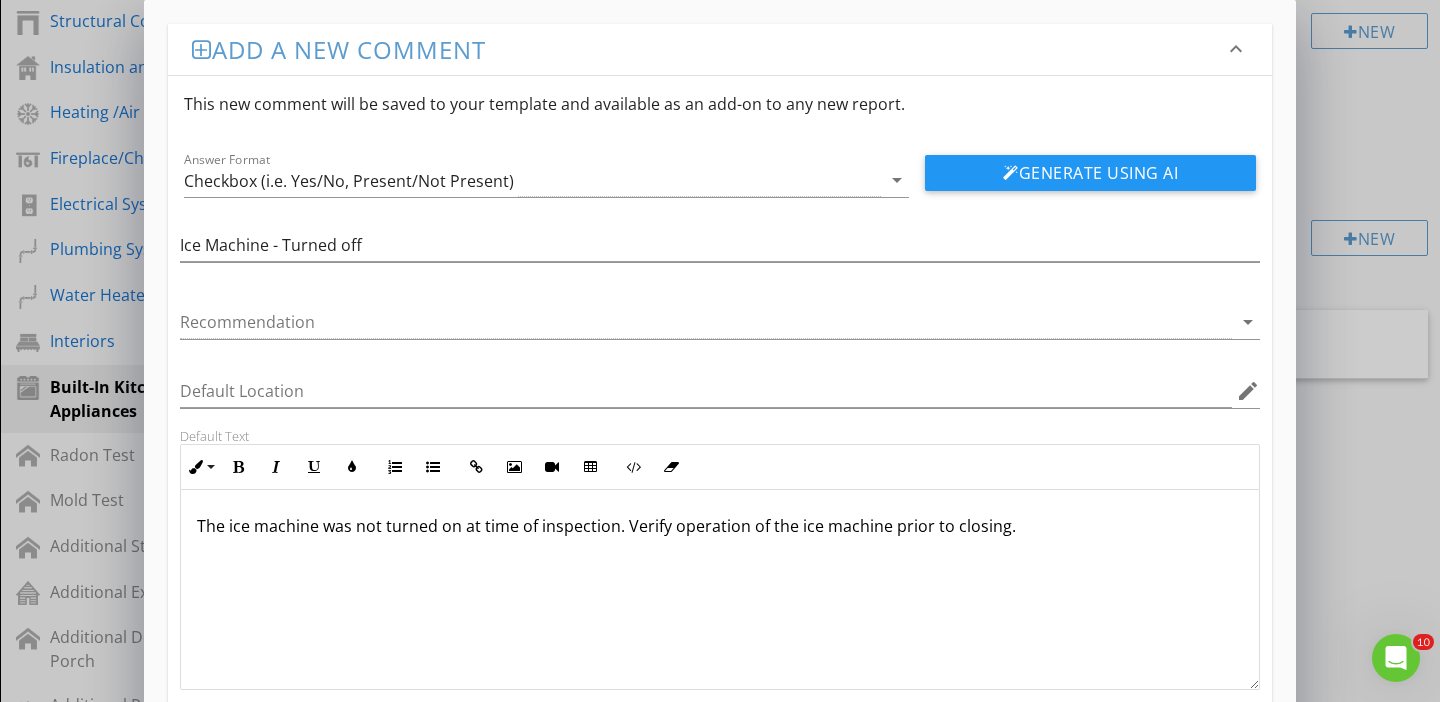 click on "Add a new comment
keyboard_arrow_down
This new comment will be saved to your template and available as an
add-on to any new report.
Answer Format Checkbox (i.e. Yes/No, Present/Not Present) arrow_drop_down
Generate Using AI
Ice Machine - Turned off           Recommendation arrow_drop_down   Default Location edit       Default Text   Inline Style XLarge Large Normal Small Light Small/Light Bold Italic Underline Colors Ordered List Unordered List Insert Link Insert Image Insert Video Insert Table Code View Clear Formatting The ice machine was not turned on at time of inspection. Verify operation of the ice machine prior to closing. Enter text here <p>The ice machine was not turned on at time of inspection. Verify operation of the ice machine prior to closing.</p>
Save" at bounding box center (720, 407) 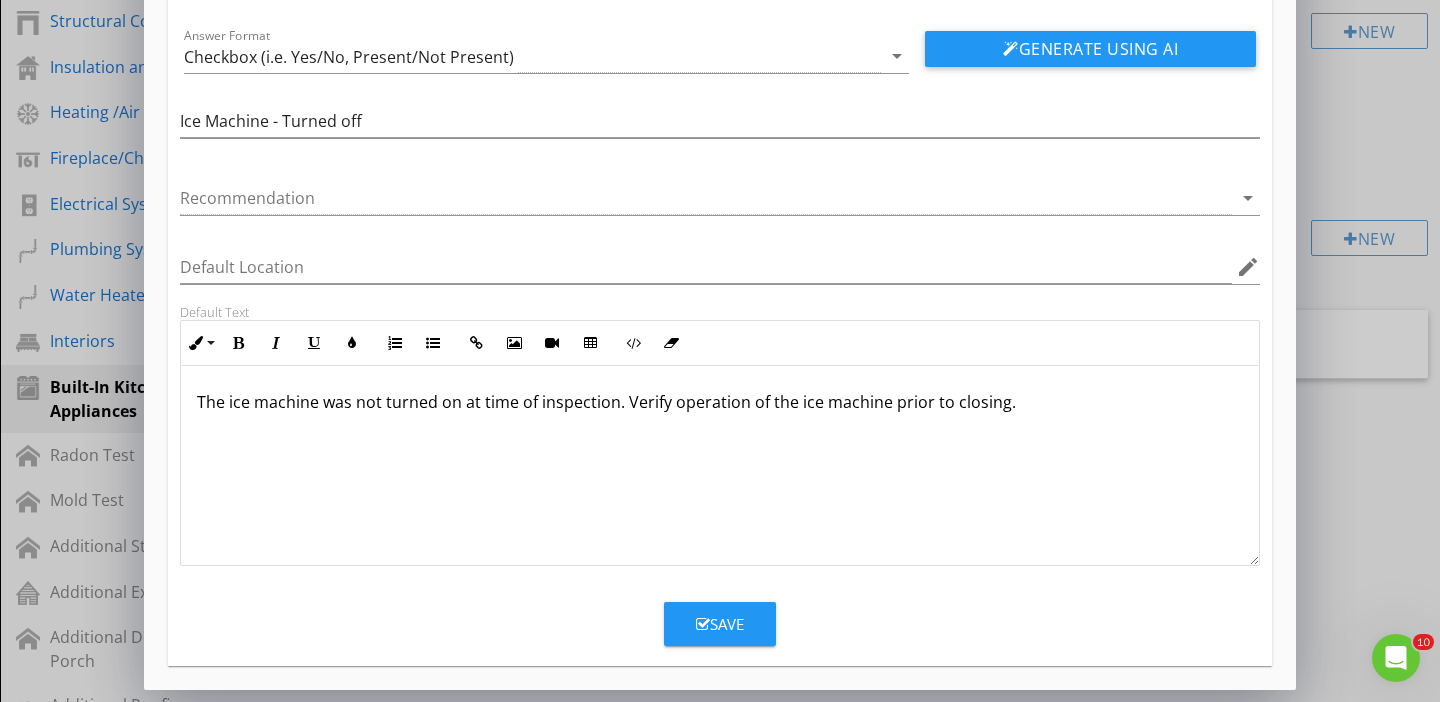 scroll, scrollTop: 124, scrollLeft: 0, axis: vertical 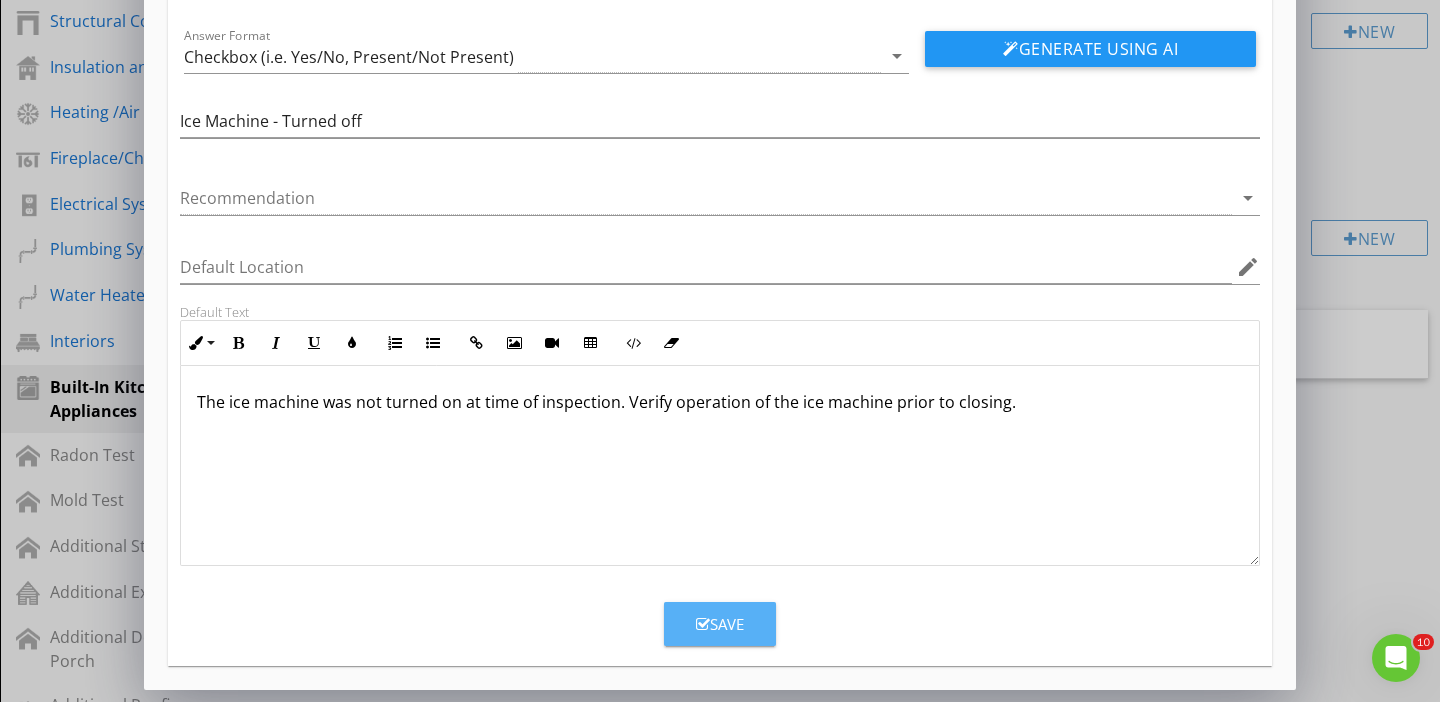 click at bounding box center [703, 624] 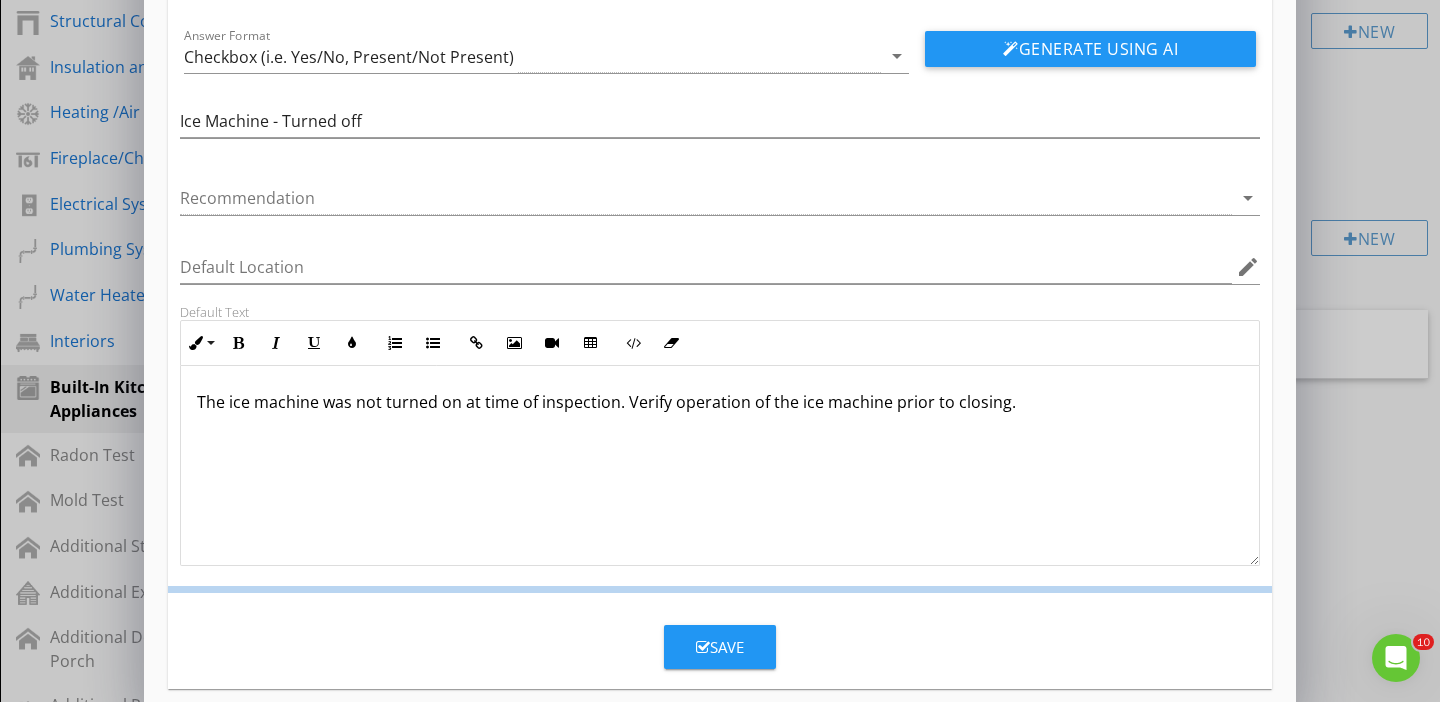 scroll, scrollTop: 27, scrollLeft: 0, axis: vertical 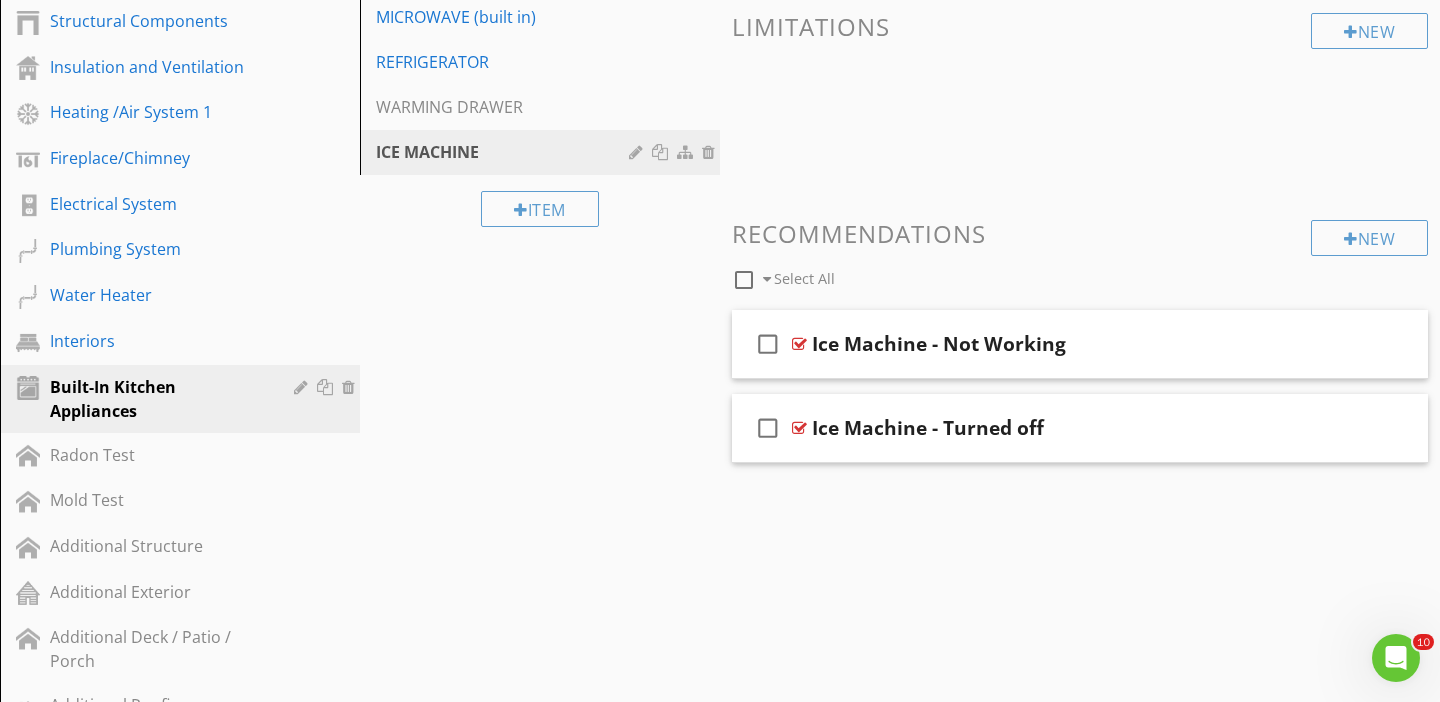 click on "Comments
New
Informational   check_box_outline_blank     Select All       check_box_outline_blank
Ice Machine
New
Limitations
New
Recommendations   check_box_outline_blank     Select All     check_box_outline_blank
Ice Machine - Not Working
check_box_outline_blank
Ice Machine - Turned off" at bounding box center (1080, 125) 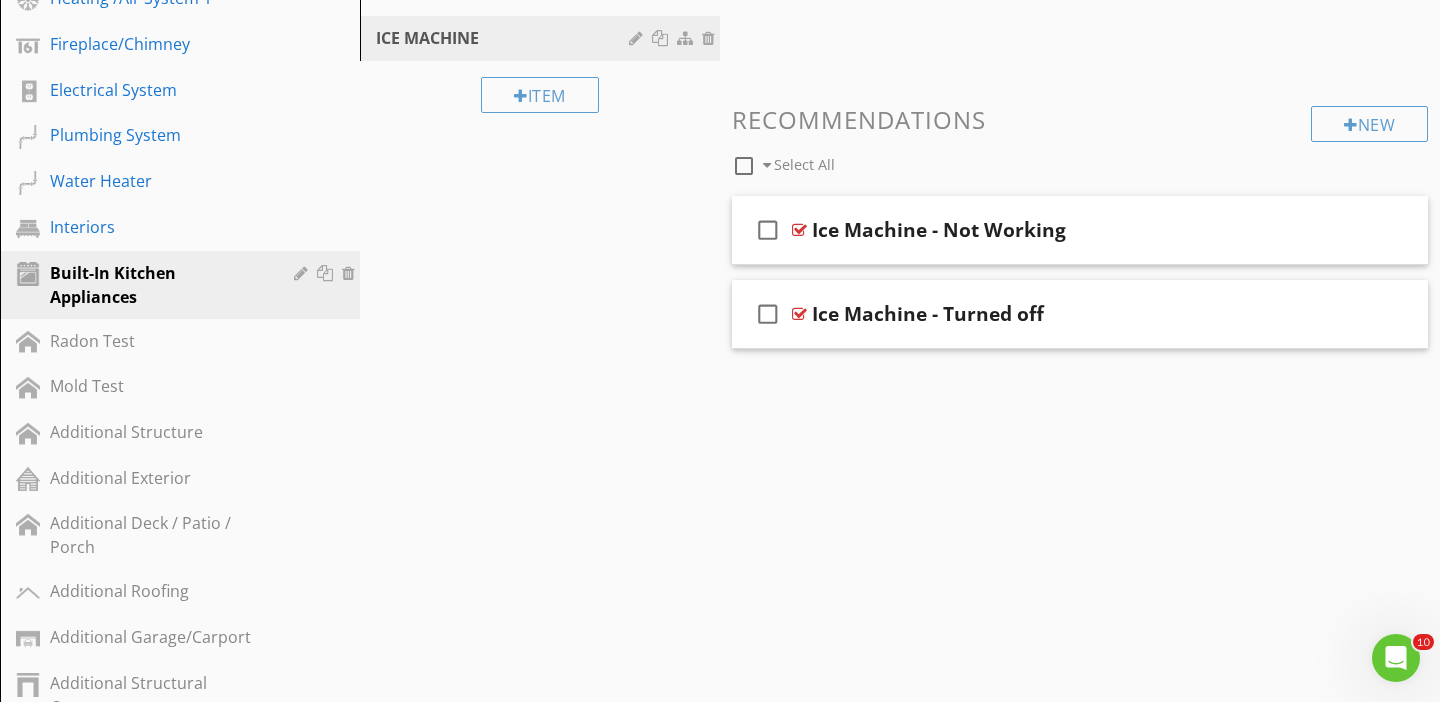 scroll, scrollTop: 615, scrollLeft: 0, axis: vertical 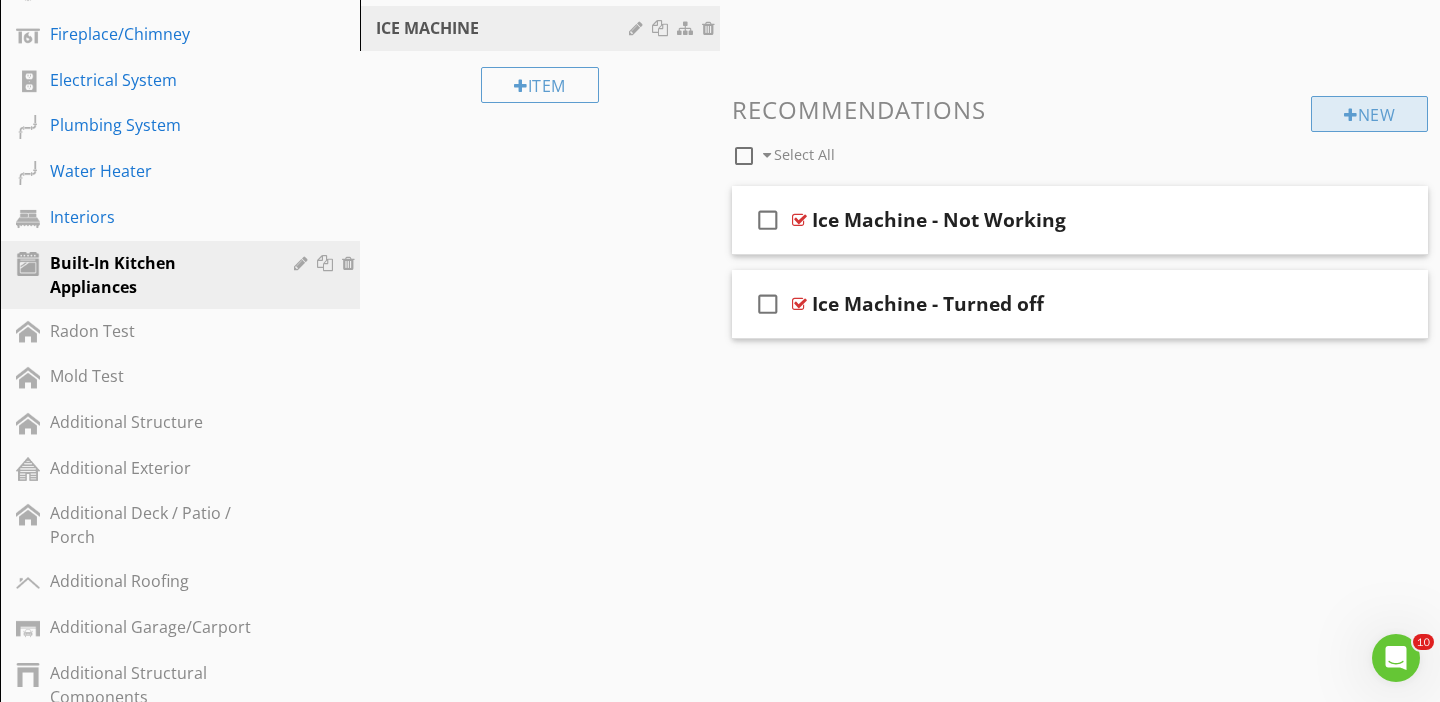 click at bounding box center (1351, 115) 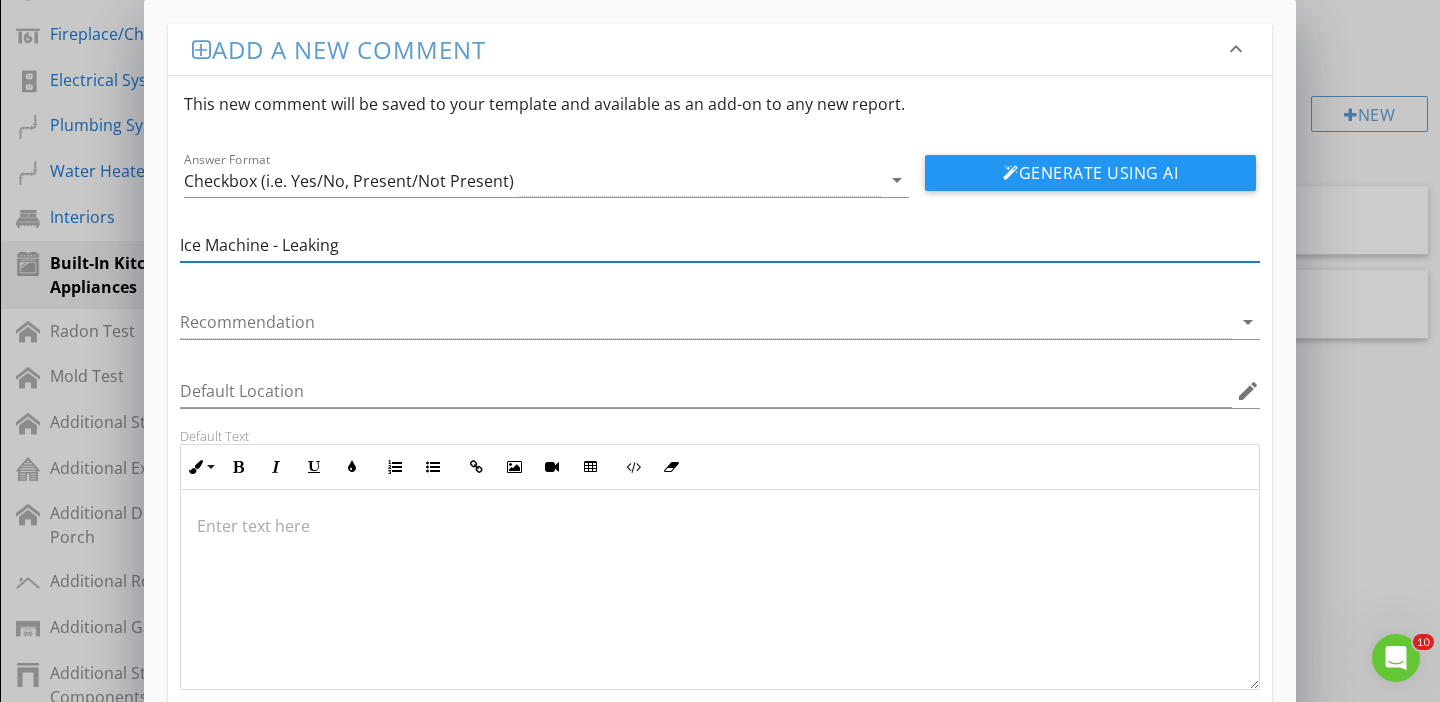 type on "Ice Machine - Leaking" 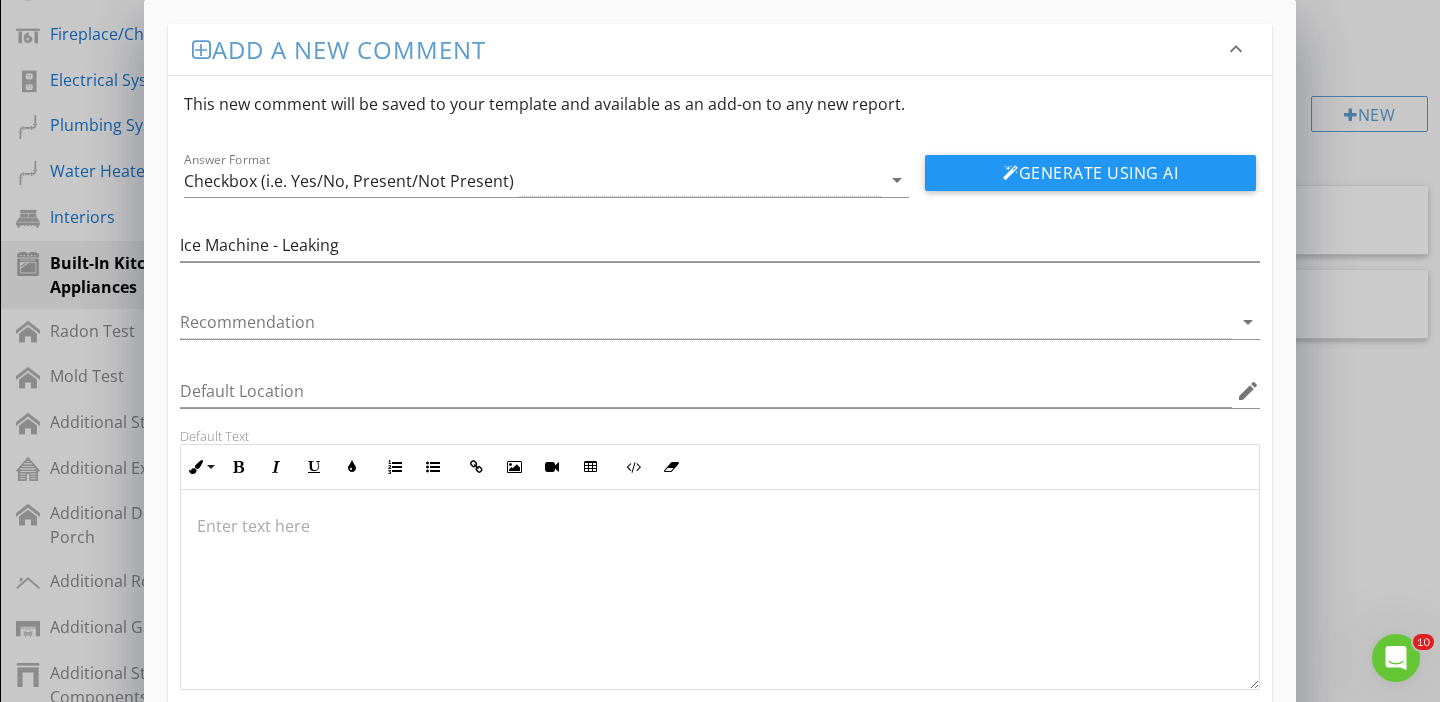click on "Add a new comment
keyboard_arrow_down
This new comment will be saved to your template and available as an
add-on to any new report.
Answer Format Checkbox (i.e. Yes/No, Present/Not Present) arrow_drop_down
Generate Using AI
Ice Machine - Leaking           Recommendation arrow_drop_down   Default Location edit       Default Text   Inline Style XLarge Large Normal Small Light Small/Light Bold Italic Underline Colors Ordered List Unordered List Insert Link Insert Image Insert Video Insert Table Code View Clear Formatting Enter text here
Save" at bounding box center (720, 407) 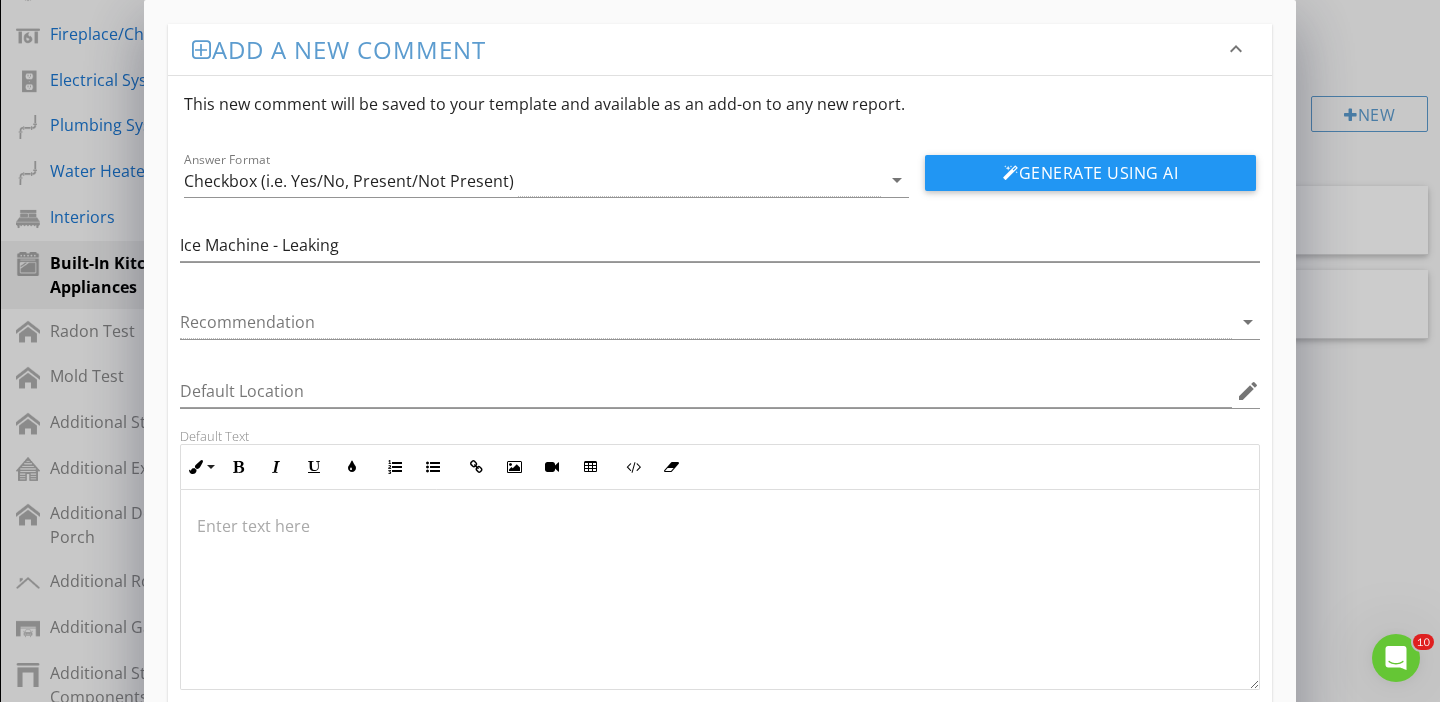 click at bounding box center (720, 526) 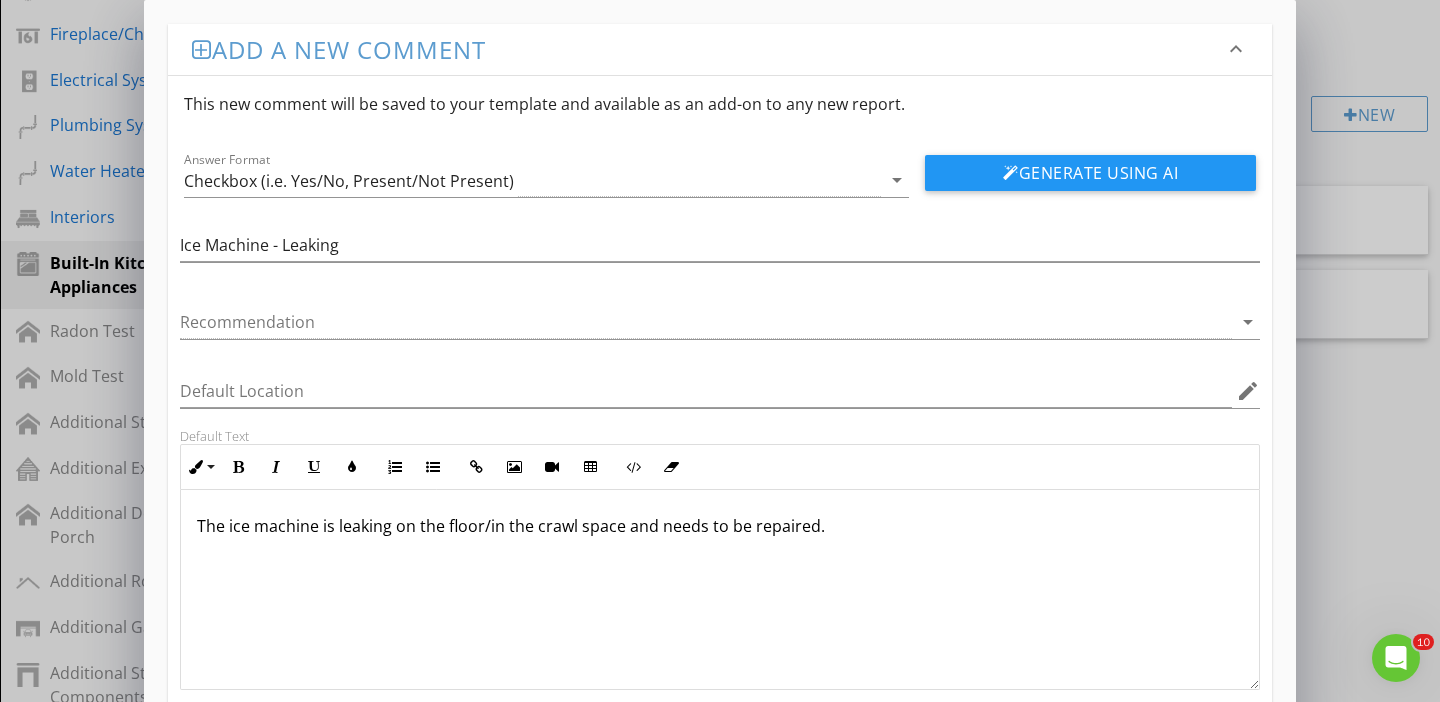 click on "The ice machine is leaking on the floor/in the crawl space and needs to be repaired." at bounding box center (720, 526) 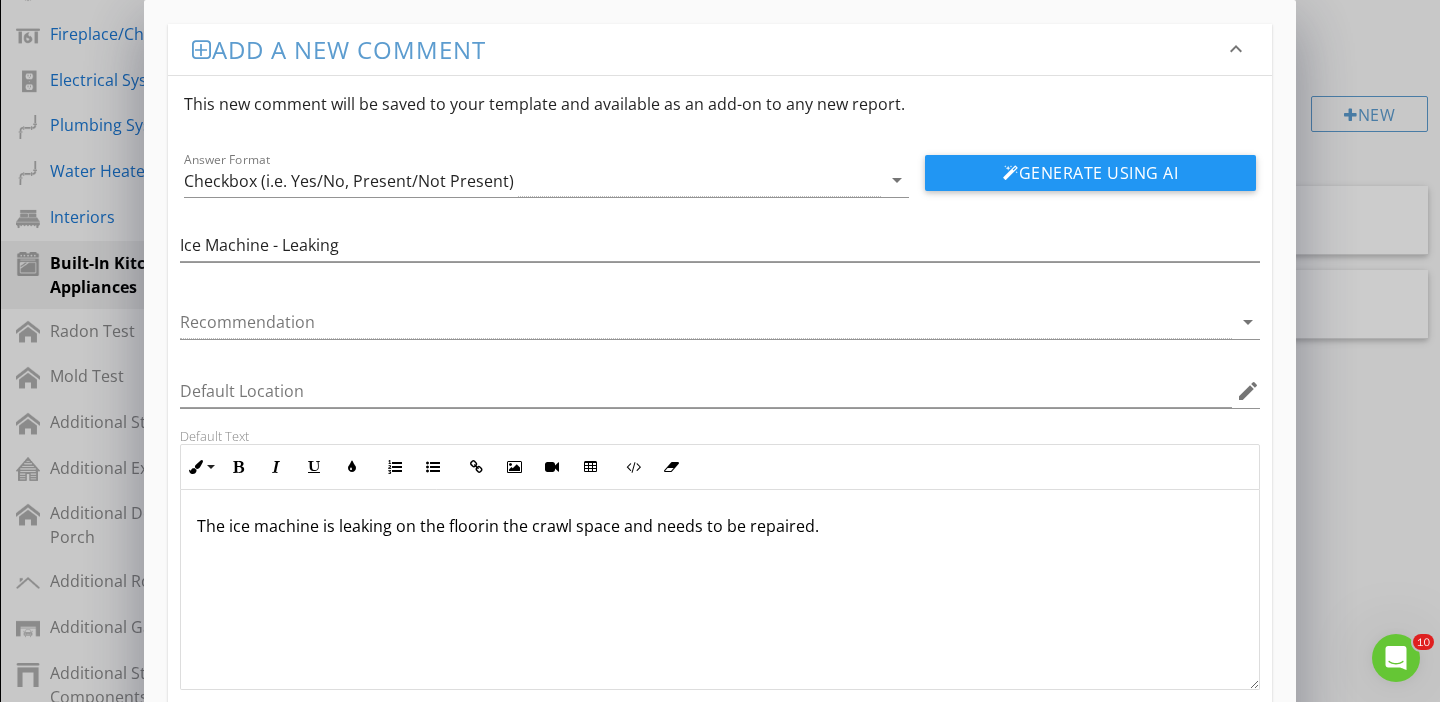 click on "The ice machine is leaking on the floorin the crawl space and needs to be repaired." at bounding box center (720, 526) 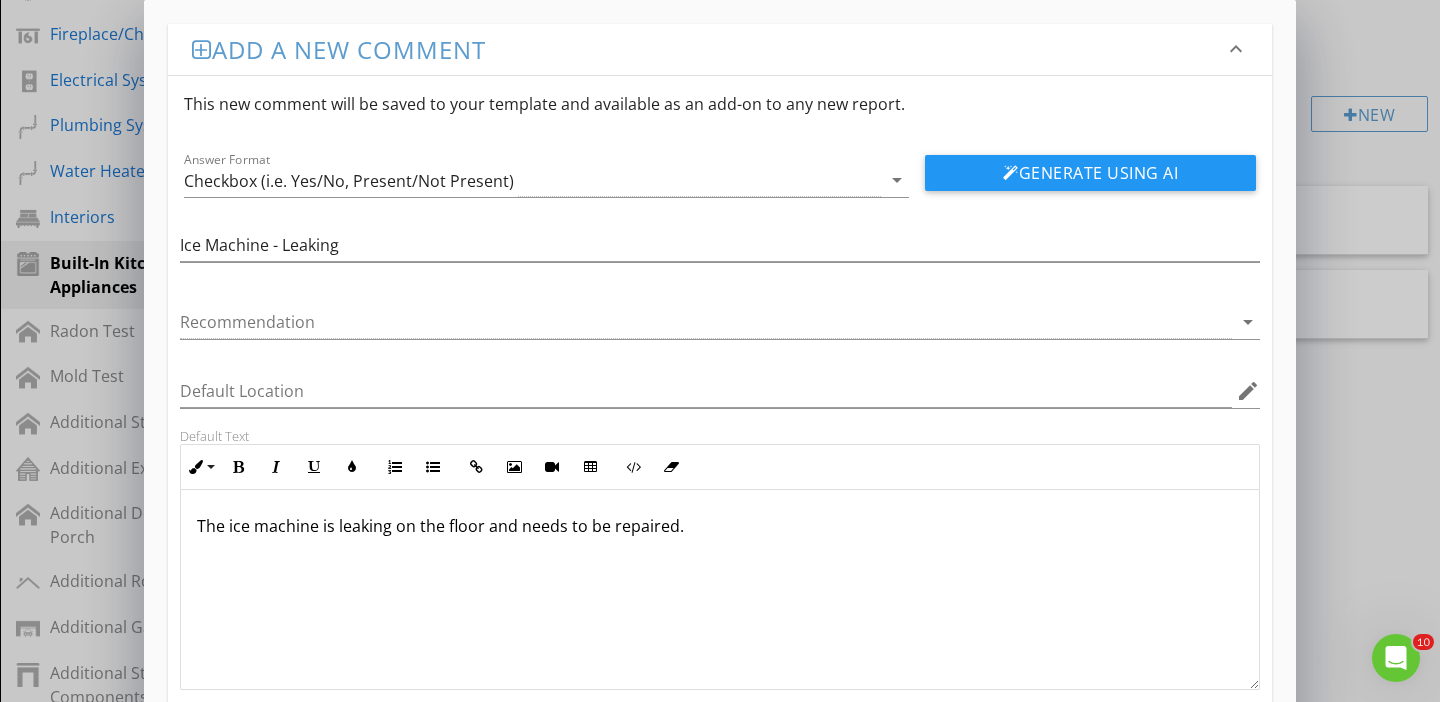 click on "The ice machine is leaking on the floor and needs to be repaired." at bounding box center [720, 526] 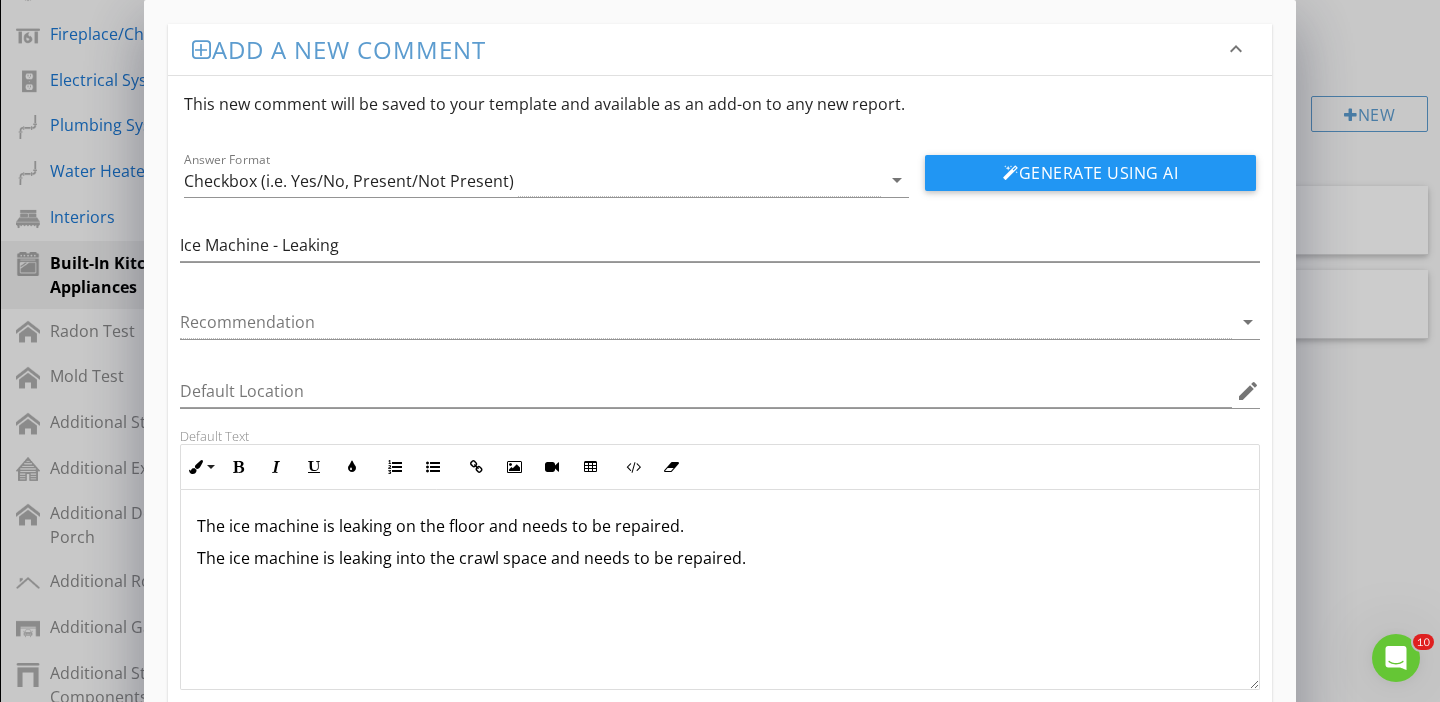 click on "Add a new comment
keyboard_arrow_down
This new comment will be saved to your template and available as an
add-on to any new report.
Answer Format Checkbox (i.e. Yes/No, Present/Not Present) arrow_drop_down
Generate Using AI
Ice Machine - Leaking           Recommendation arrow_drop_down   Default Location edit       Default Text   Inline Style XLarge Large Normal Small Light Small/Light Bold Italic Underline Colors Ordered List Unordered List Insert Link Insert Image Insert Video Insert Table Code View Clear Formatting The ice machine is leaking on the floor and needs to be repaired. The ice machine is leaking into the crawl space and needs to be repaired.  Enter text here <p>The ice machine is leaking on the floor and needs to be repaired.</p><p>The ice machine is leaking into the crawl space and needs to be repaired.&nbsp;</p>
Save" at bounding box center (720, 407) 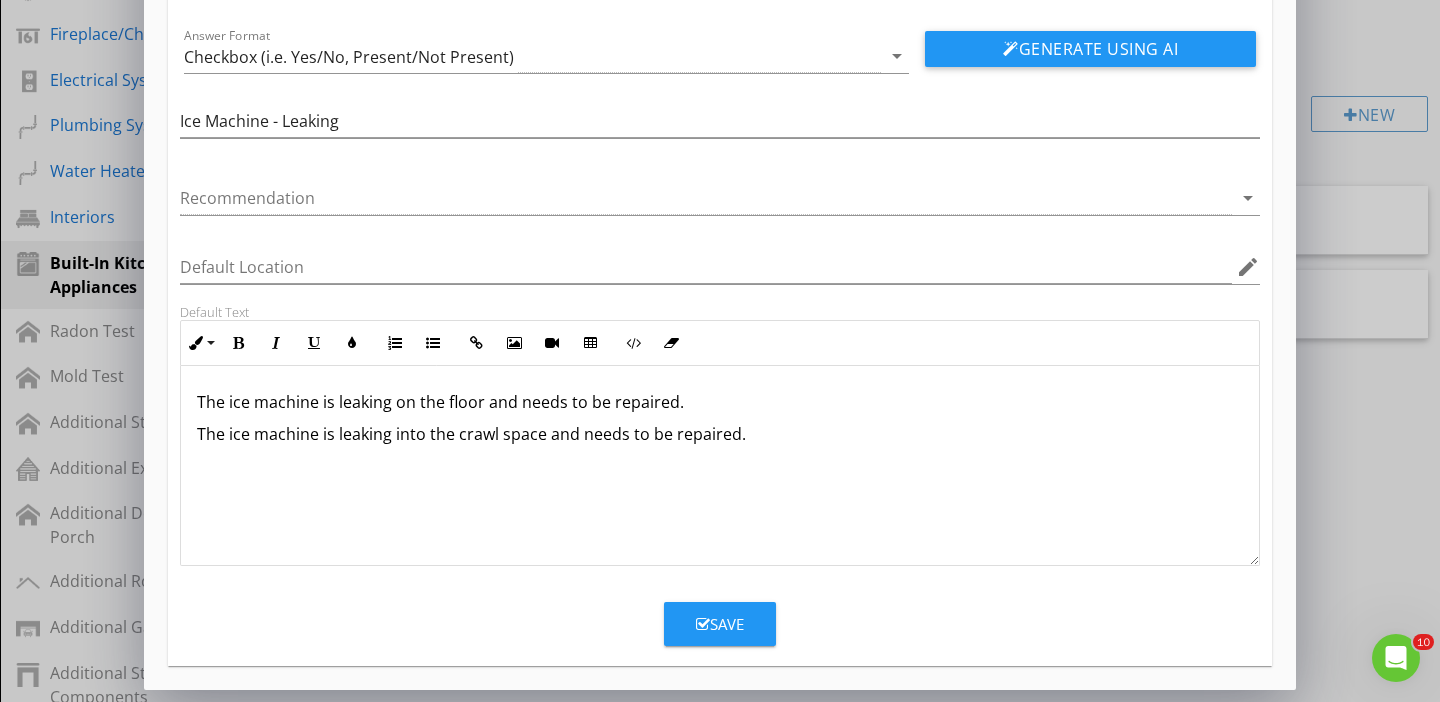 click on "Save" at bounding box center [720, 624] 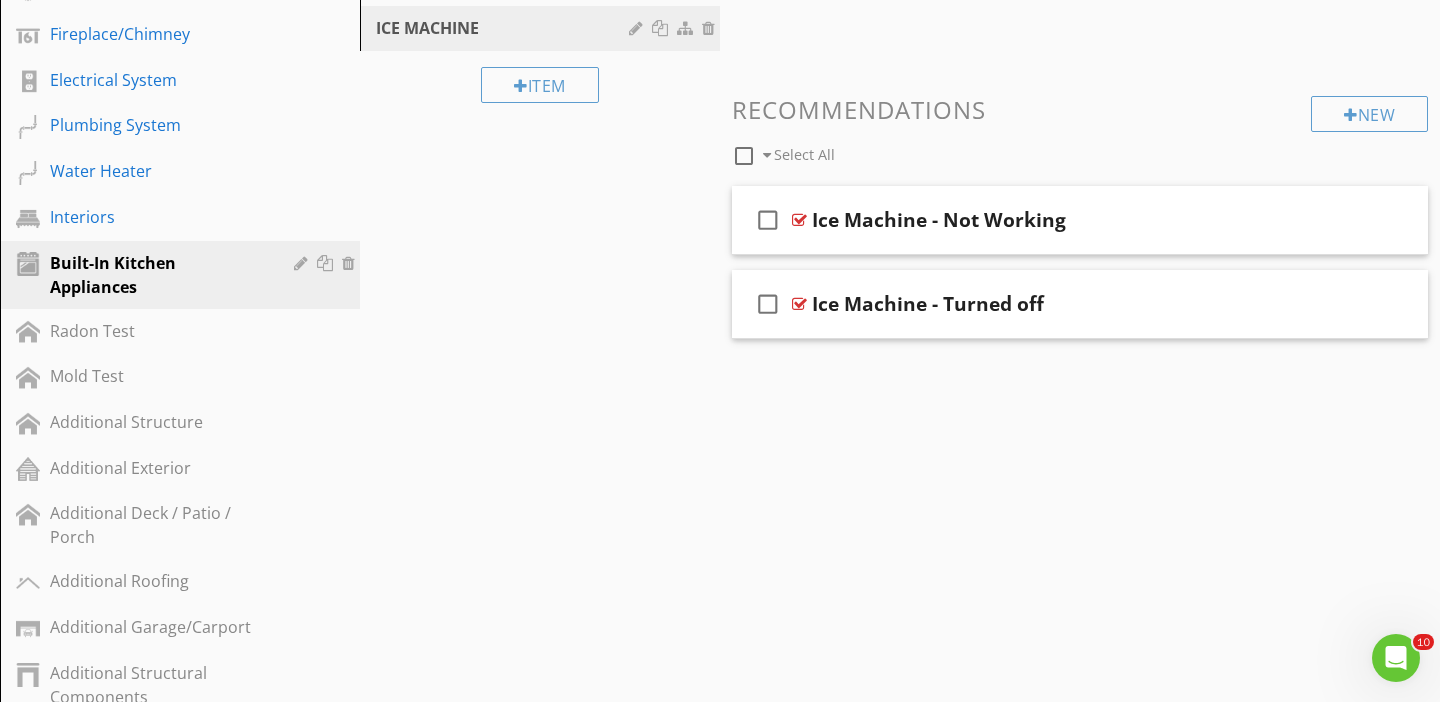 scroll, scrollTop: 27, scrollLeft: 0, axis: vertical 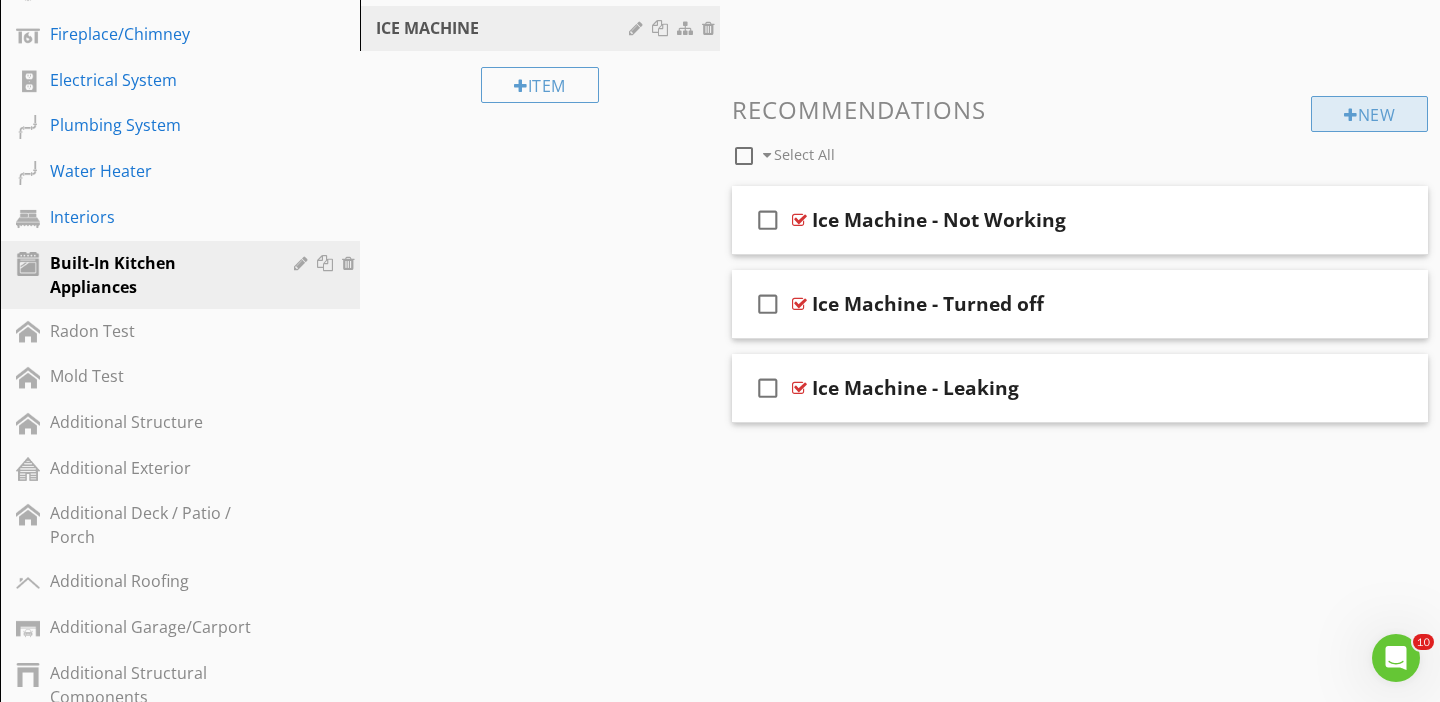 click at bounding box center (1351, 115) 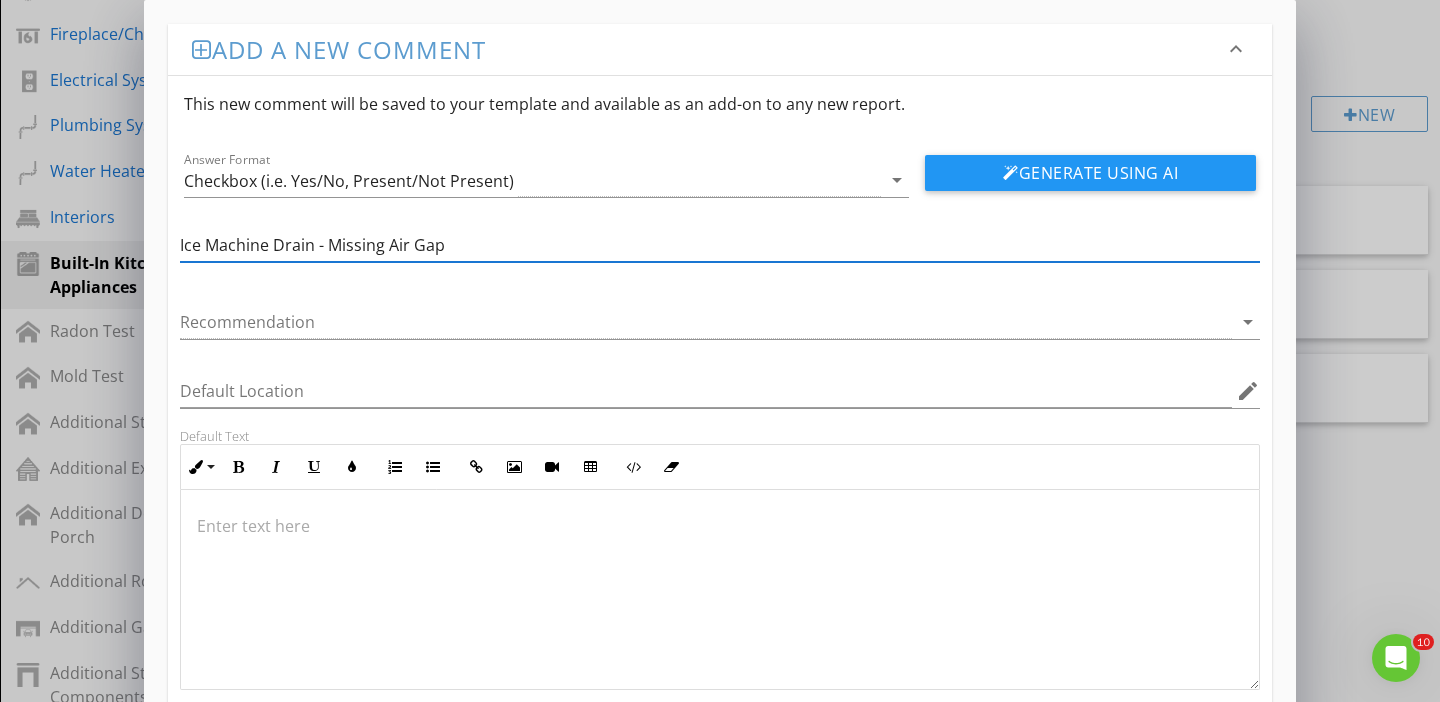 type on "Ice Machine Drain - Missing Air Gap" 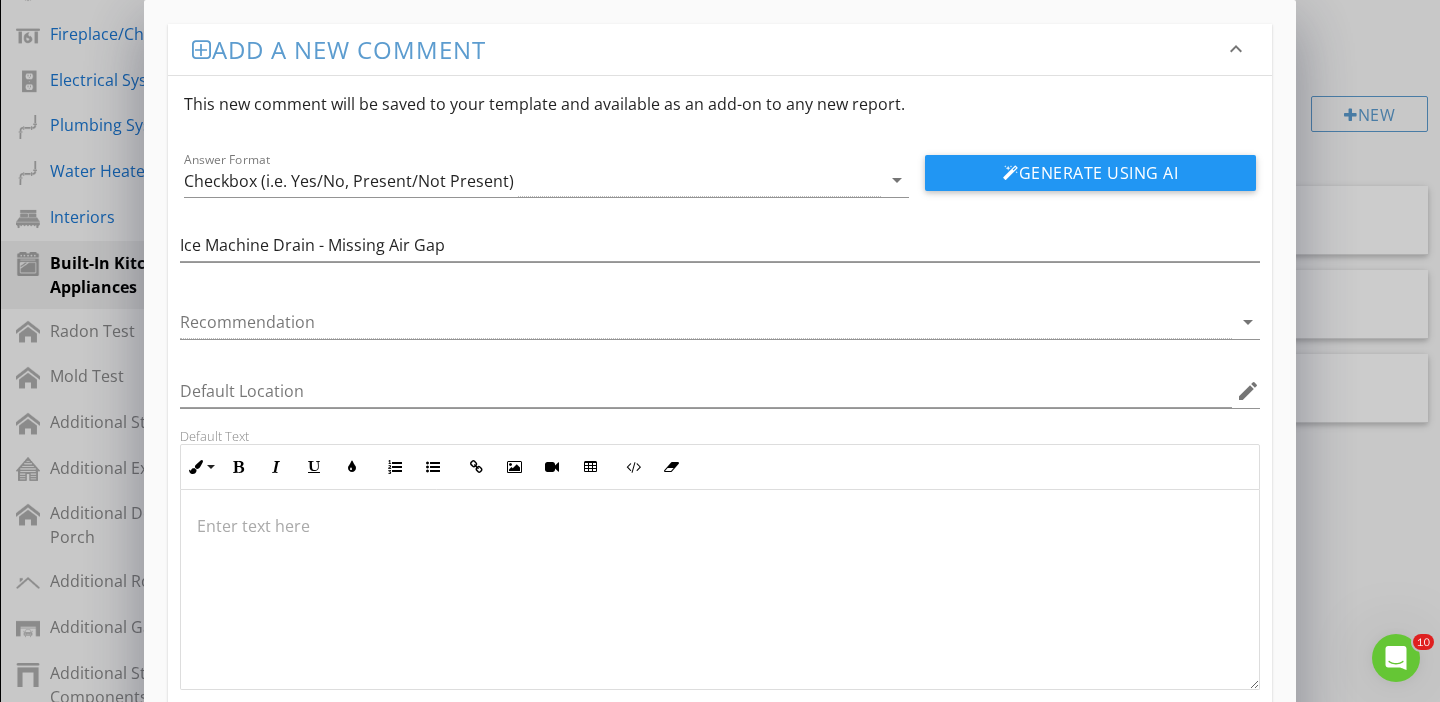type 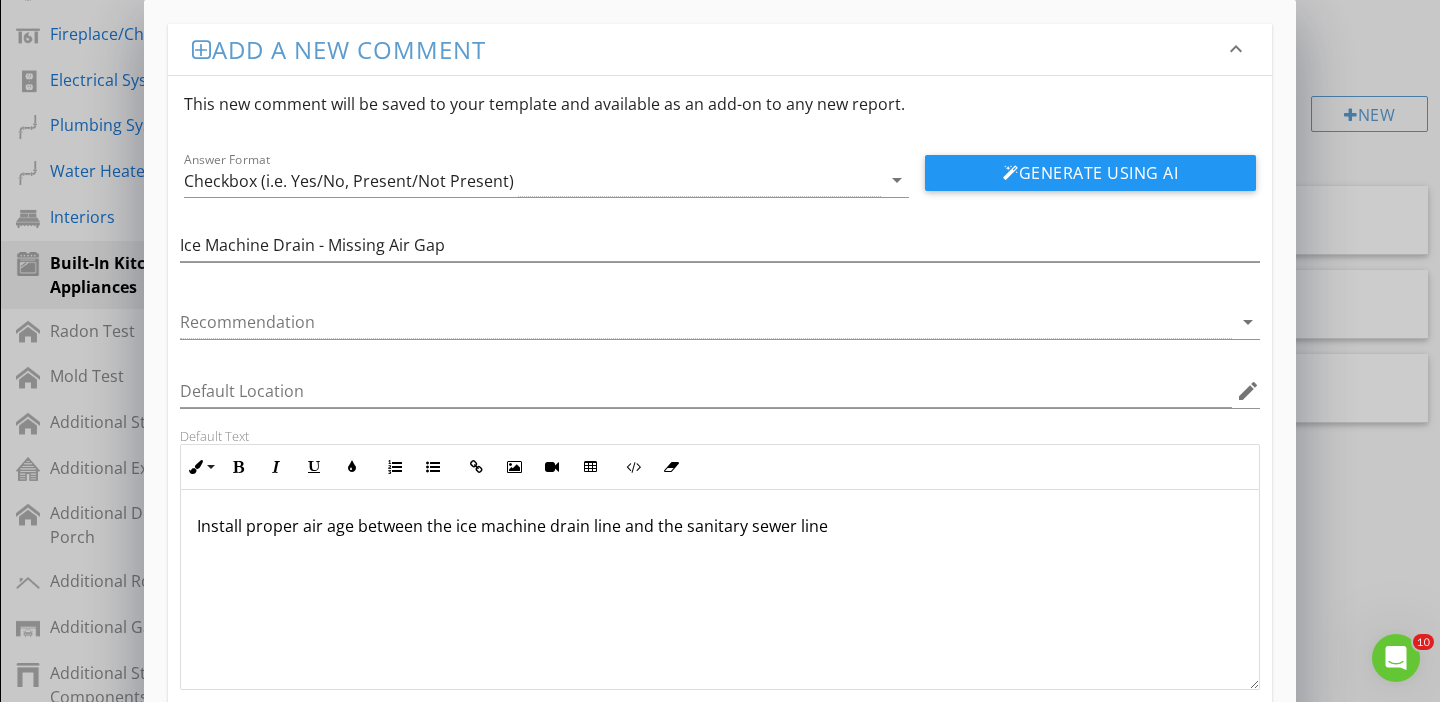 click on "Install proper air age between the ice machine drain line and the sanitary sewer line" at bounding box center (720, 526) 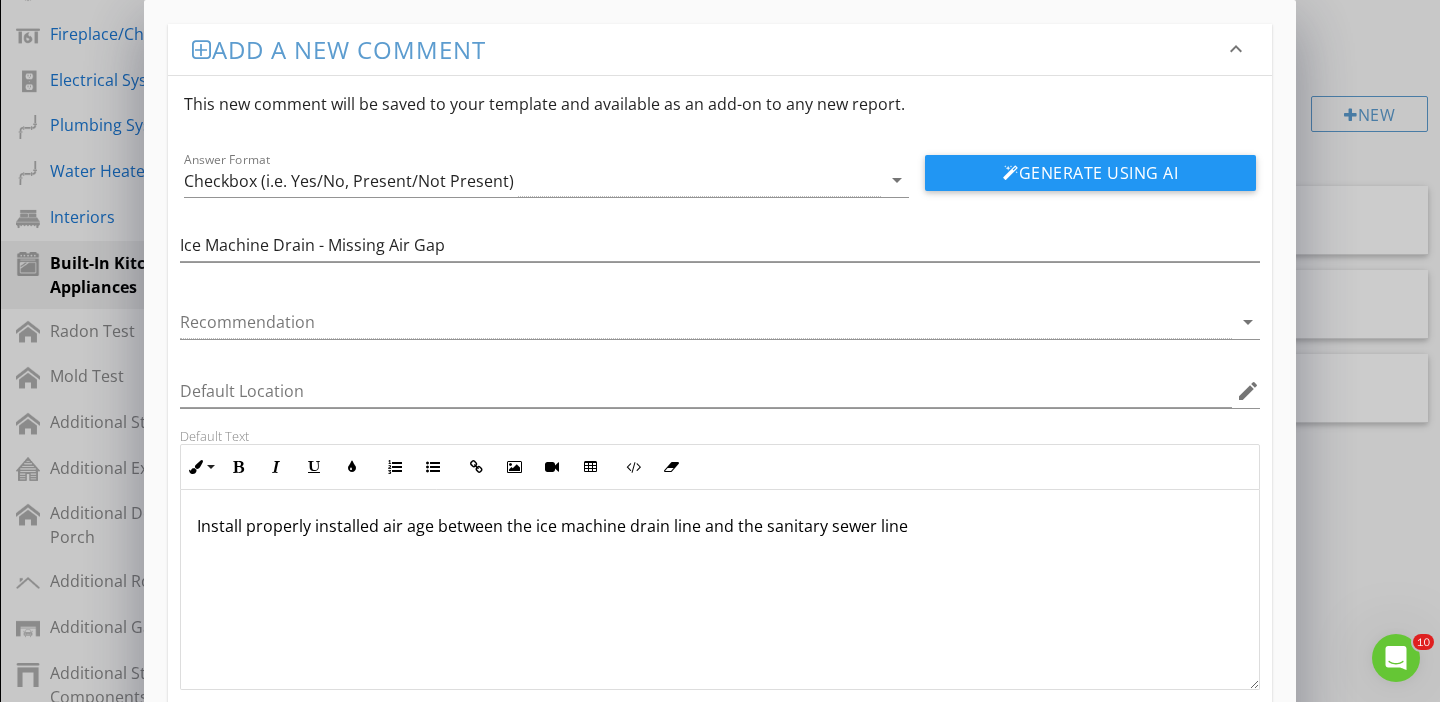 click on "Install properly installed air age between the ice machine drain line and the sanitary sewer line" at bounding box center (720, 526) 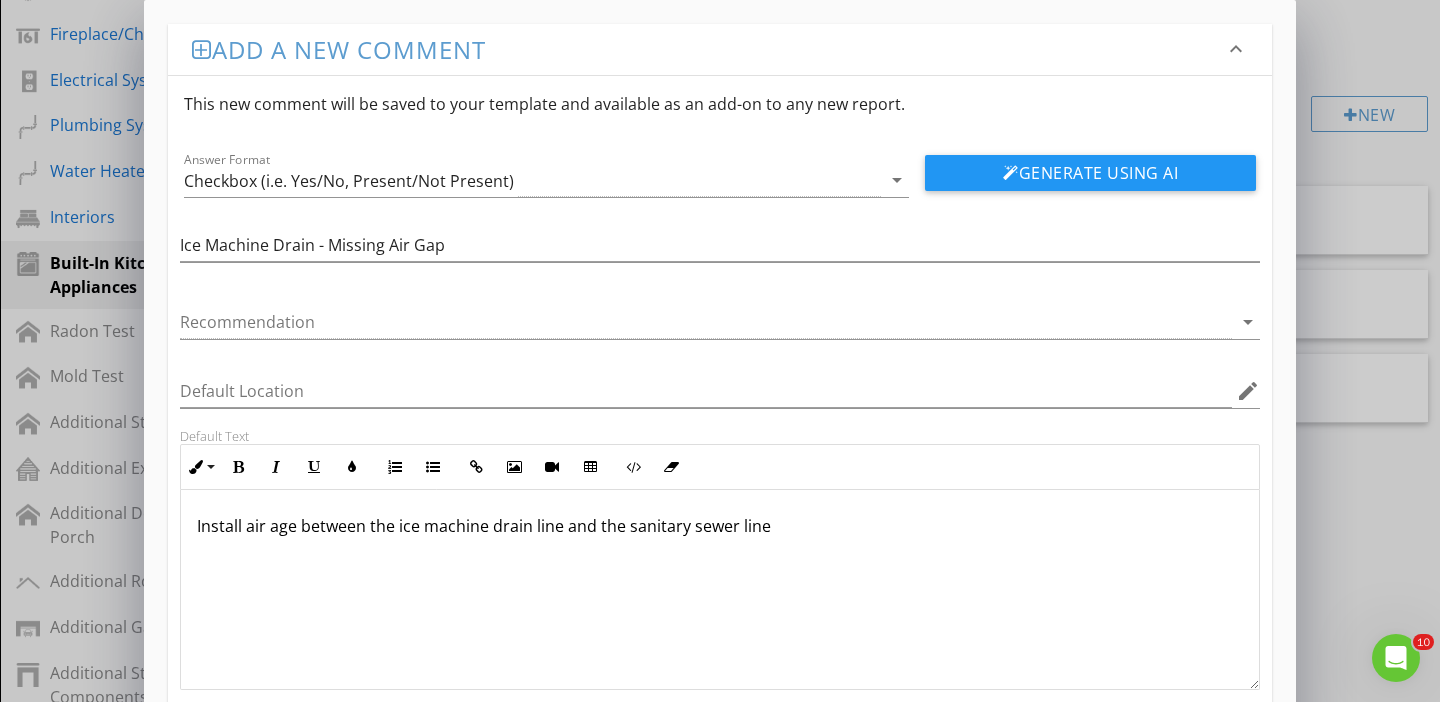 click on "Install air age between the ice machine drain line and the sanitary sewer line" at bounding box center [720, 526] 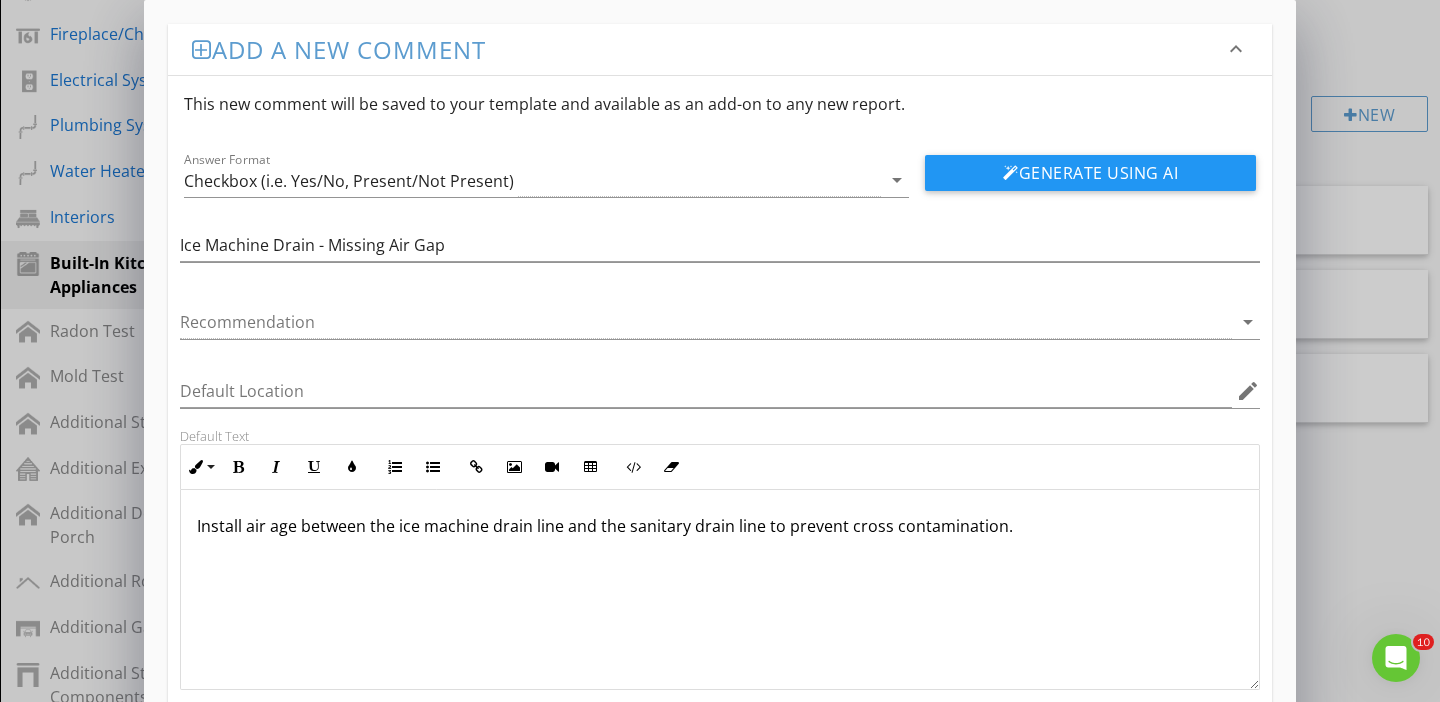 click on "Install air age between the ice machine drain line and the sanitary drain line to prevent cross contamination." at bounding box center [720, 526] 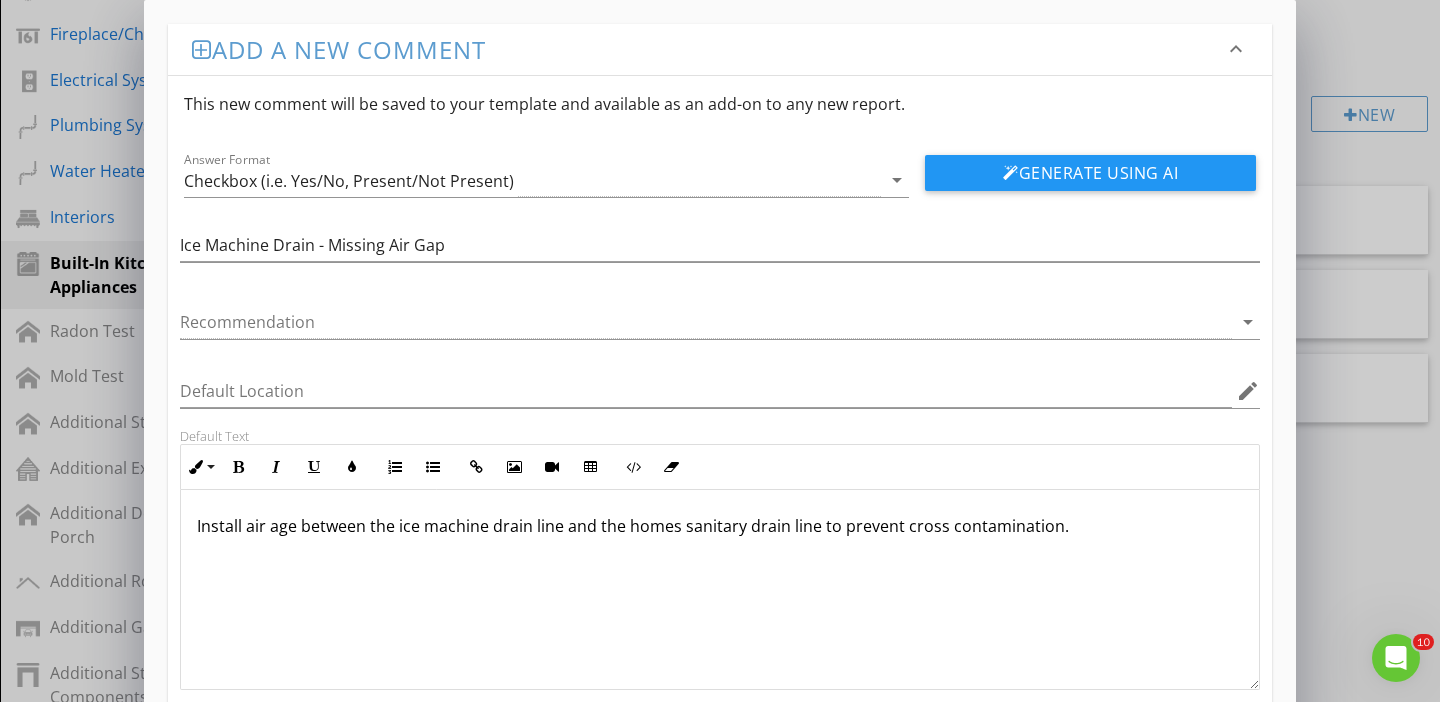 click on "Install air age between the ice machine drain line and the homes sanitary drain line to prevent cross contamination." at bounding box center (720, 526) 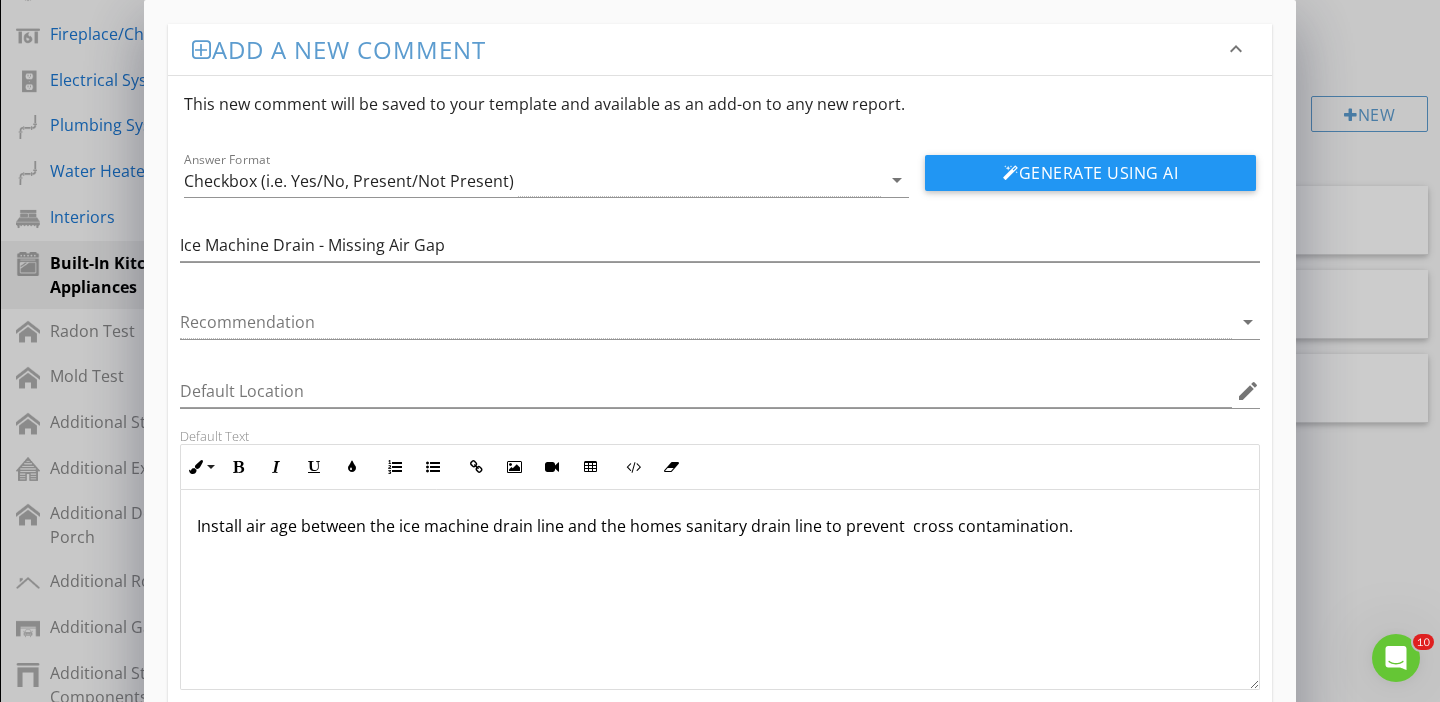 click on "Install air age between the ice machine drain line and the homes sanitary drain line to prevent  cross contamination." at bounding box center (720, 526) 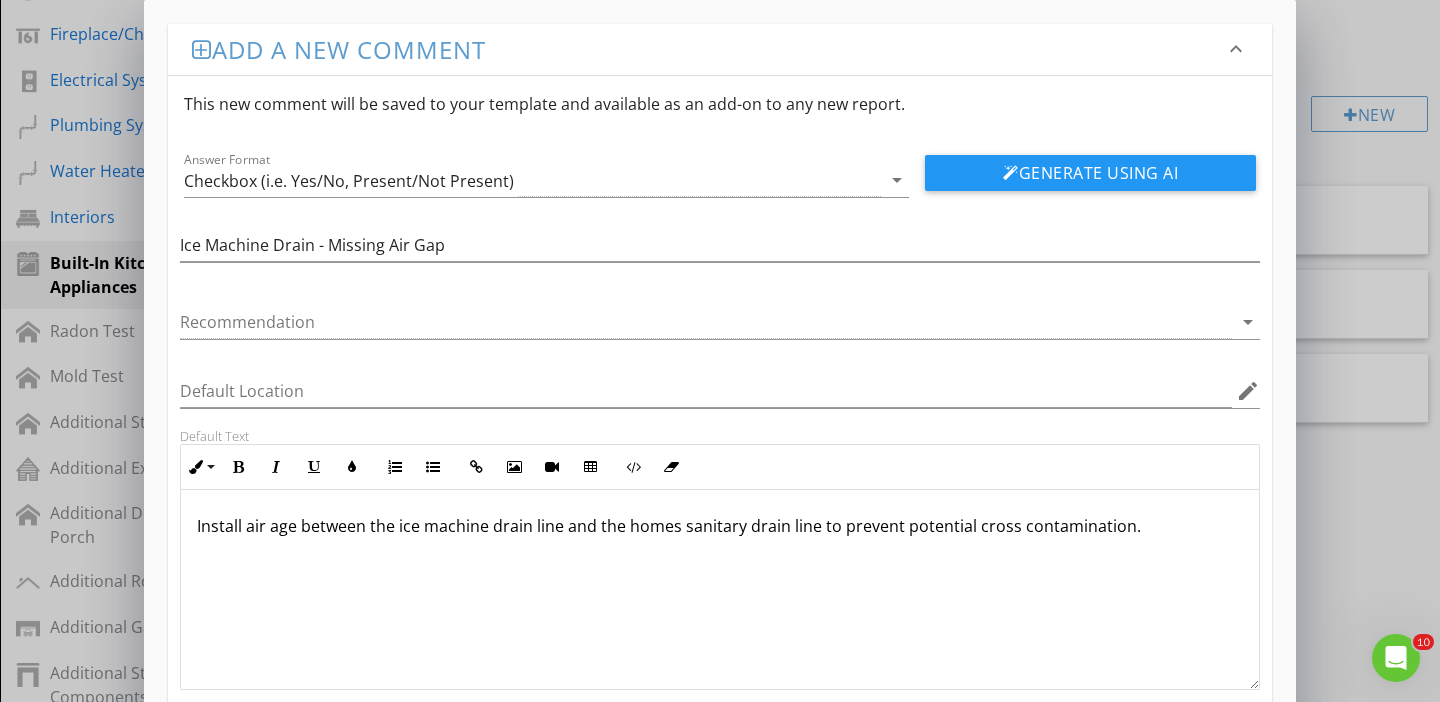 click on "Install air age between the ice machine drain line and the homes sanitary drain line to prevent potential cross contamination." at bounding box center [720, 526] 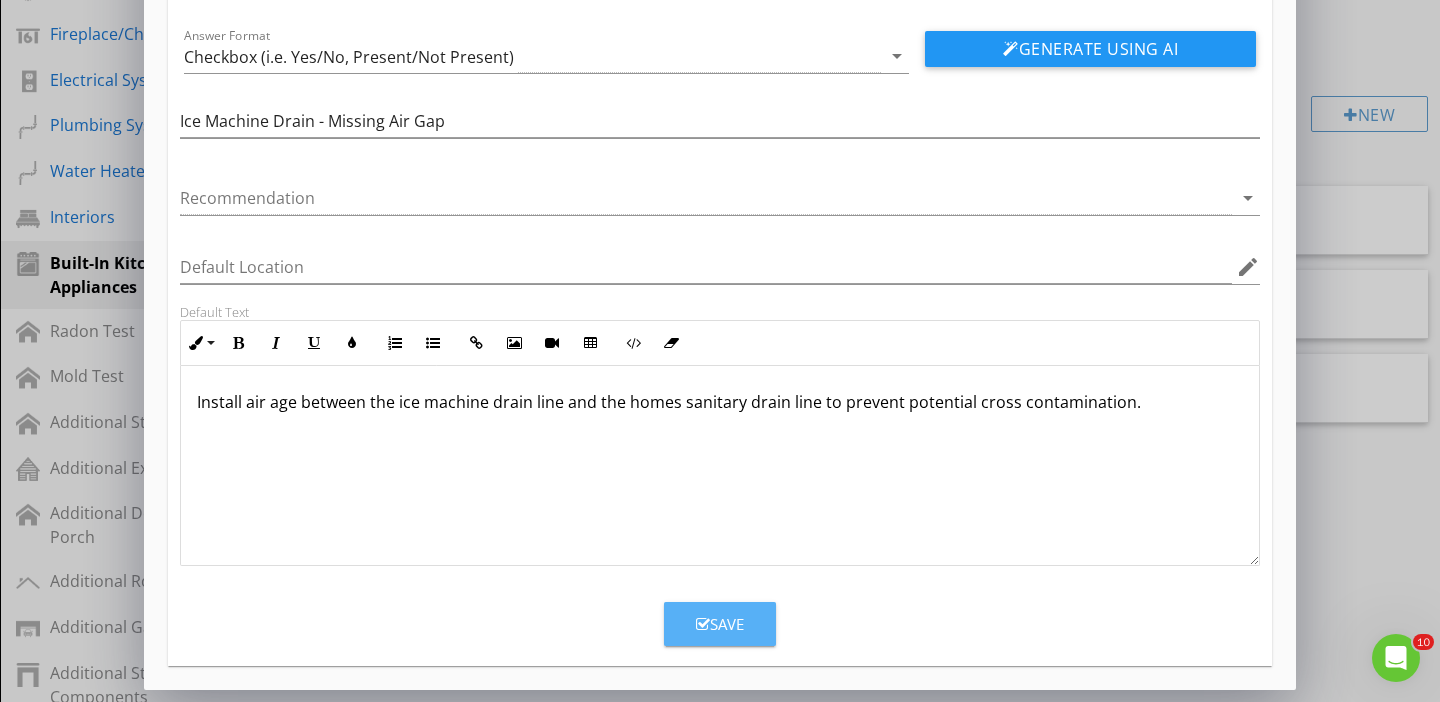click on "Save" at bounding box center (720, 624) 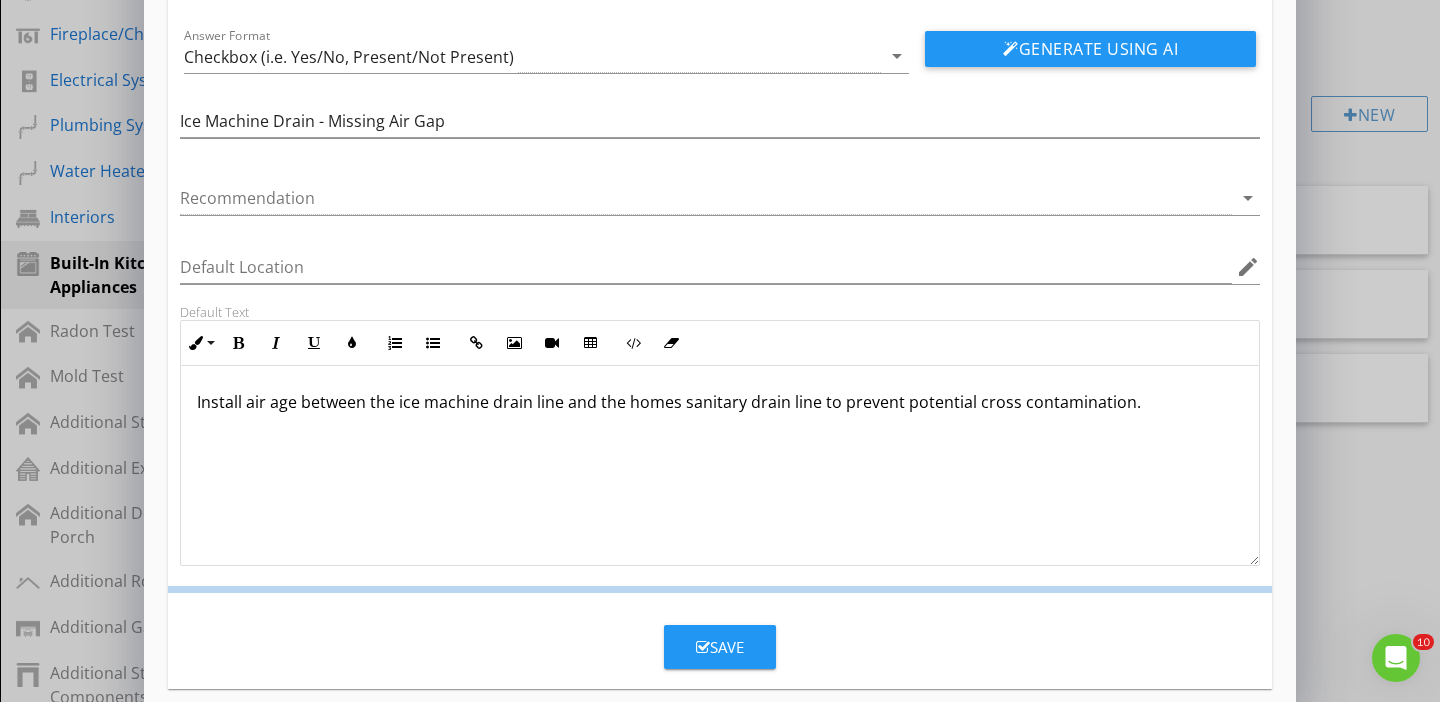 scroll, scrollTop: 27, scrollLeft: 0, axis: vertical 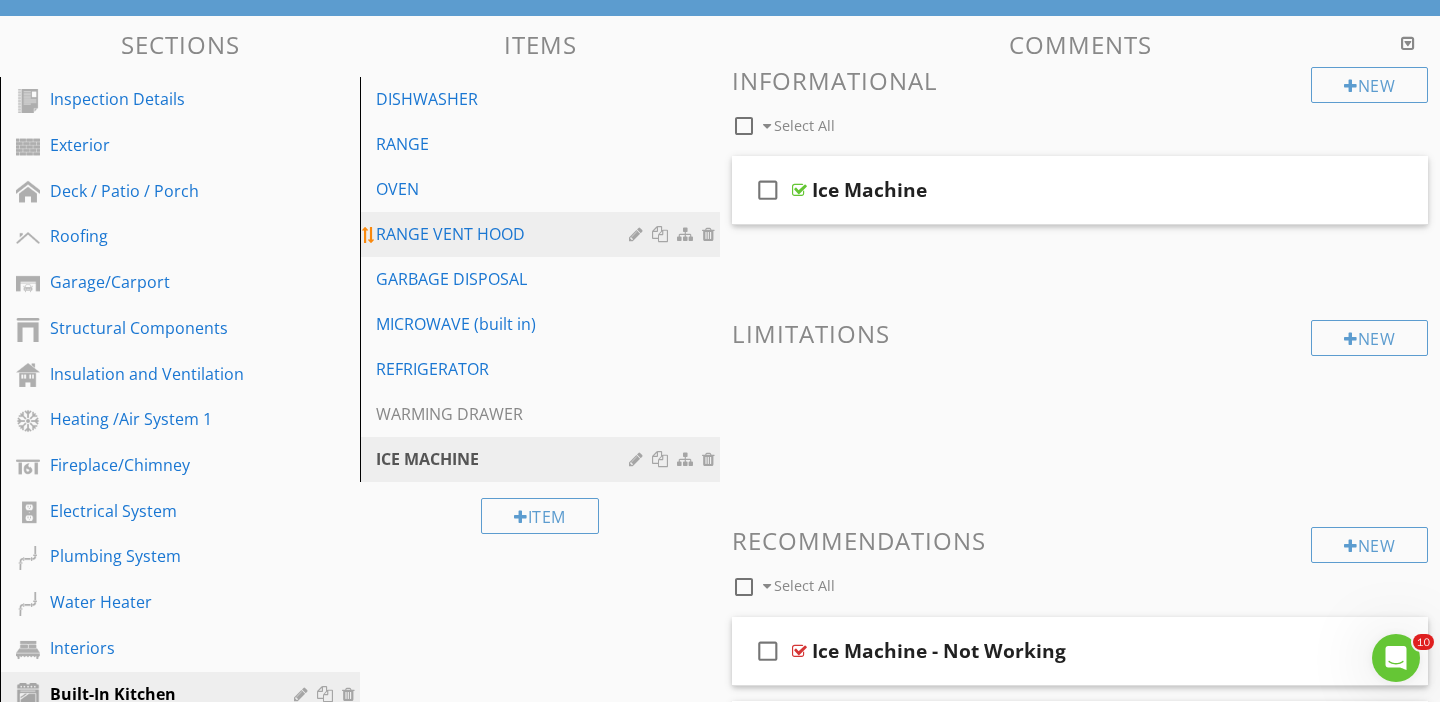 click on "RANGE VENT HOOD" at bounding box center [505, 234] 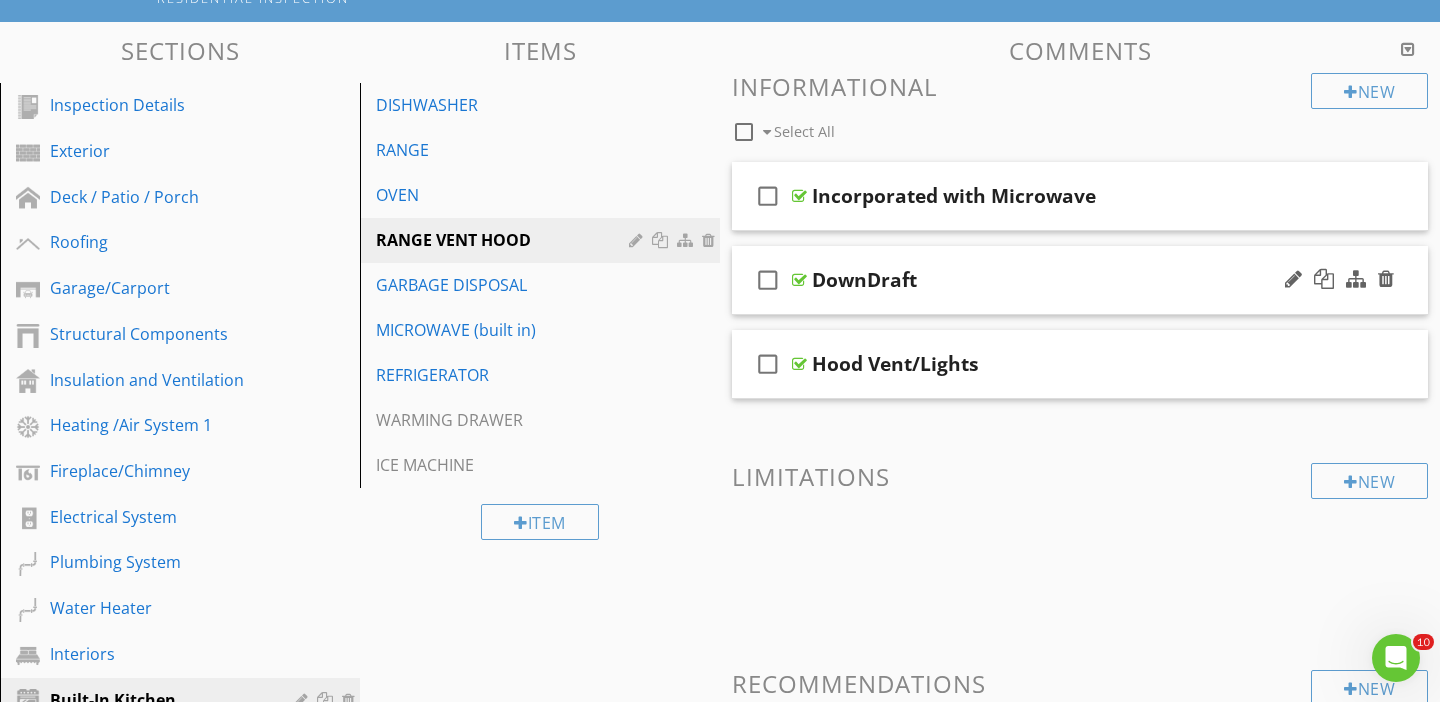 scroll, scrollTop: 186, scrollLeft: 0, axis: vertical 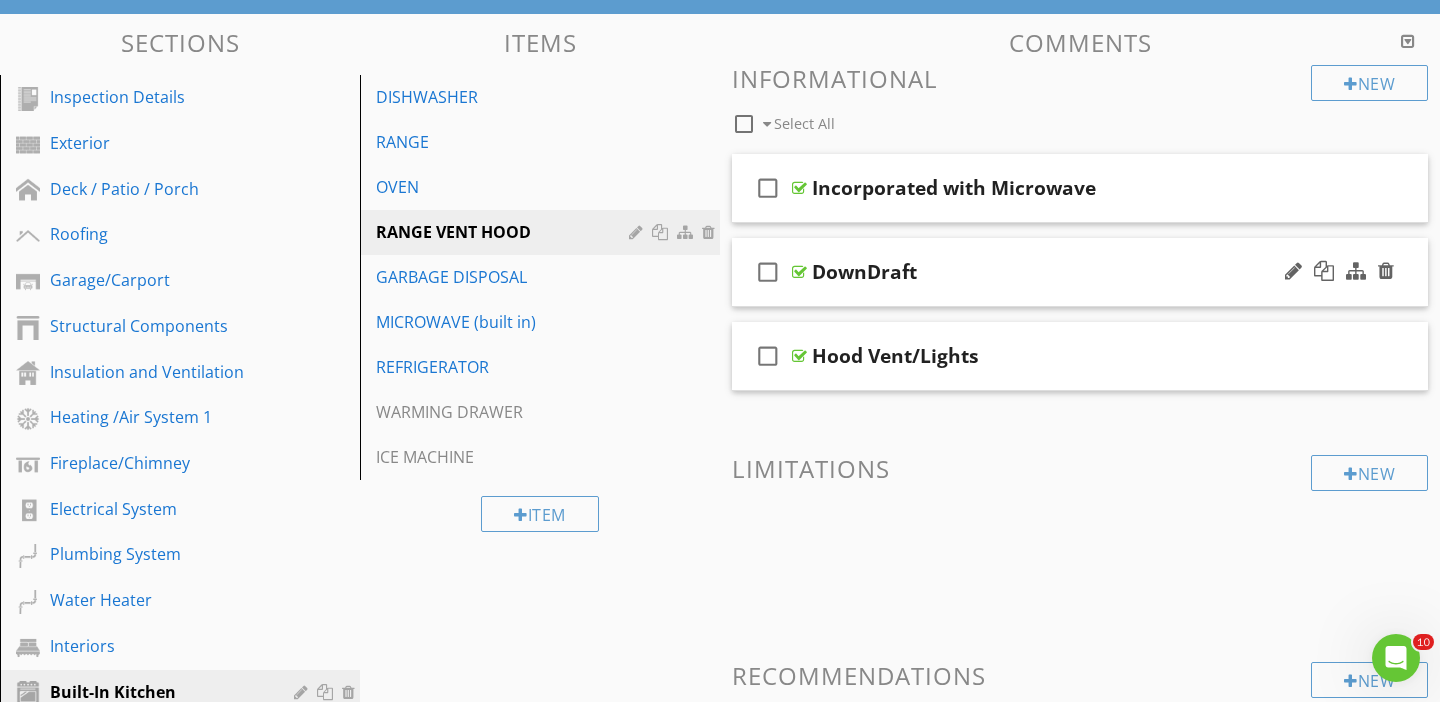 click on "check_box_outline_blank
DownDraft" at bounding box center [1080, 272] 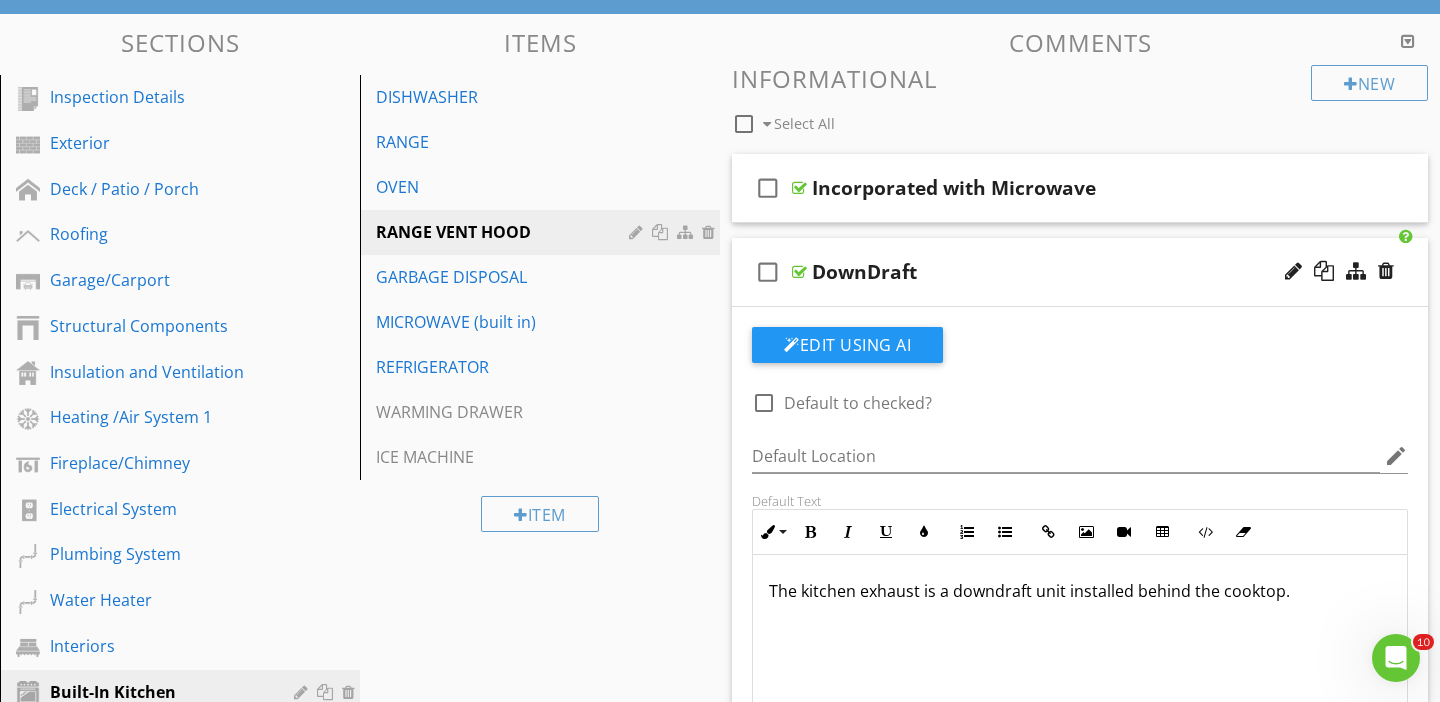 click on "check_box_outline_blank
DownDraft" at bounding box center (1080, 272) 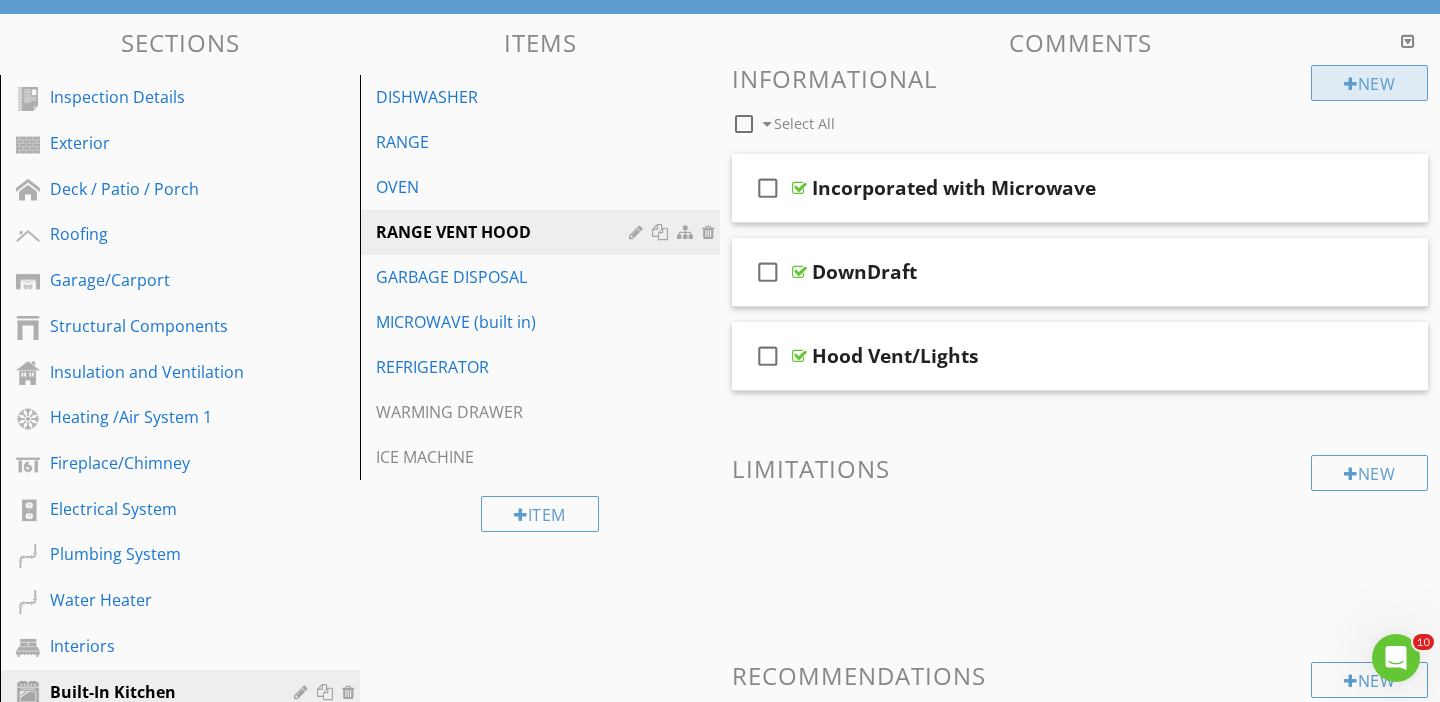 click at bounding box center (1351, 84) 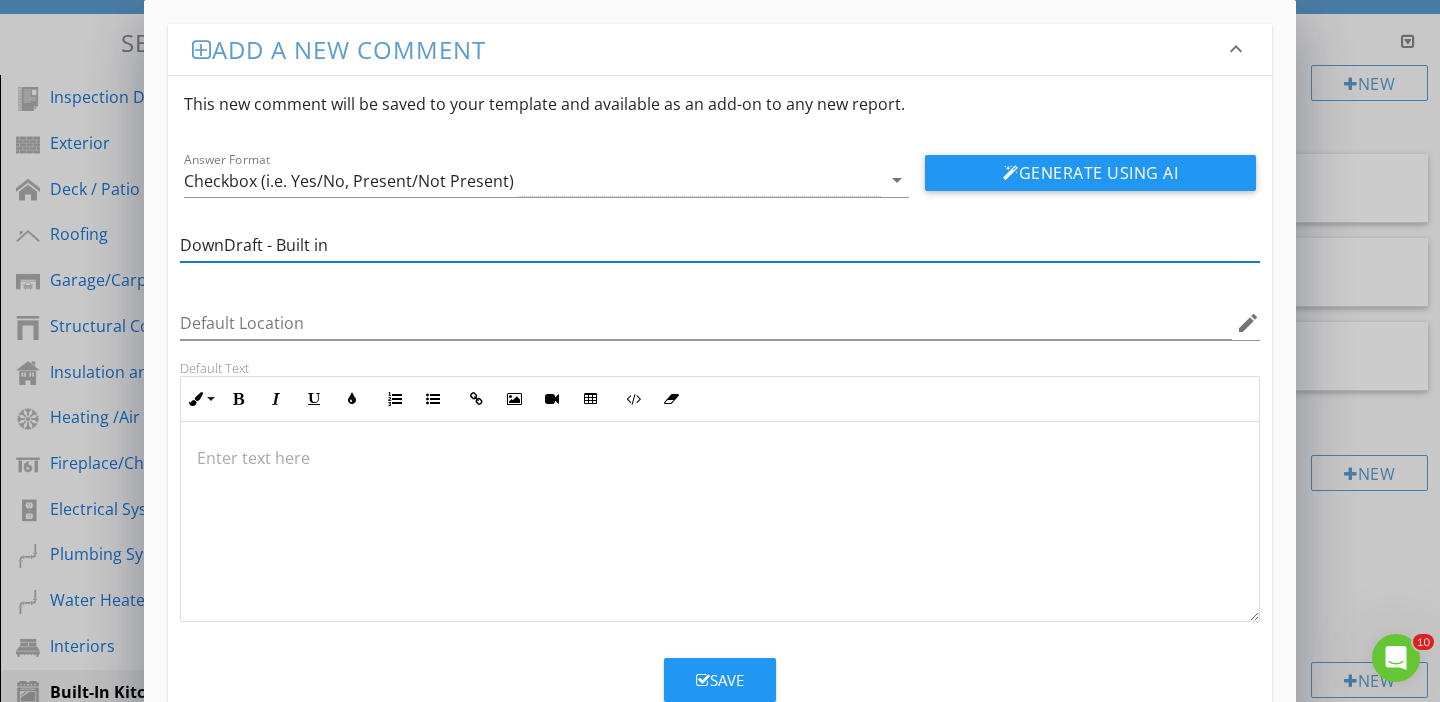 type on "DownDraft - Built in" 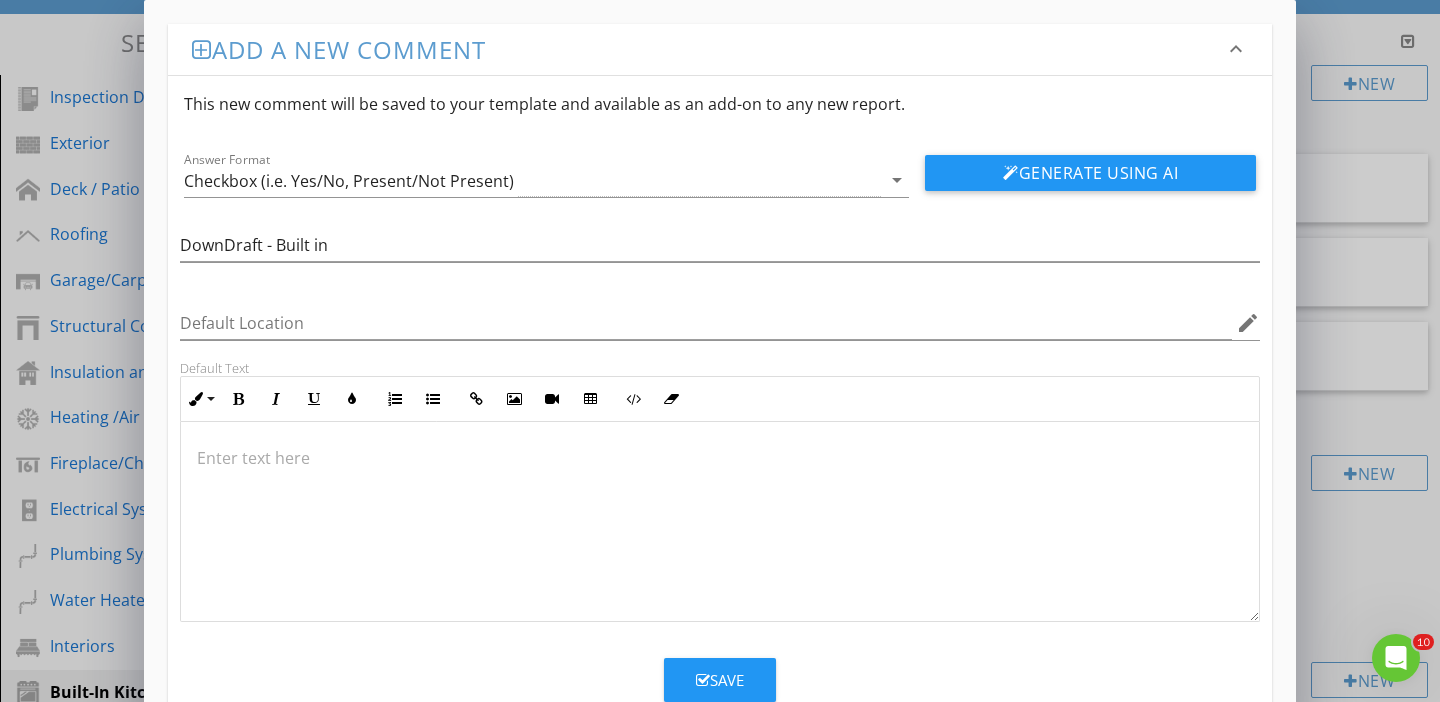 type 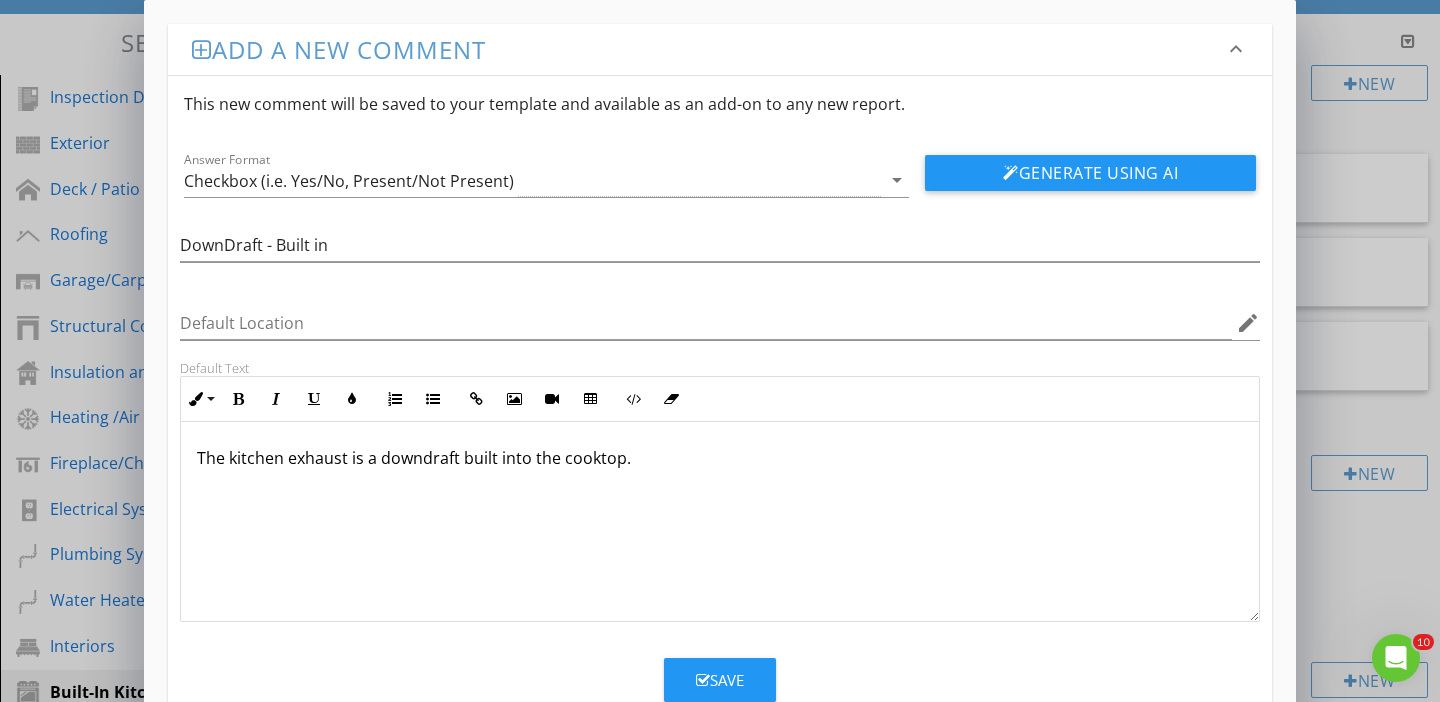 click on "Add a new comment
keyboard_arrow_down
This new comment will be saved to your template and available as an
add-on to any new report.
Answer Format Checkbox (i.e. Yes/No, Present/Not Present) arrow_drop_down
Generate Using AI
DownDraft - Built in             Default Location edit       Default Text   Inline Style XLarge Large Normal Small Light Small/Light Bold Italic Underline Colors Ordered List Unordered List Insert Link Insert Image Insert Video Insert Table Code View Clear Formatting The kitchen exhaust is a downdraft built into the cooktop. Enter text here <p>The kitchen exhaust is a downdraft built into the cooktop.</p>
Save" at bounding box center (720, 373) 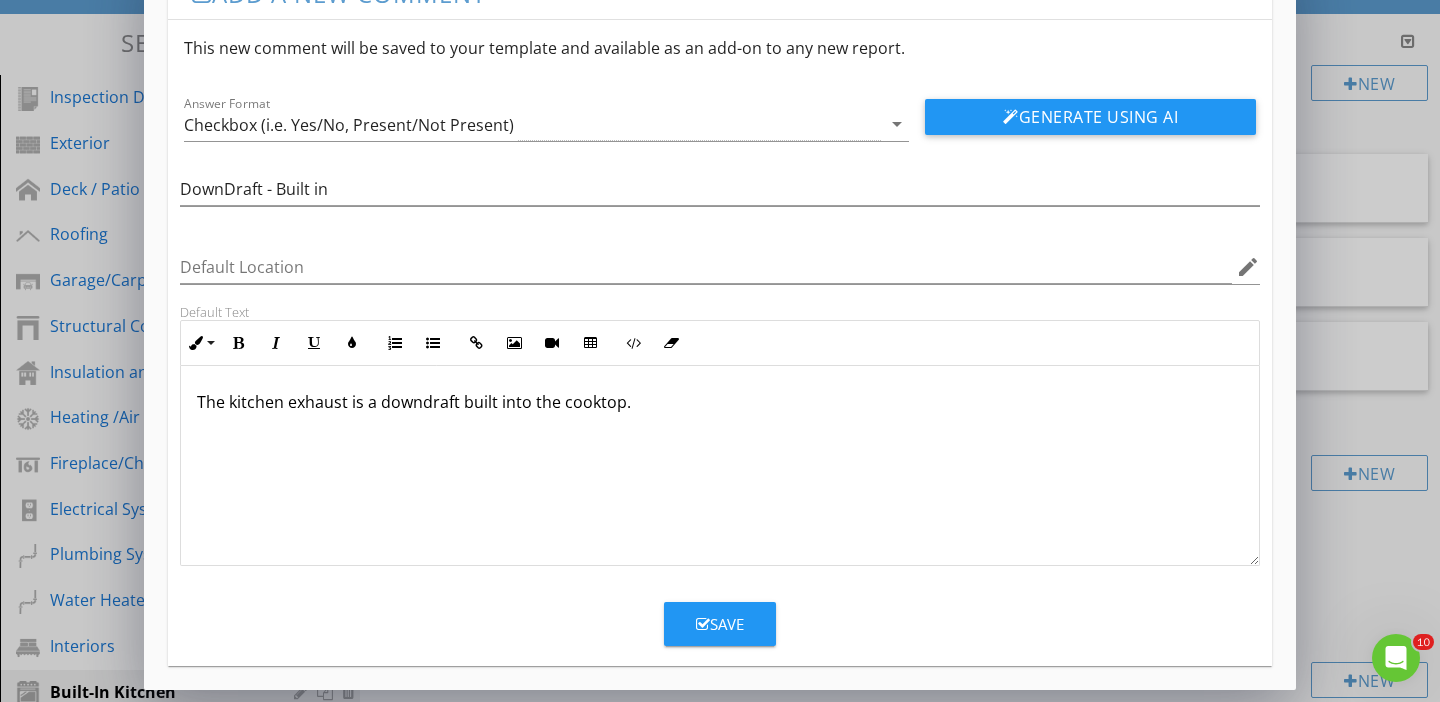 scroll, scrollTop: 56, scrollLeft: 0, axis: vertical 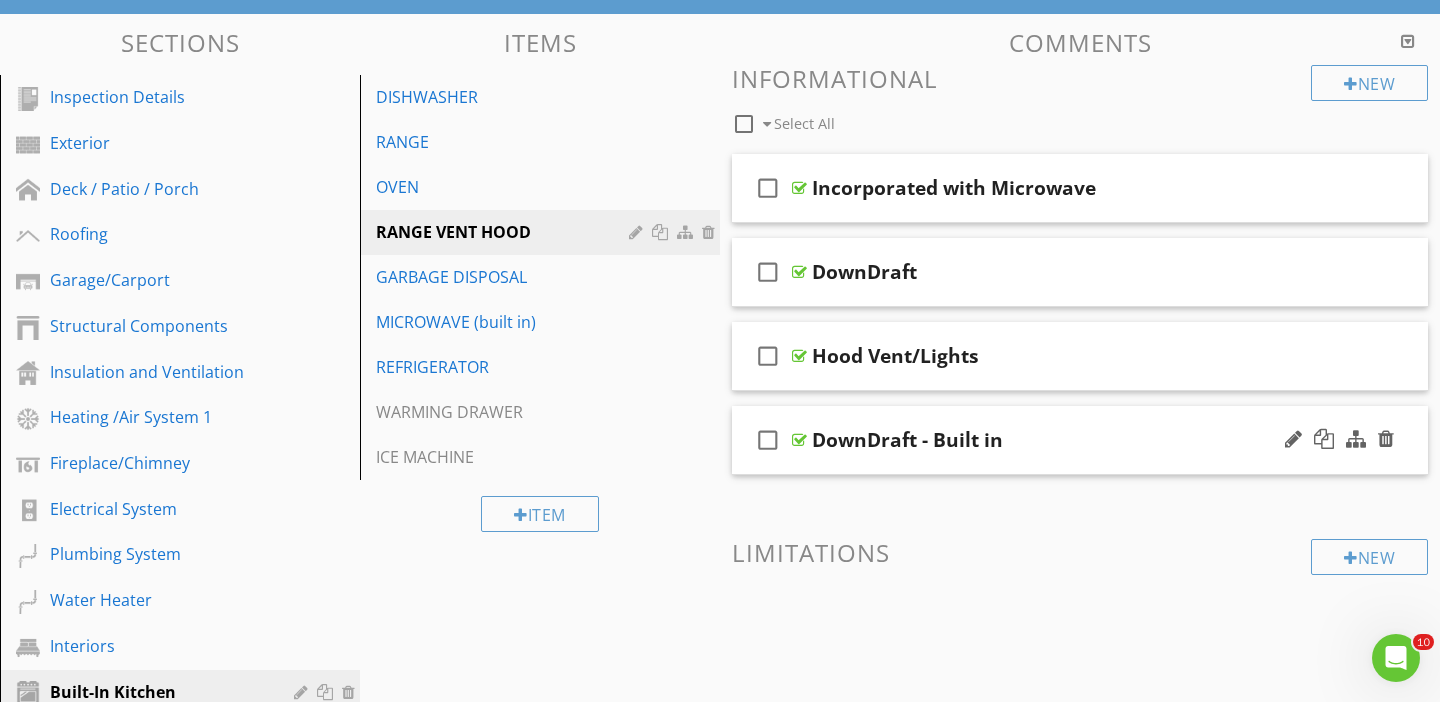 type 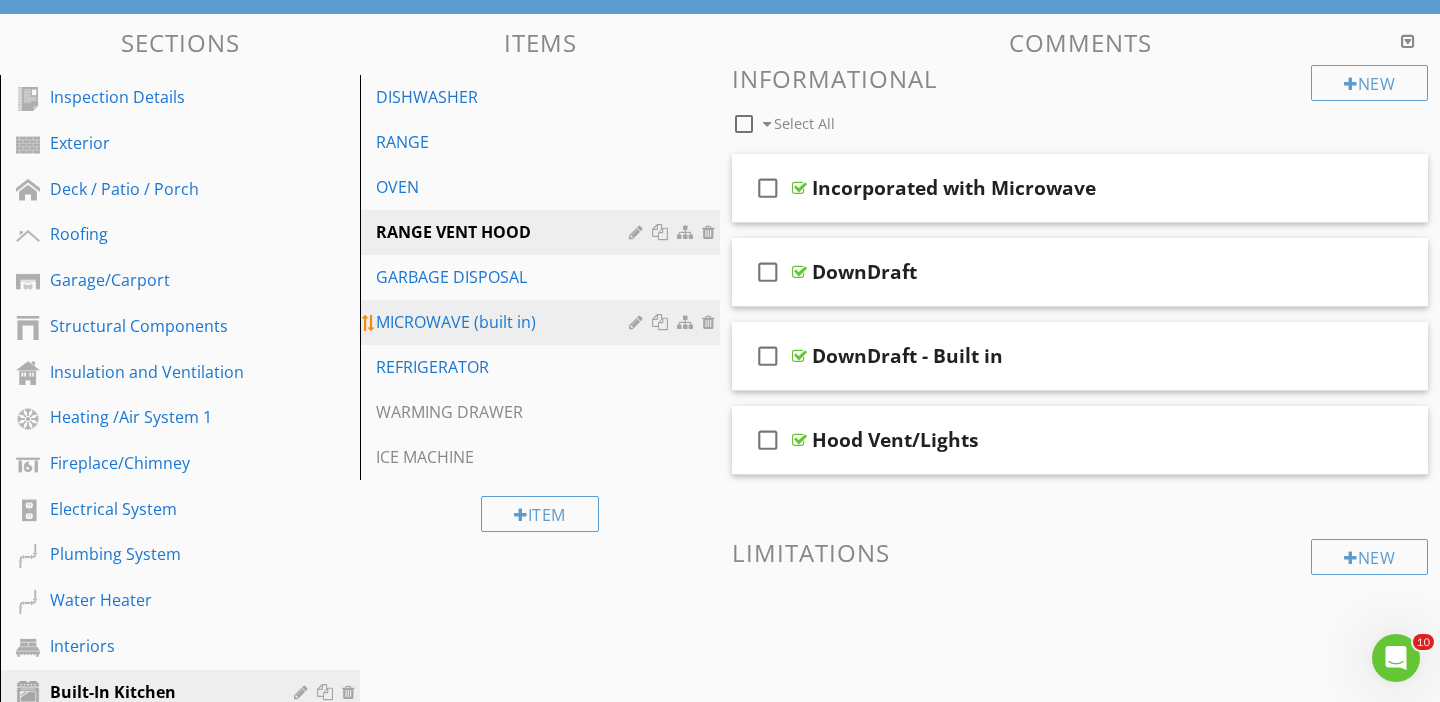 click on "MICROWAVE (built in)" at bounding box center [505, 322] 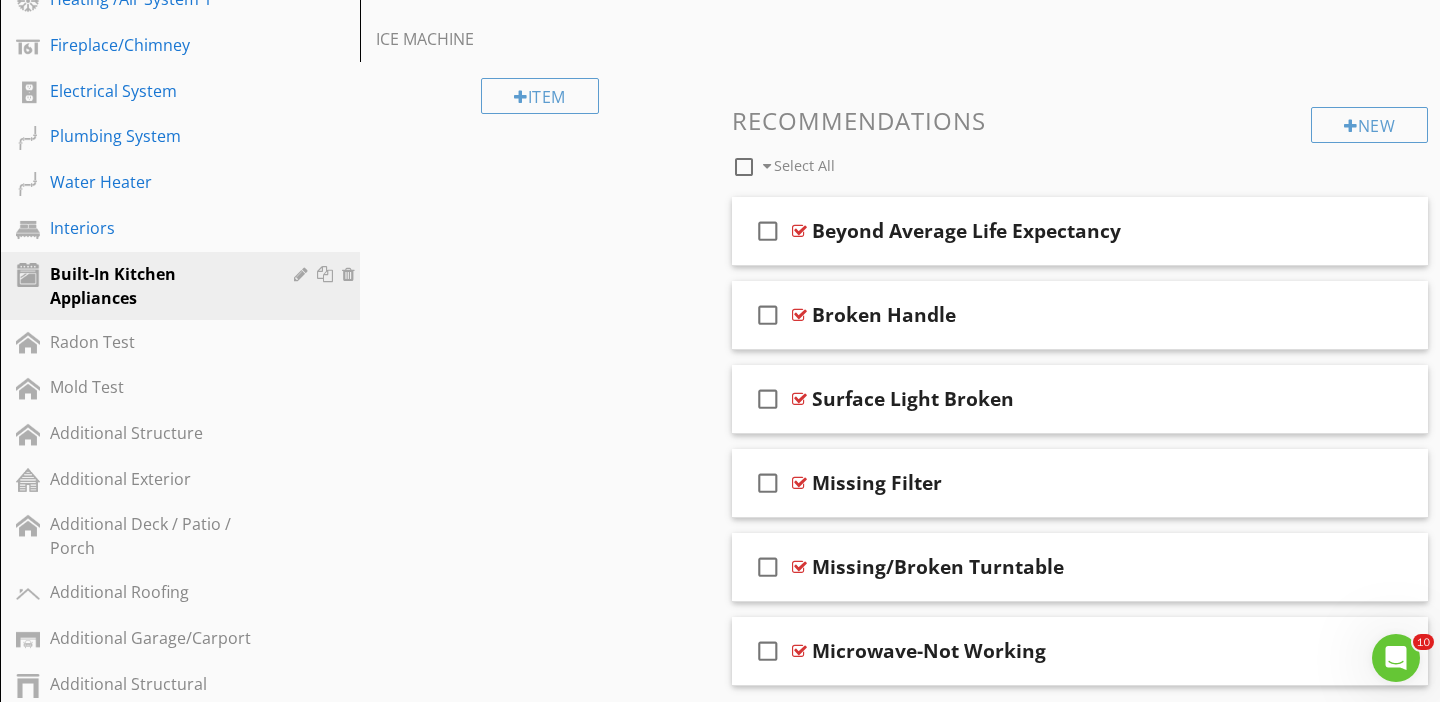 scroll, scrollTop: 607, scrollLeft: 0, axis: vertical 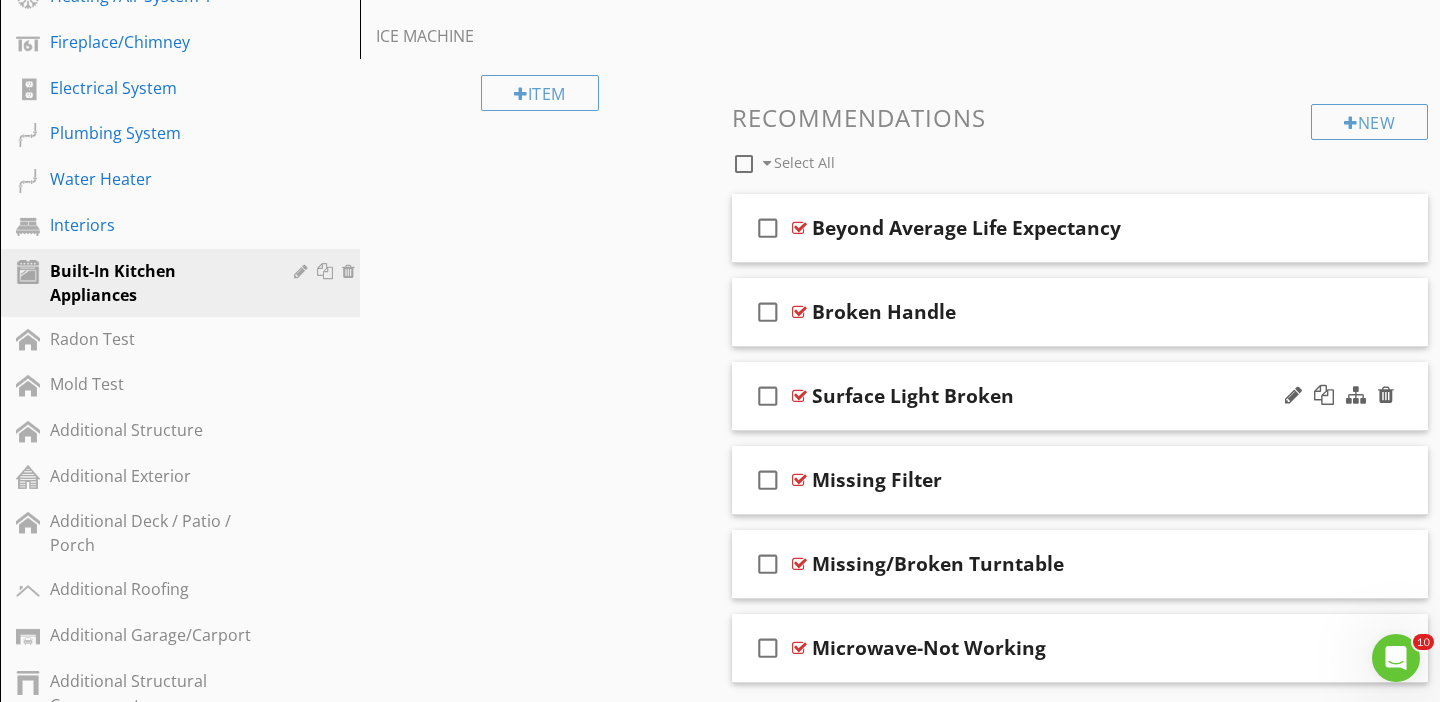 click on "check_box_outline_blank
Surface Light Broken" at bounding box center (1080, 396) 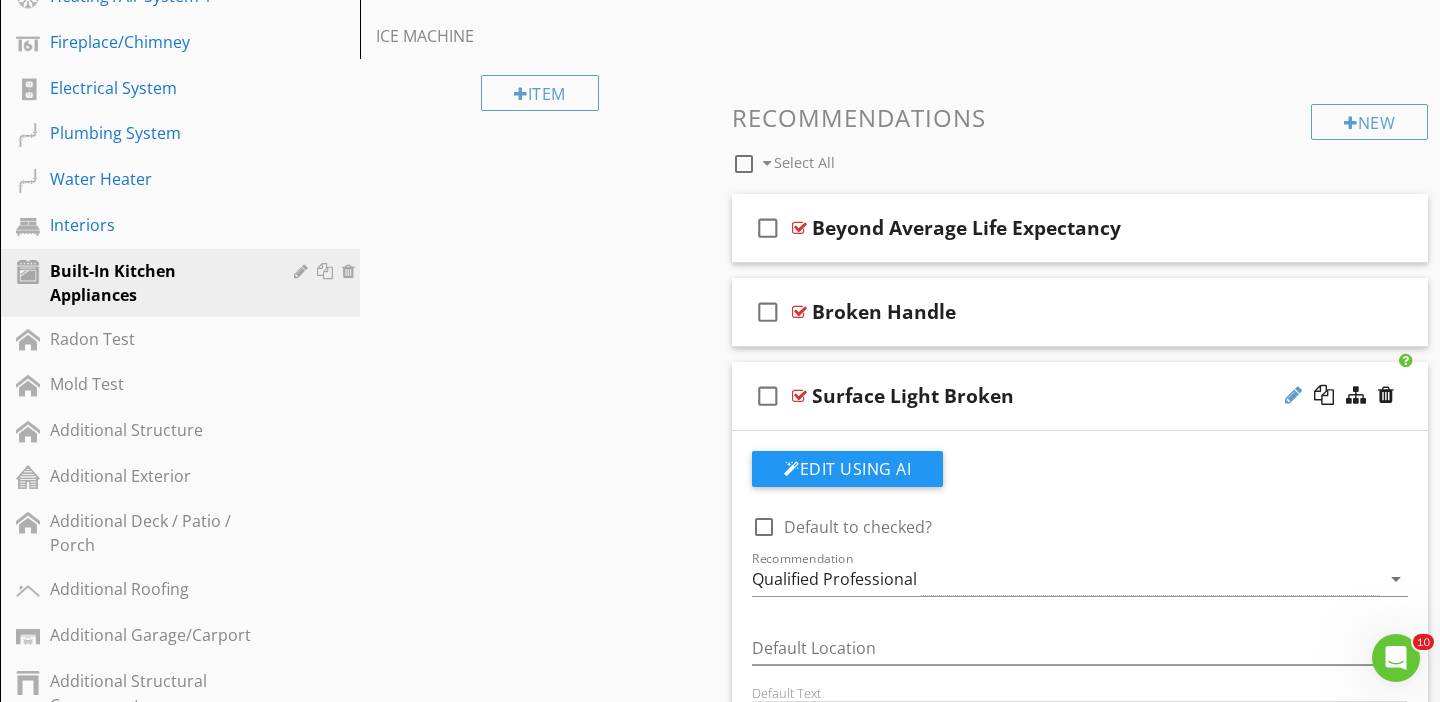click at bounding box center [1293, 395] 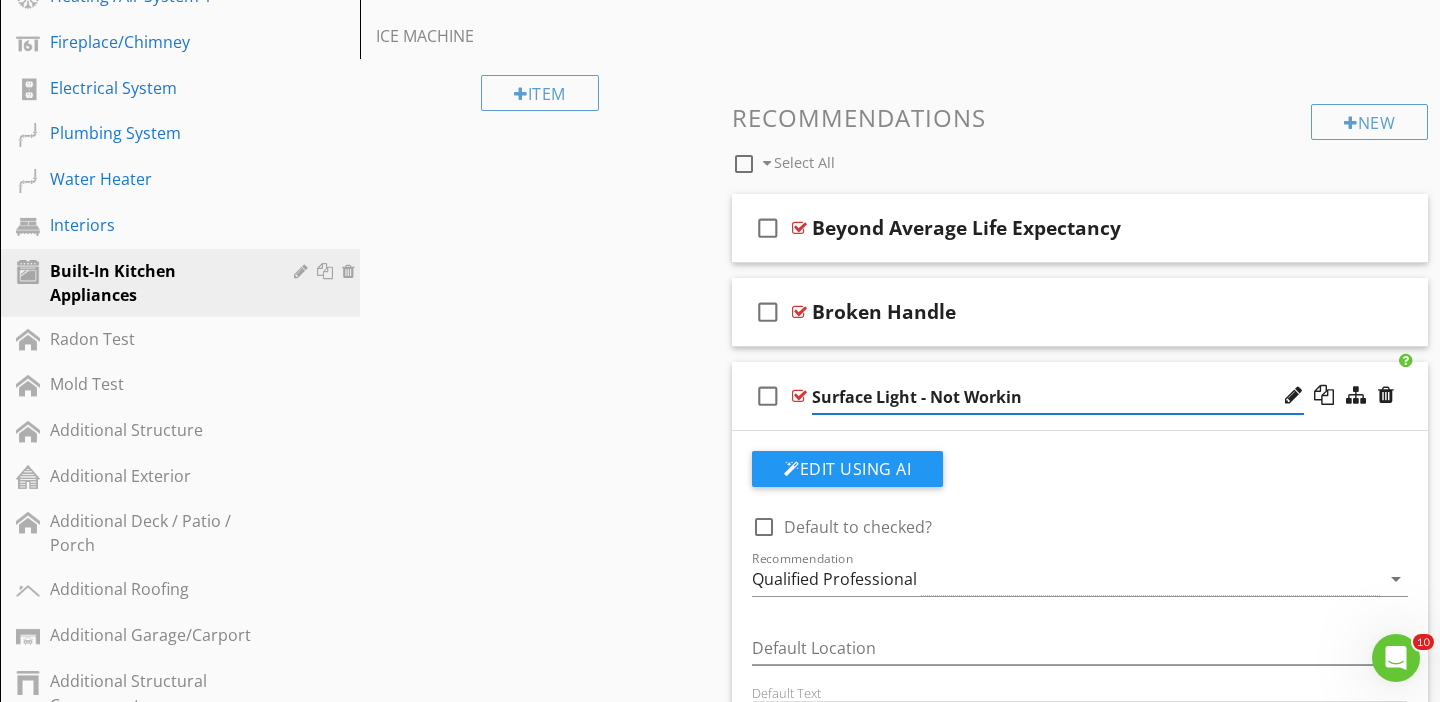 type on "Surface Light - Not Working" 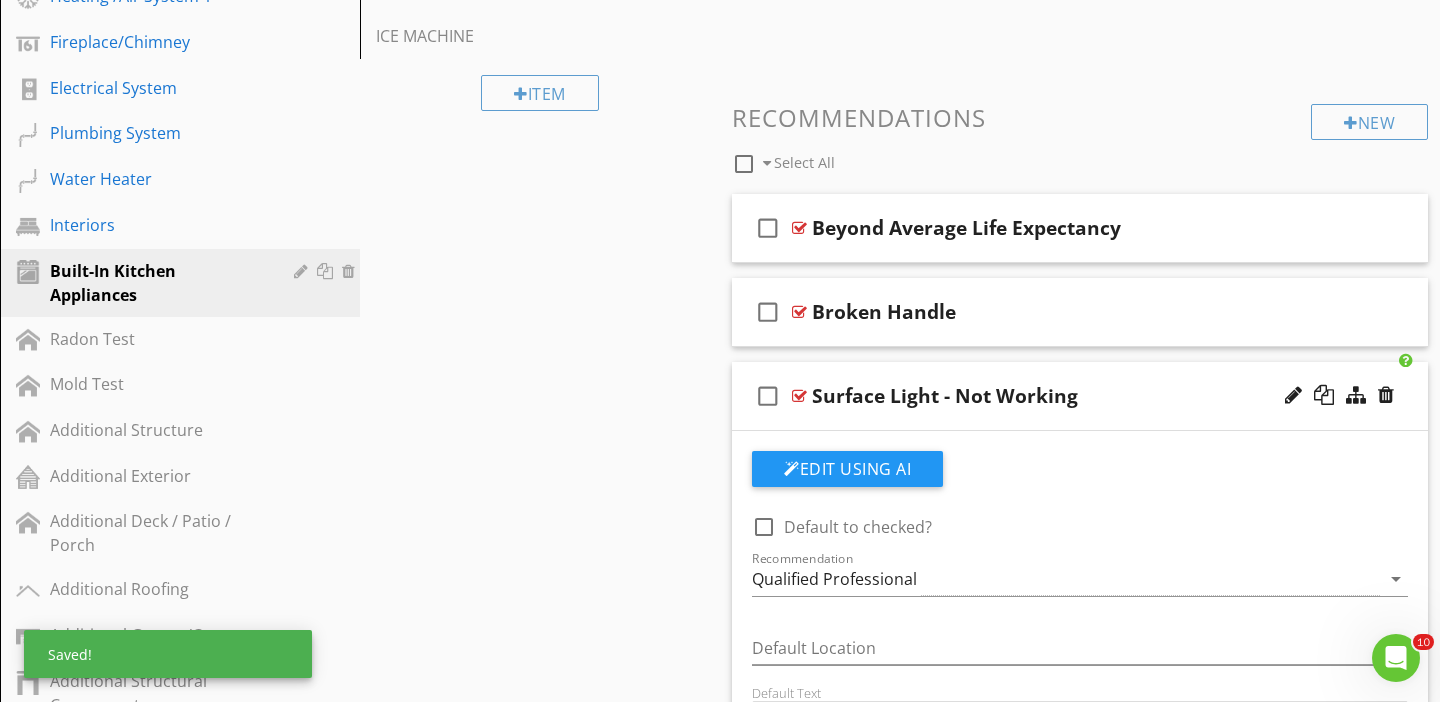 click on "Edit Using AI
check_box_outline_blank Default to checked?           Recommendation Qualified Professional arrow_drop_down   Default Location edit       Default Text   Inline Style XLarge Large Normal Small Light Small/Light Bold Italic Underline Colors Ordered List Unordered List Insert Link Insert Image Insert Video Insert Table Code View Clear Formatting The surface light is not working at bottom of the microwave. Enter text here <p>The surface light is not working at bottom of the microwave.</p>
Add Default Photo" at bounding box center [1080, 764] 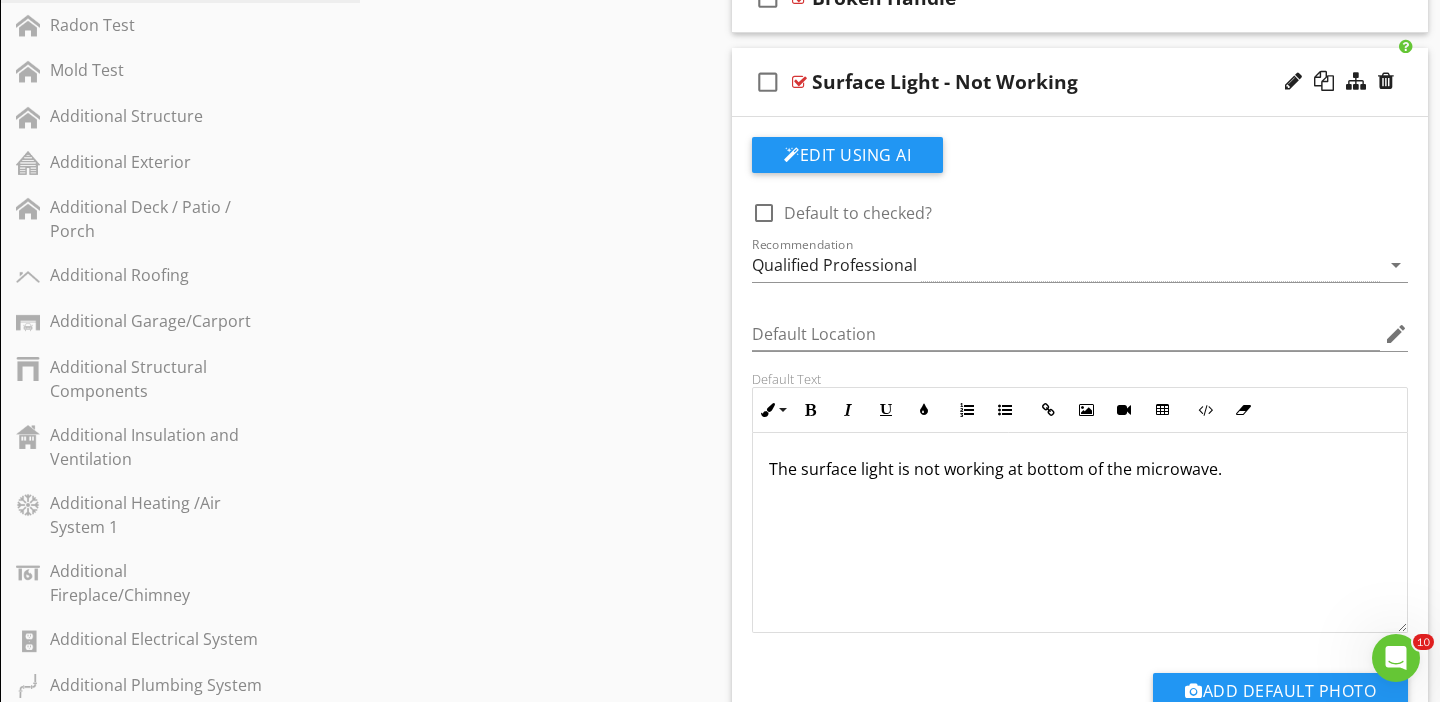 scroll, scrollTop: 926, scrollLeft: 0, axis: vertical 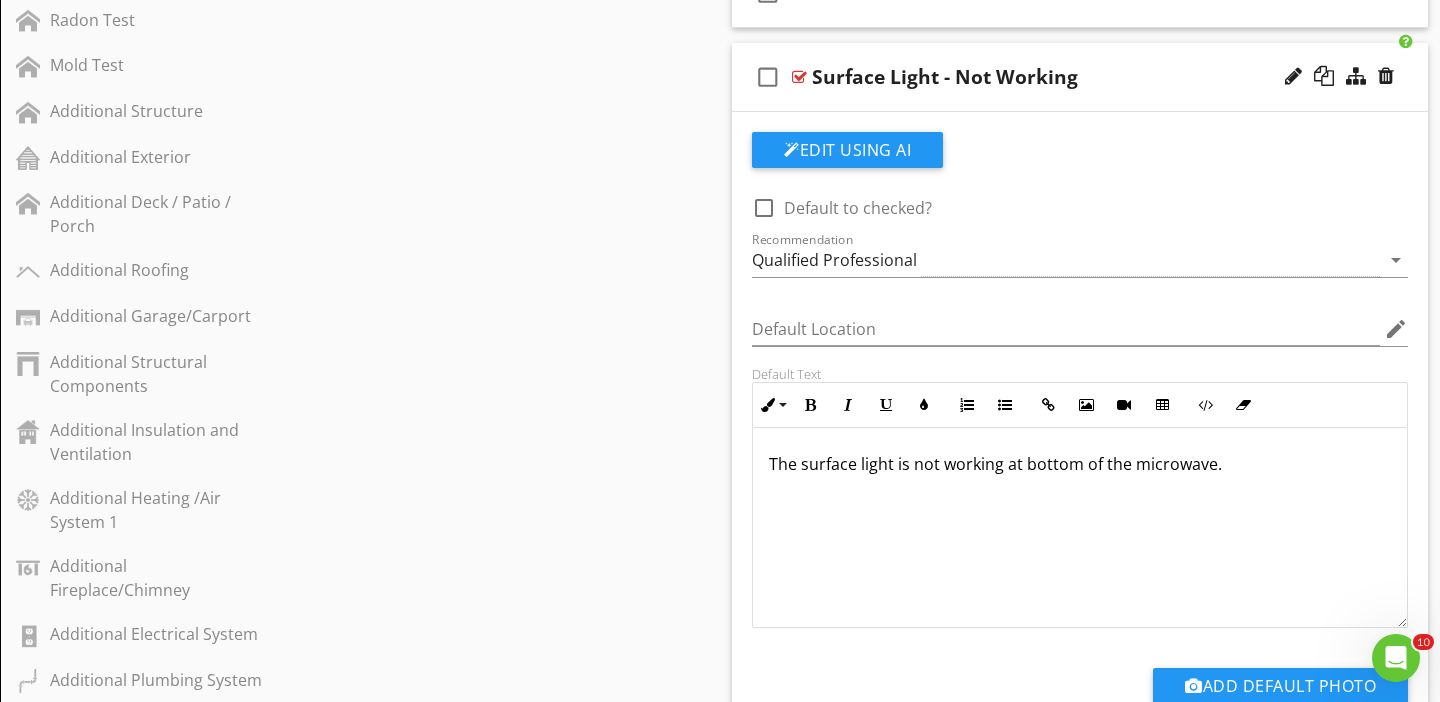 click on "Sections
Inspection Details           Exterior           Deck / Patio / Porch           Roofing           Garage/Carport           Structural Components           Insulation and Ventilation           Heating /Air System 1            Fireplace/Chimney           Electrical System           Plumbing System           Water Heater           Interiors           Built-In Kitchen Appliances           Radon Test           Mold Test           Additional Structure           Additional Exterior           Additional Deck / Patio / Porch           Additional Roofing           Additional Garage/Carport           Additional Structural Components           Additional Insulation and Ventilation           Additional Heating /Air System 1            Additional Fireplace/Chimney           Additional Electrical System           Additional Plumbing System           Additional Water Heater           Additional Interiors           Additional Built-In Kitchen Appliances           Fencing" at bounding box center [720, 214] 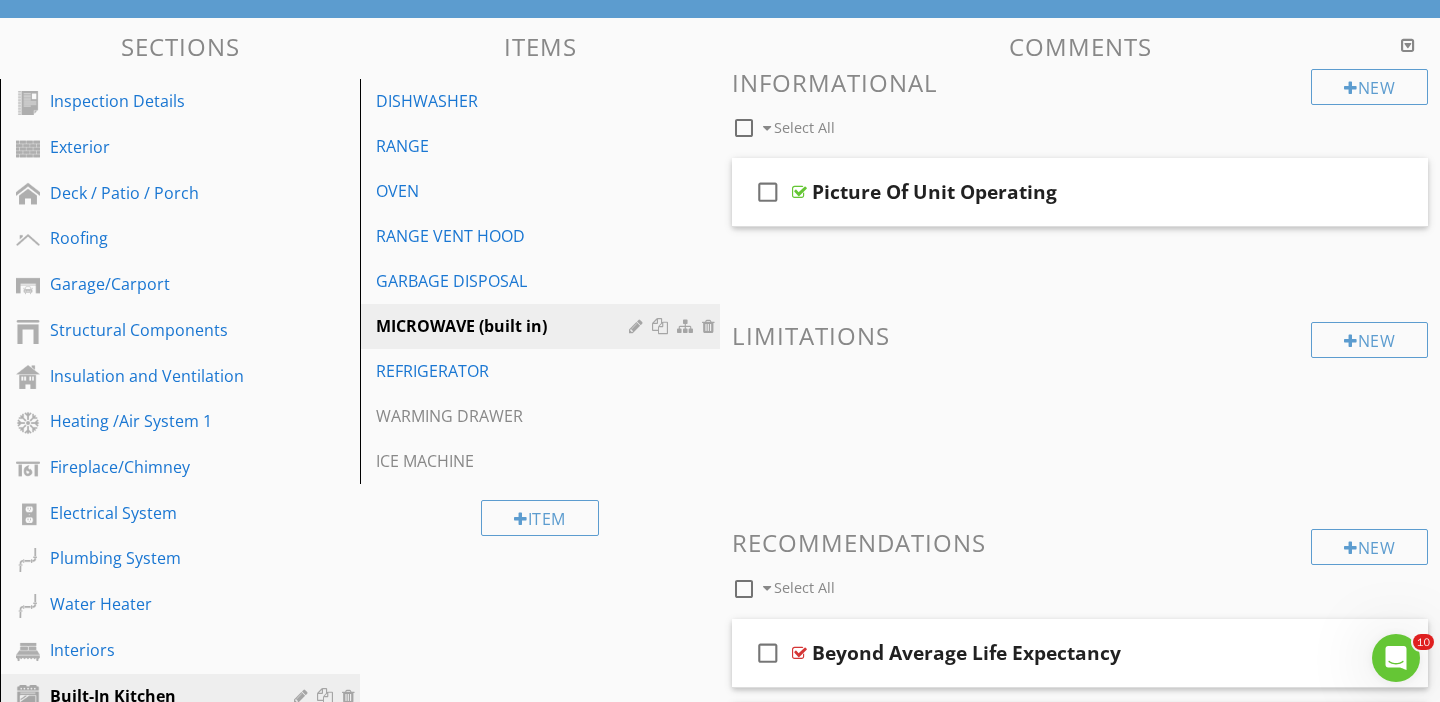scroll, scrollTop: 159, scrollLeft: 0, axis: vertical 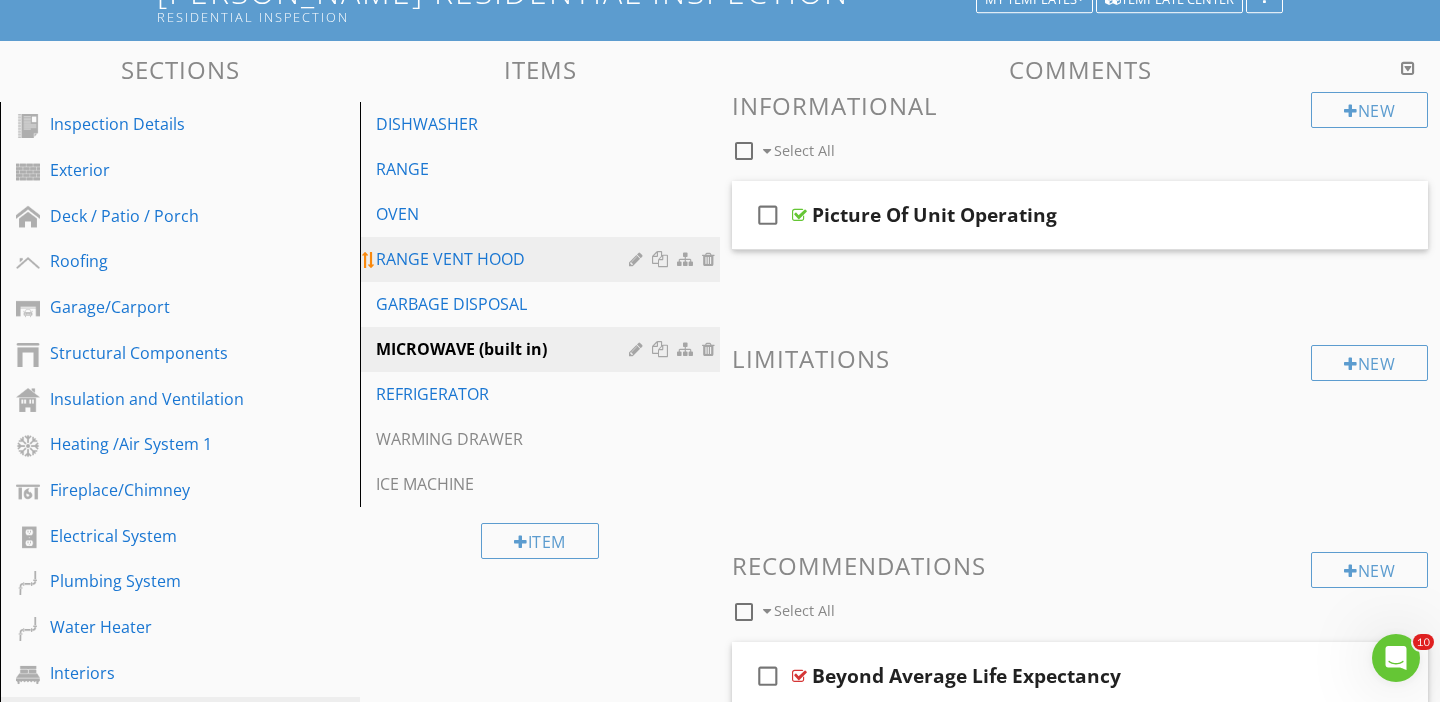 click on "RANGE VENT HOOD" at bounding box center [505, 259] 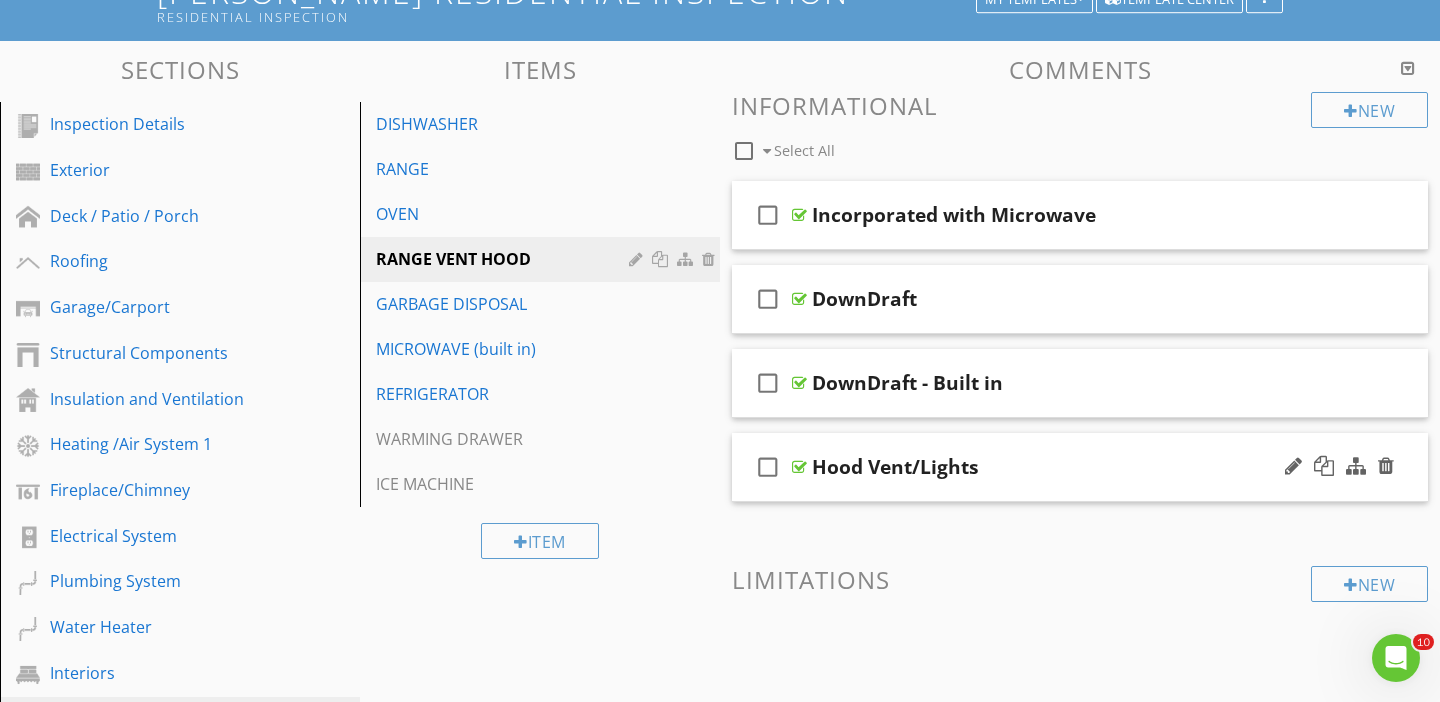 click on "check_box_outline_blank
Hood Vent/Lights" at bounding box center (1080, 467) 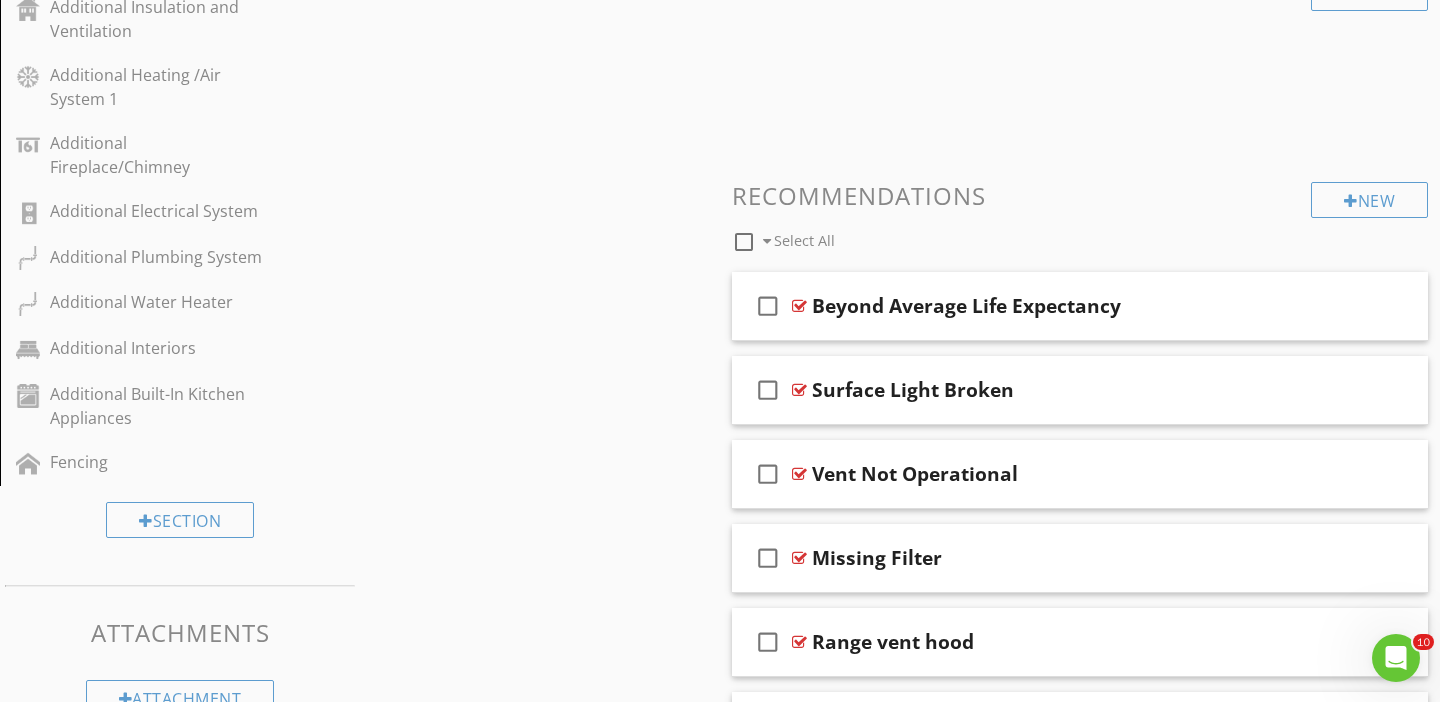 scroll, scrollTop: 1363, scrollLeft: 0, axis: vertical 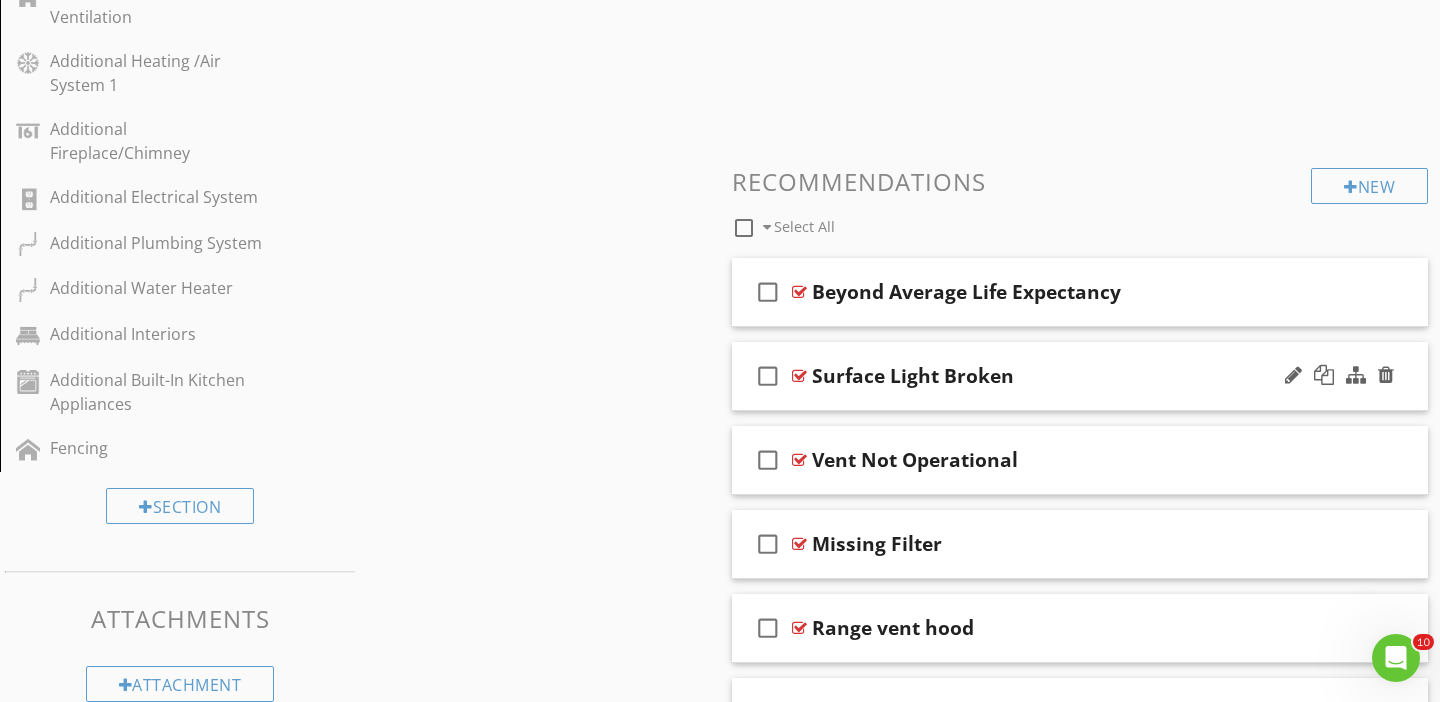 click on "check_box_outline_blank
Surface Light Broken" at bounding box center (1080, 376) 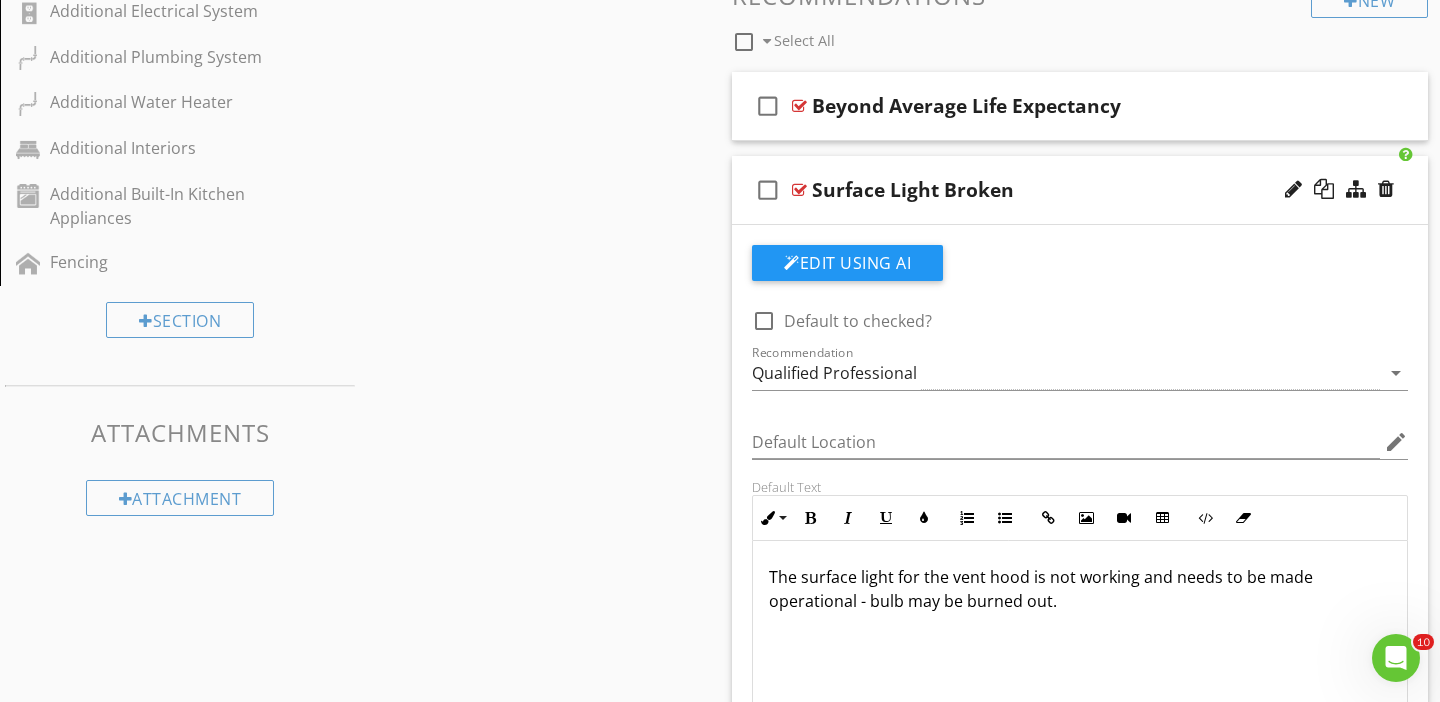 scroll, scrollTop: 1566, scrollLeft: 0, axis: vertical 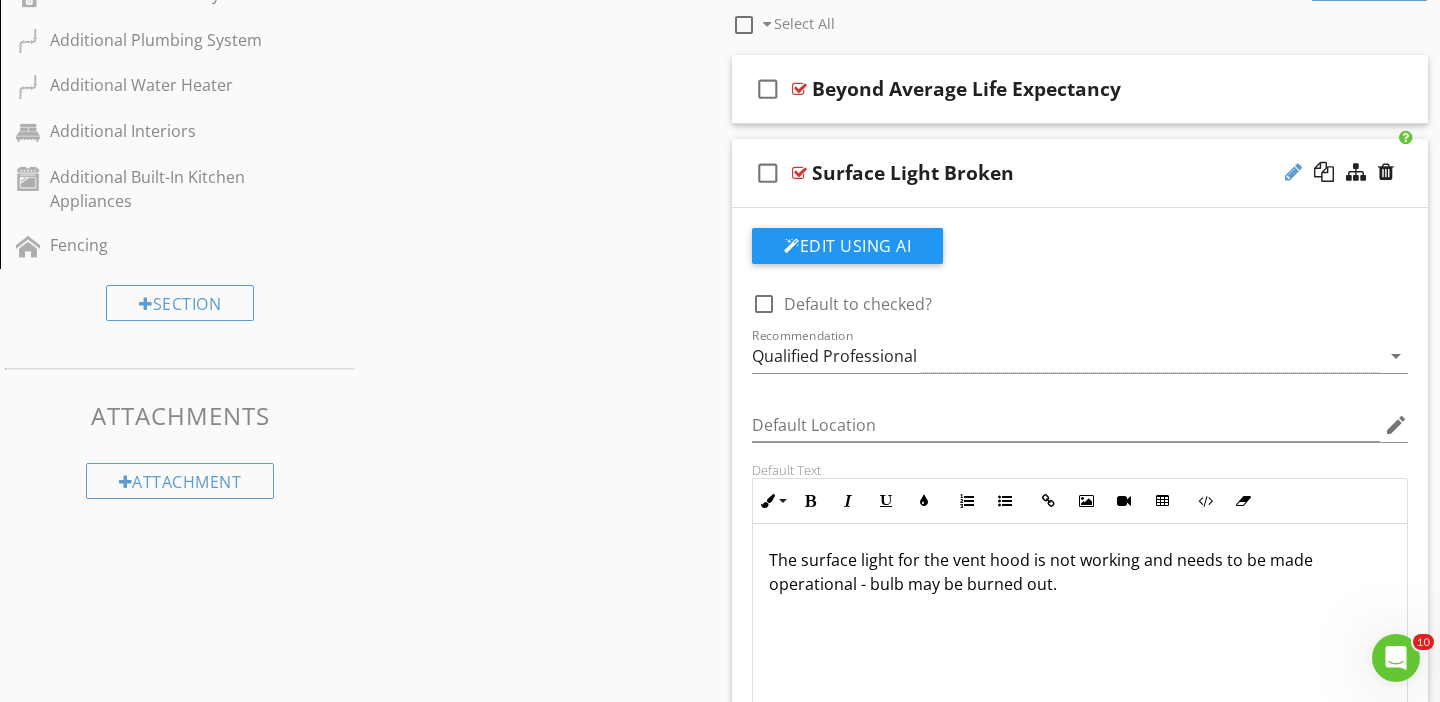 click at bounding box center (1293, 172) 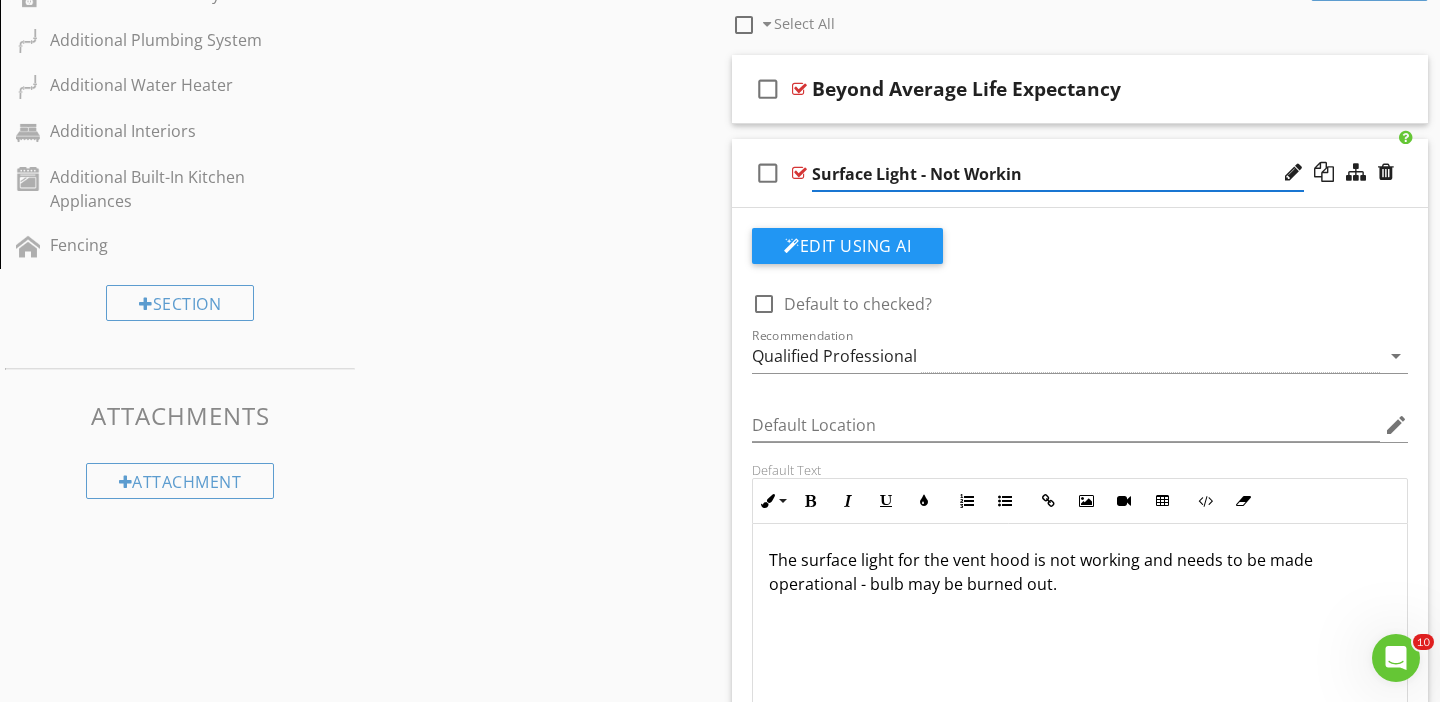 type on "Surface Light - Not Working" 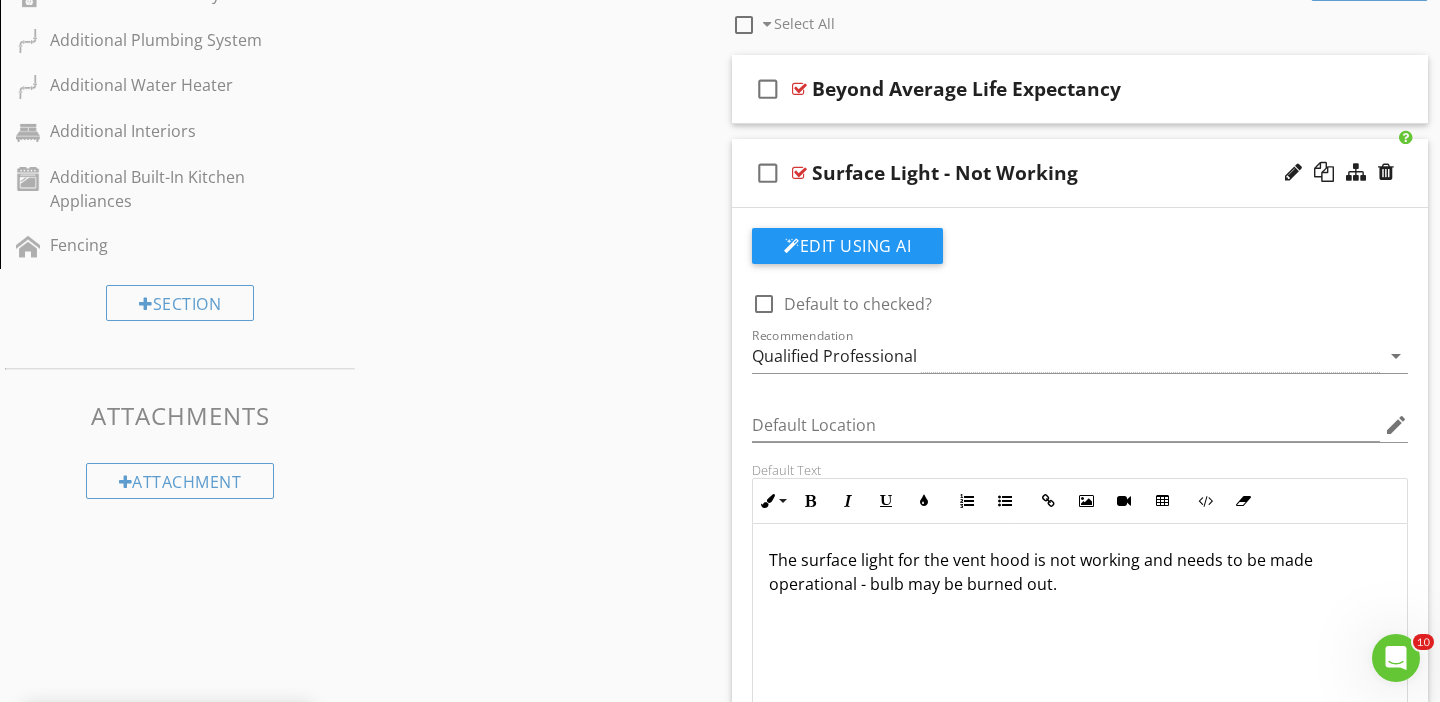 click on "Edit Using AI
check_box_outline_blank Default to checked?           Recommendation Qualified Professional arrow_drop_down   Default Location edit       Default Text   Inline Style XLarge Large Normal Small Light Small/Light Bold Italic Underline Colors Ordered List Unordered List Insert Link Insert Image Insert Video Insert Table Code View Clear Formatting The surface light for the vent hood is not working and needs to be made operational - bulb may be burned out. Enter text here <p>The surface light for the vent hood is not working and needs to be made operational - bulb may be burned out.</p>
Add Default Photo" at bounding box center [1080, 541] 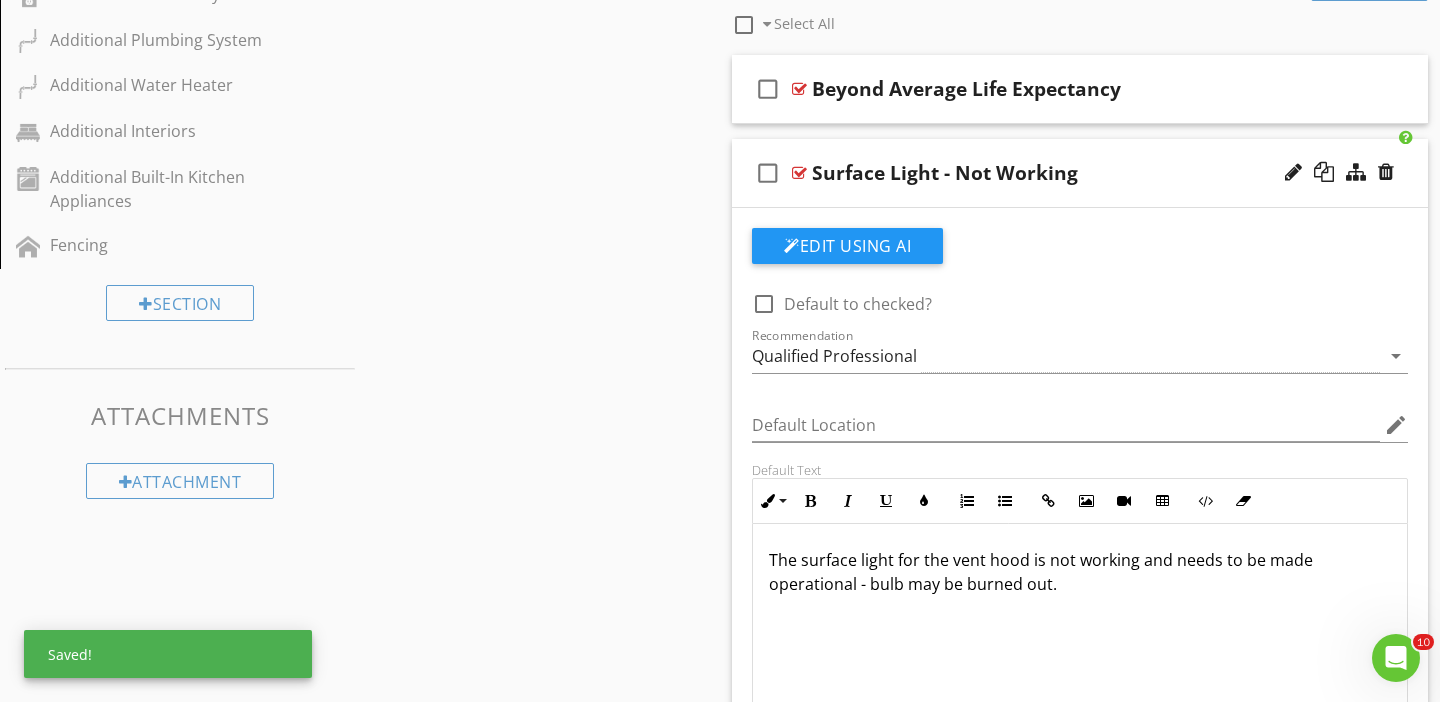 click on "check_box_outline_blank
Surface Light - Not Working" at bounding box center [1080, 173] 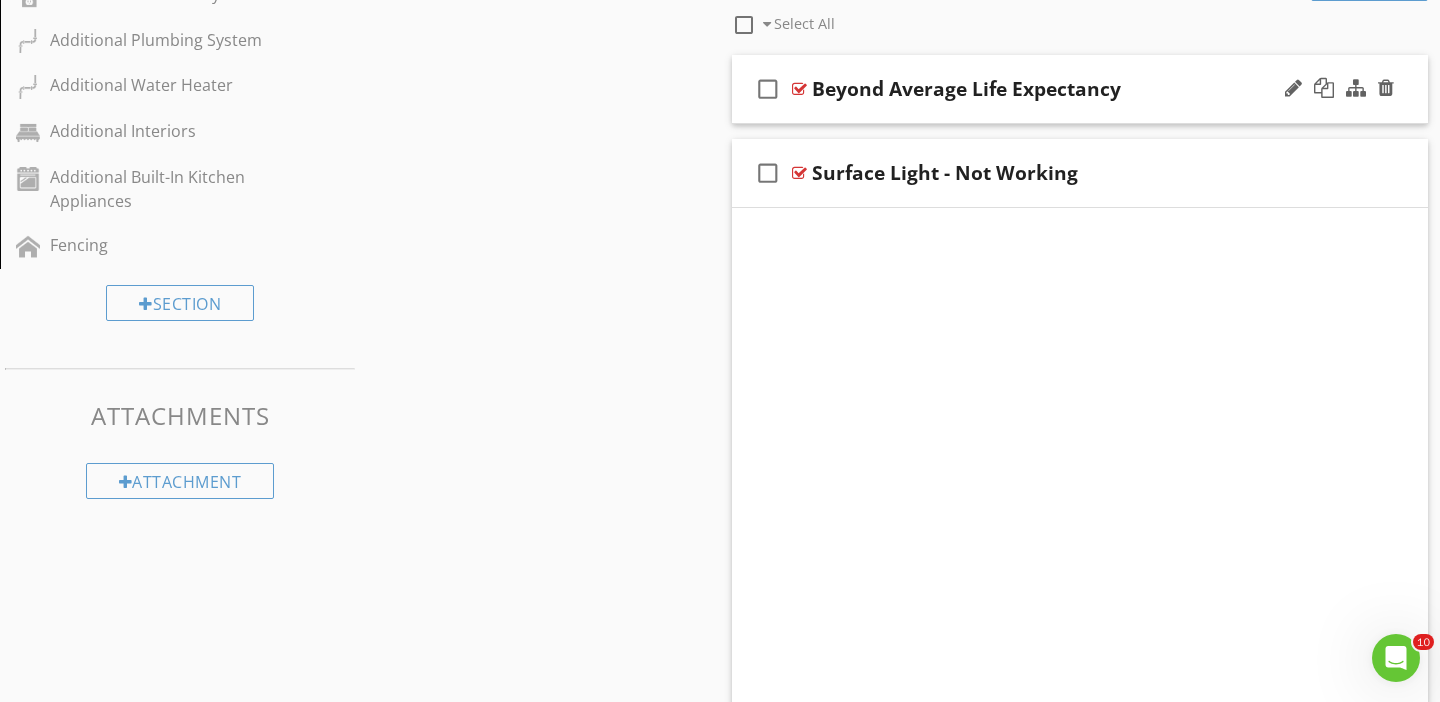 scroll, scrollTop: 1489, scrollLeft: 0, axis: vertical 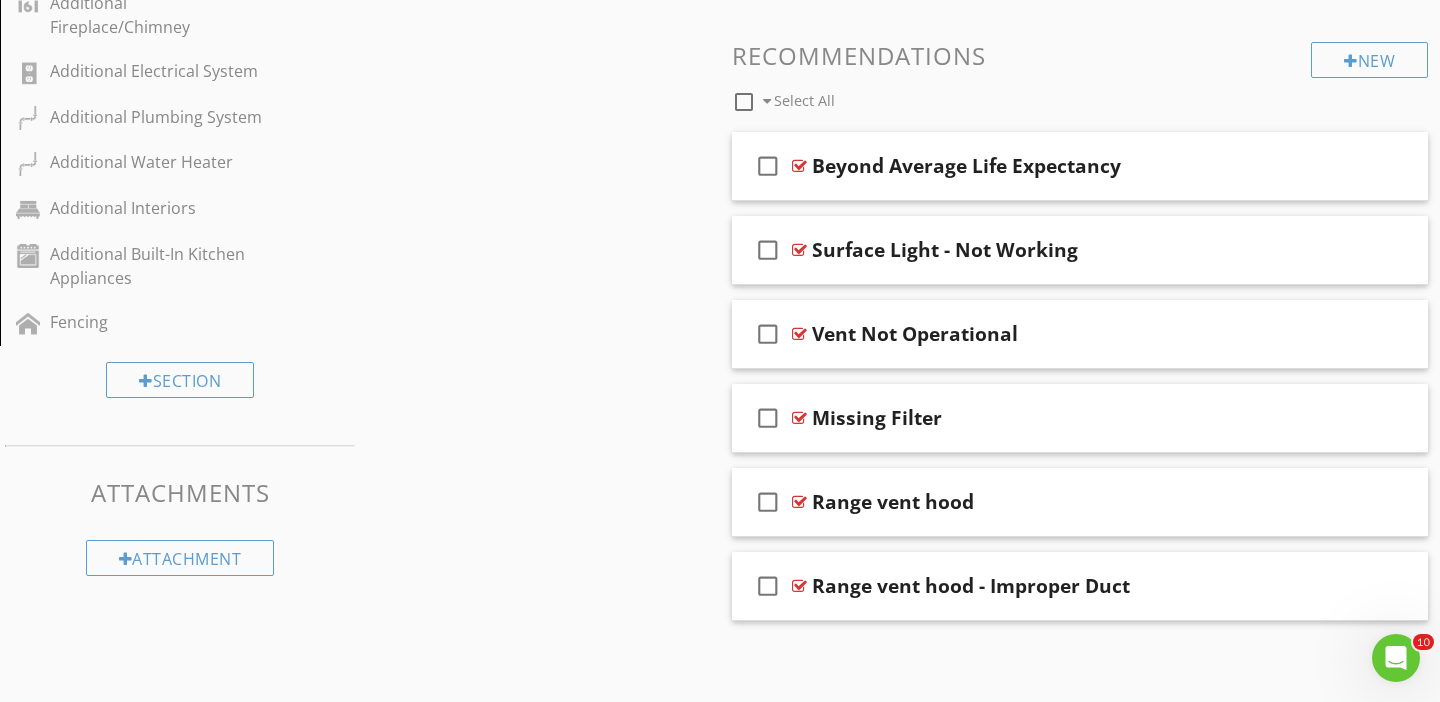 click on "Sections
Inspection Details           Exterior           Deck / Patio / Porch           Roofing           Garage/Carport           Structural Components           Insulation and Ventilation           Heating /Air System 1            Fireplace/Chimney           Electrical System           Plumbing System           Water Heater           Interiors           Built-In Kitchen Appliances           Radon Test           Mold Test           Additional Structure           Additional Exterior           Additional Deck / Patio / Porch           Additional Roofing           Additional Garage/Carport           Additional Structural Components           Additional Insulation and Ventilation           Additional Heating /Air System 1            Additional Fireplace/Chimney           Additional Electrical System           Additional Plumbing System           Additional Water Heater           Additional Interiors           Additional Built-In Kitchen Appliances           Fencing" at bounding box center (720, -302) 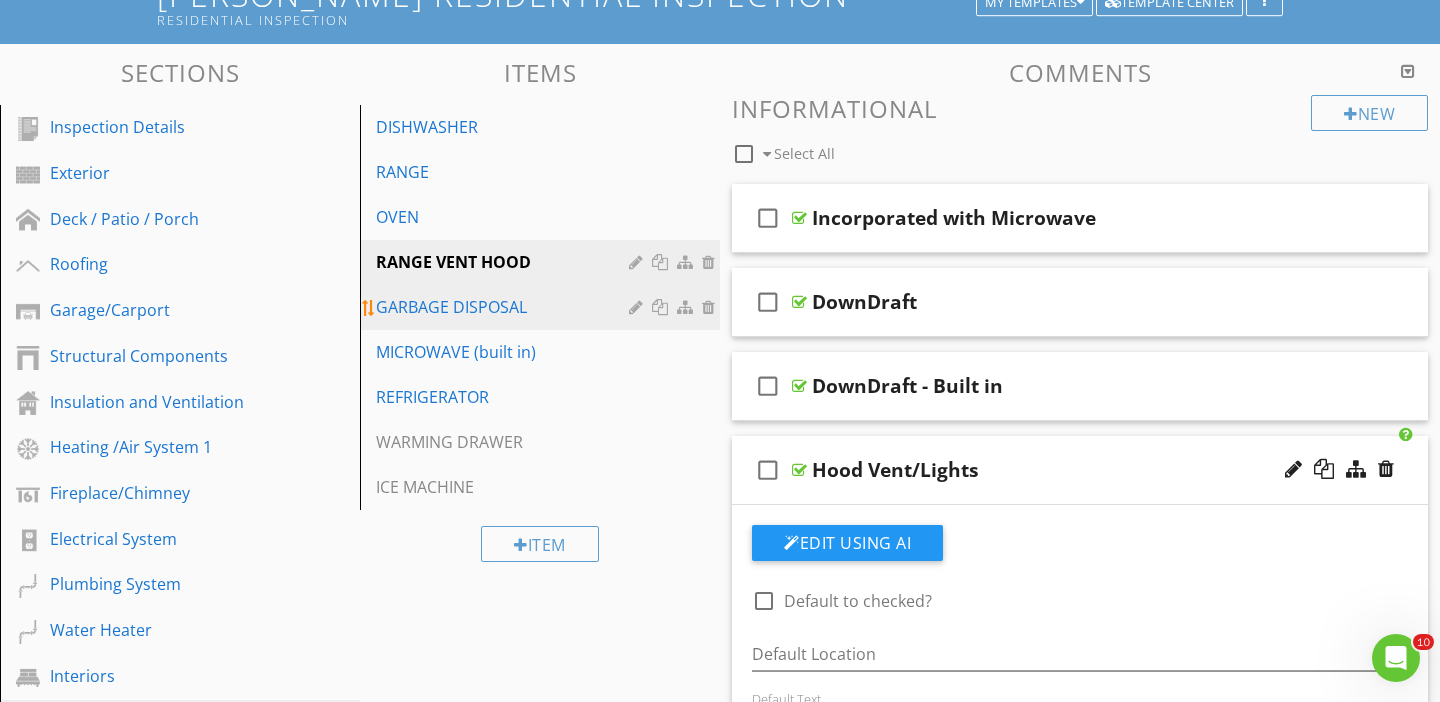 scroll, scrollTop: 145, scrollLeft: 0, axis: vertical 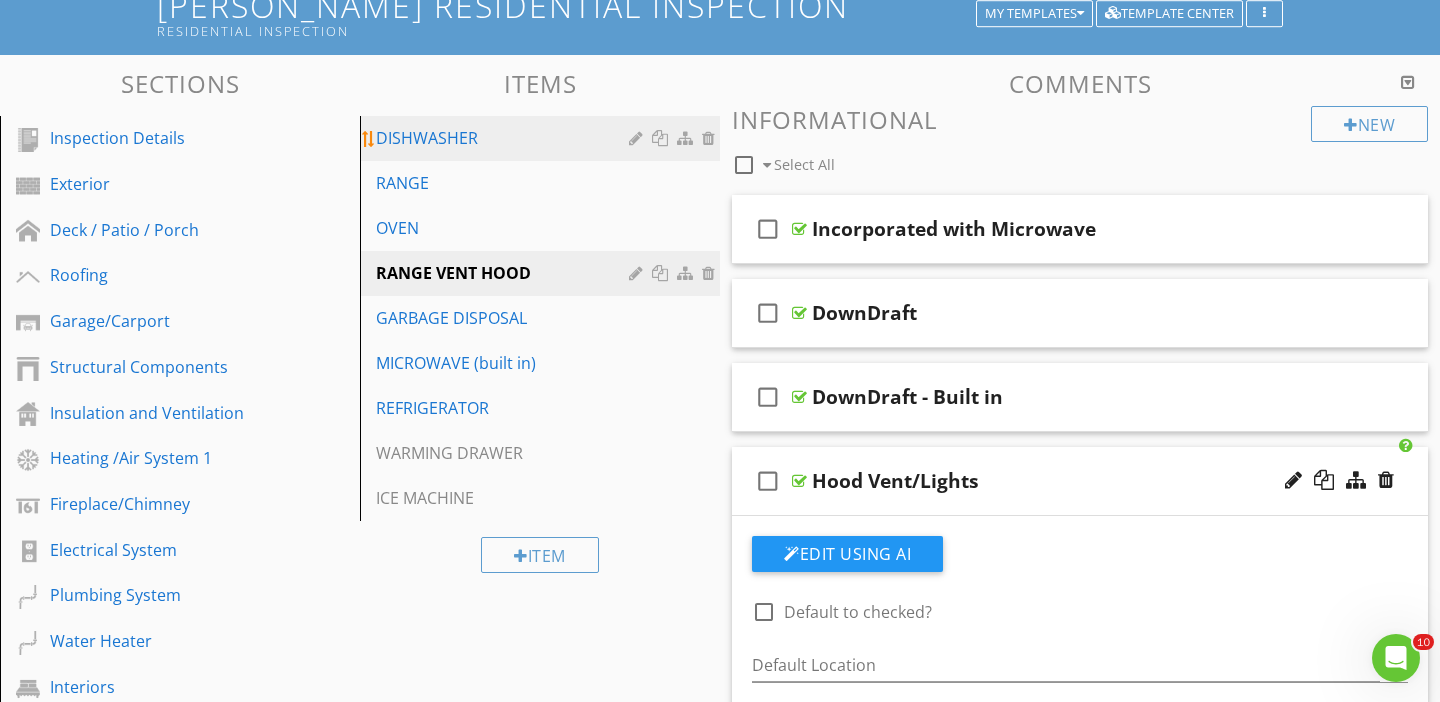click on "DISHWASHER" at bounding box center [505, 138] 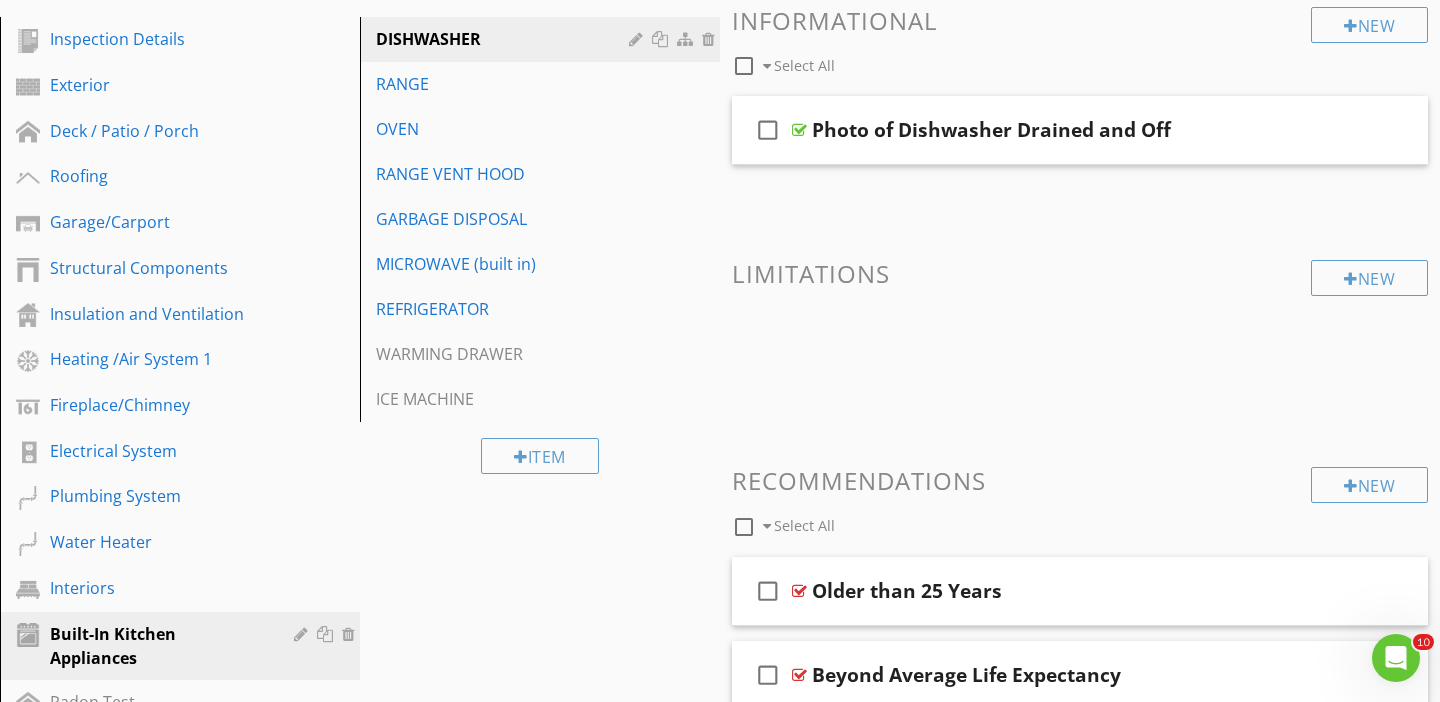 scroll, scrollTop: 228, scrollLeft: 0, axis: vertical 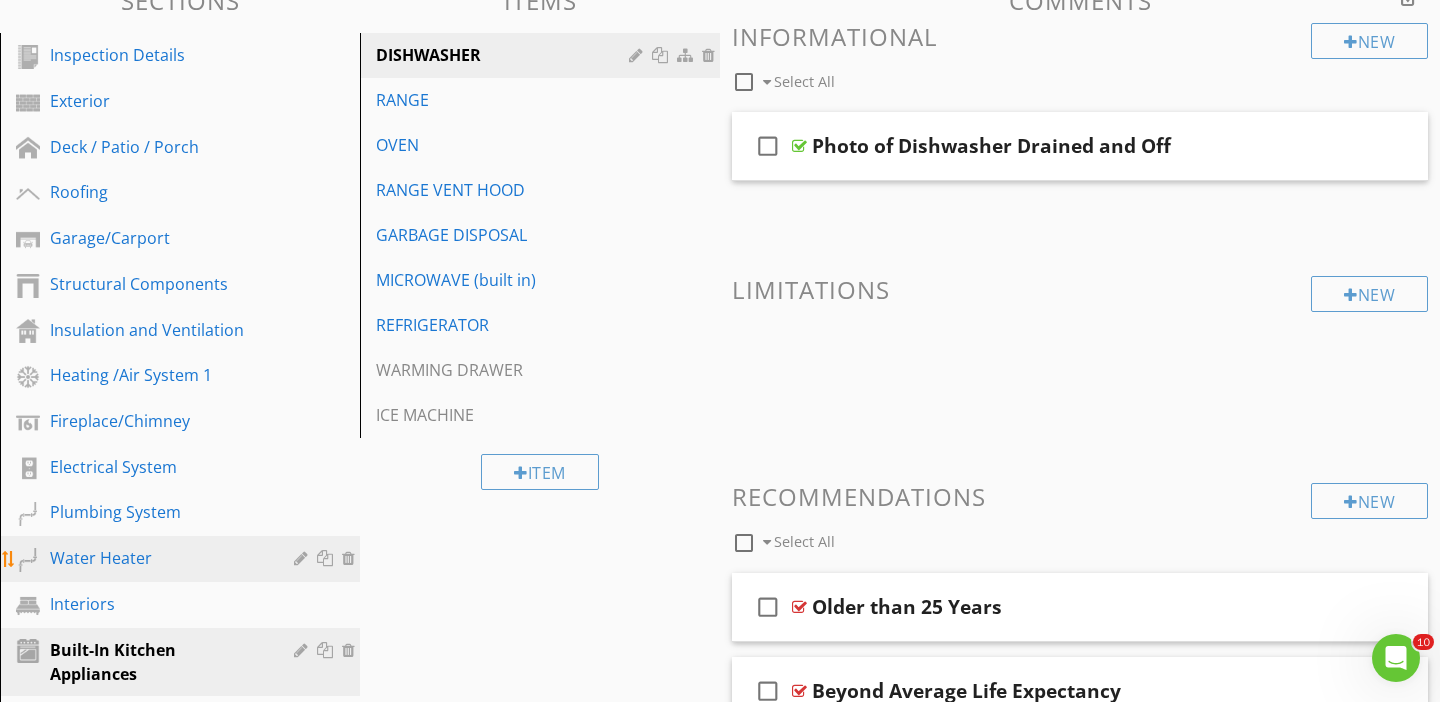 click on "Water Heater" at bounding box center [157, 558] 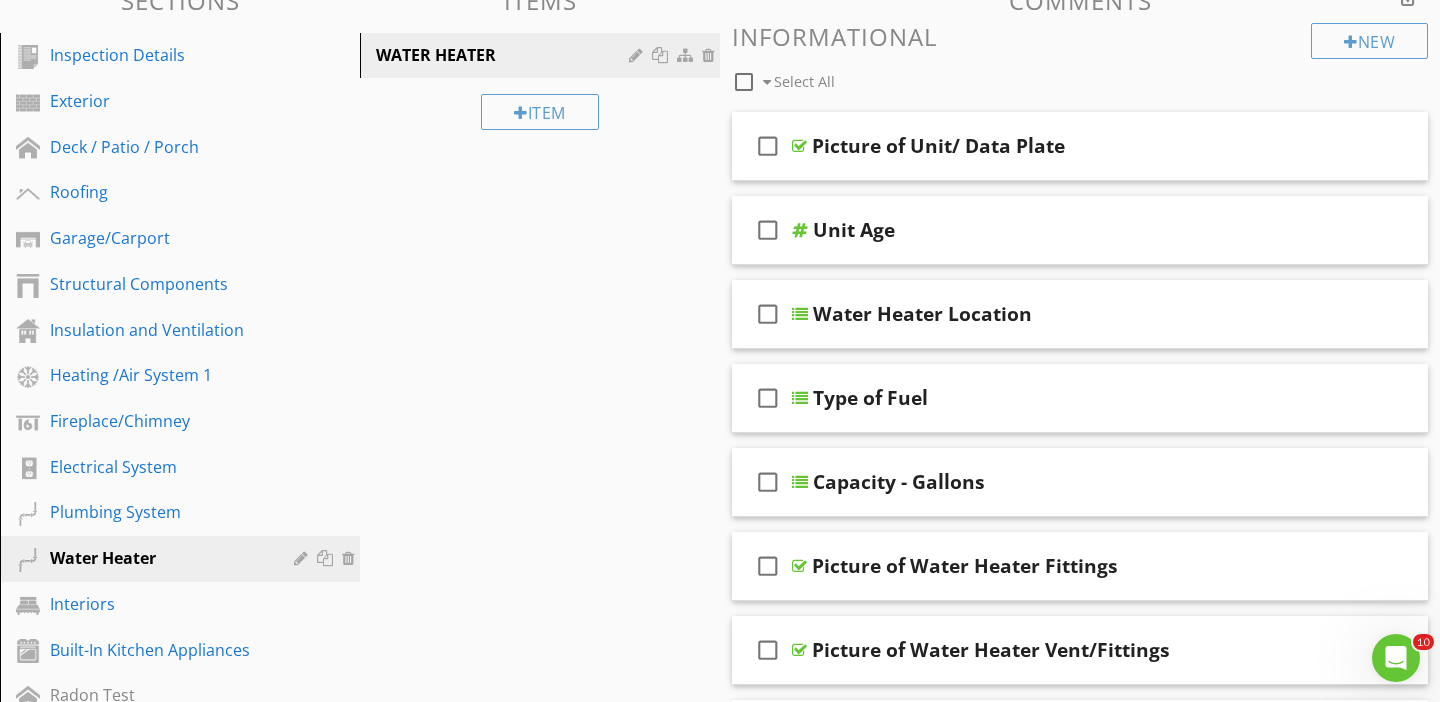 click on "Sections
Inspection Details           Exterior           Deck / Patio / Porch           Roofing           Garage/Carport           Structural Components           Insulation and Ventilation           Heating /Air System 1            Fireplace/Chimney           Electrical System           Plumbing System           Water Heater           Interiors           Built-In Kitchen Appliances           Radon Test           Mold Test           Additional Structure           Additional Exterior           Additional Deck / Patio / Porch           Additional Roofing           Additional Garage/Carport           Additional Structural Components           Additional Insulation and Ventilation           Additional Heating /Air System 1            Additional Fireplace/Chimney           Additional Electrical System           Additional Plumbing System           Additional Water Heater           Additional Interiors           Additional Built-In Kitchen Appliances           Fencing" at bounding box center (720, 1228) 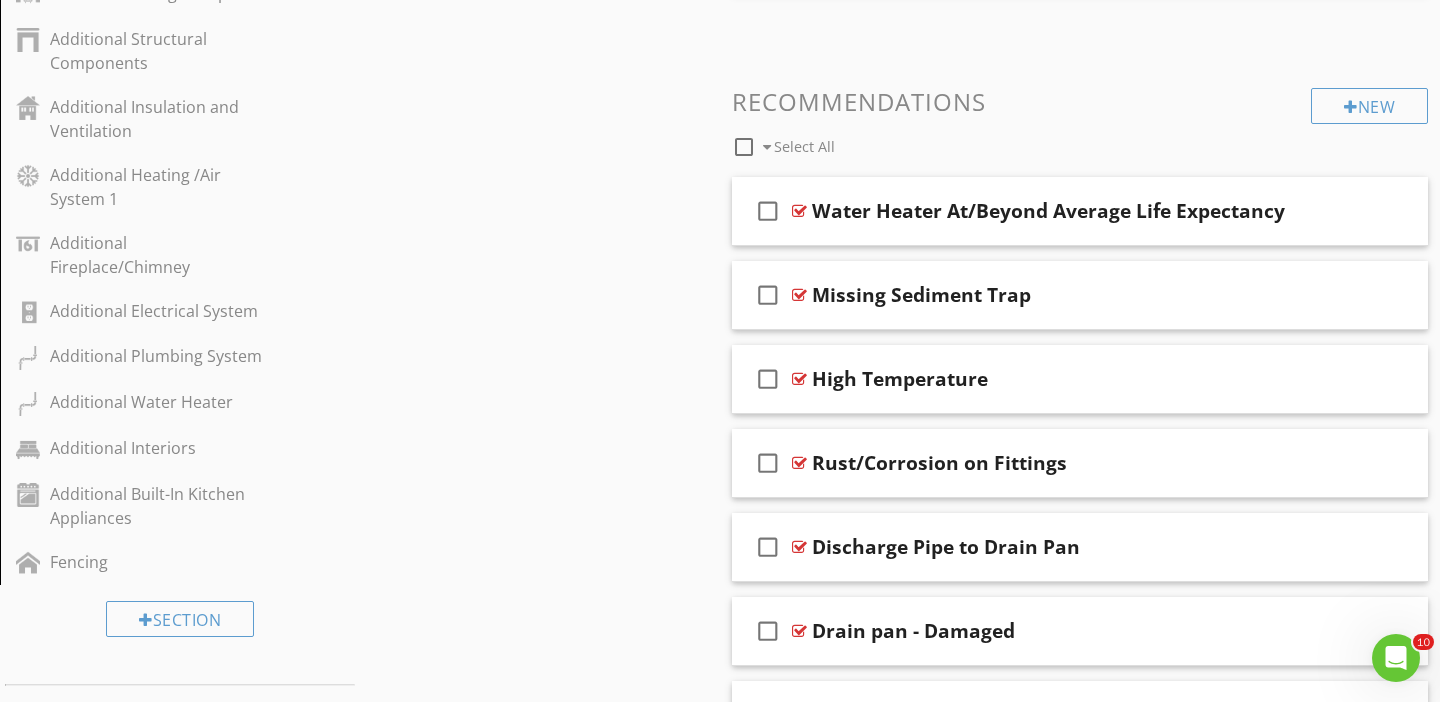scroll, scrollTop: 1215, scrollLeft: 0, axis: vertical 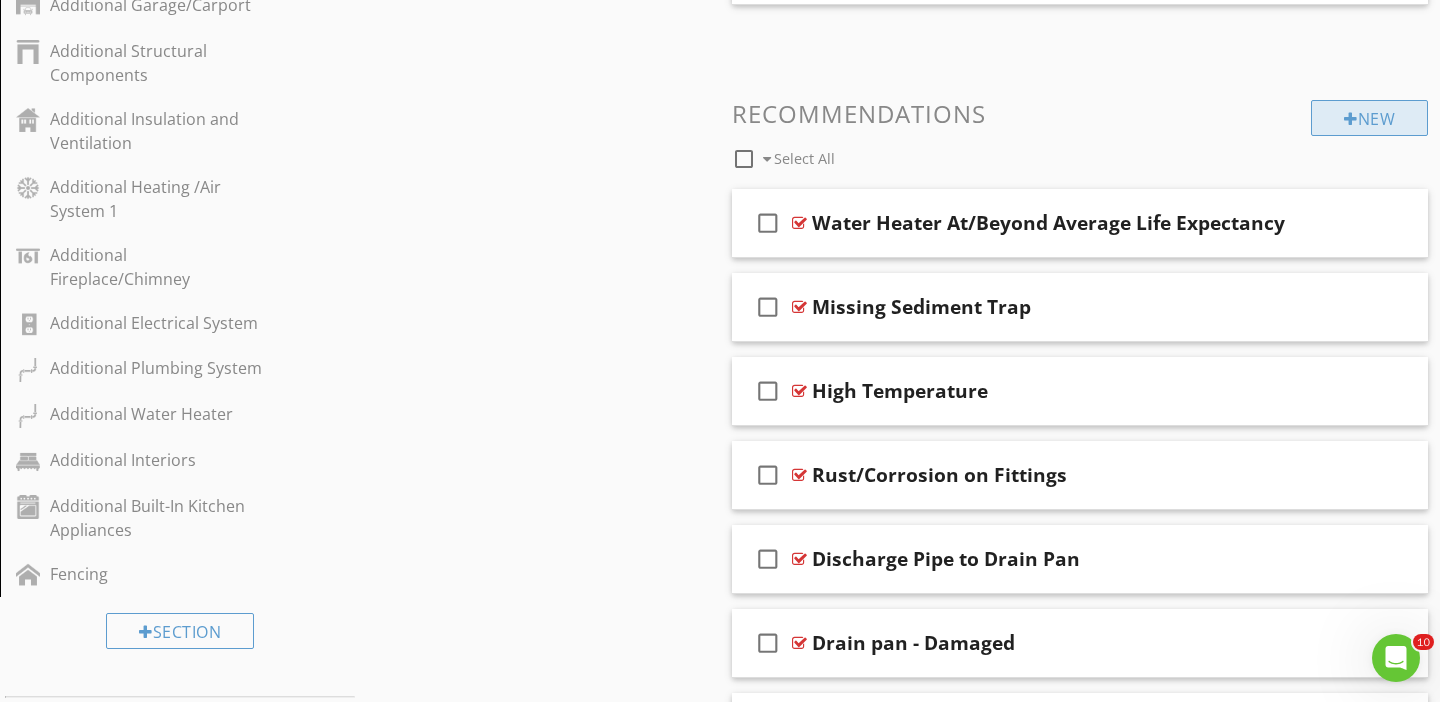 click on "New" at bounding box center (1369, 118) 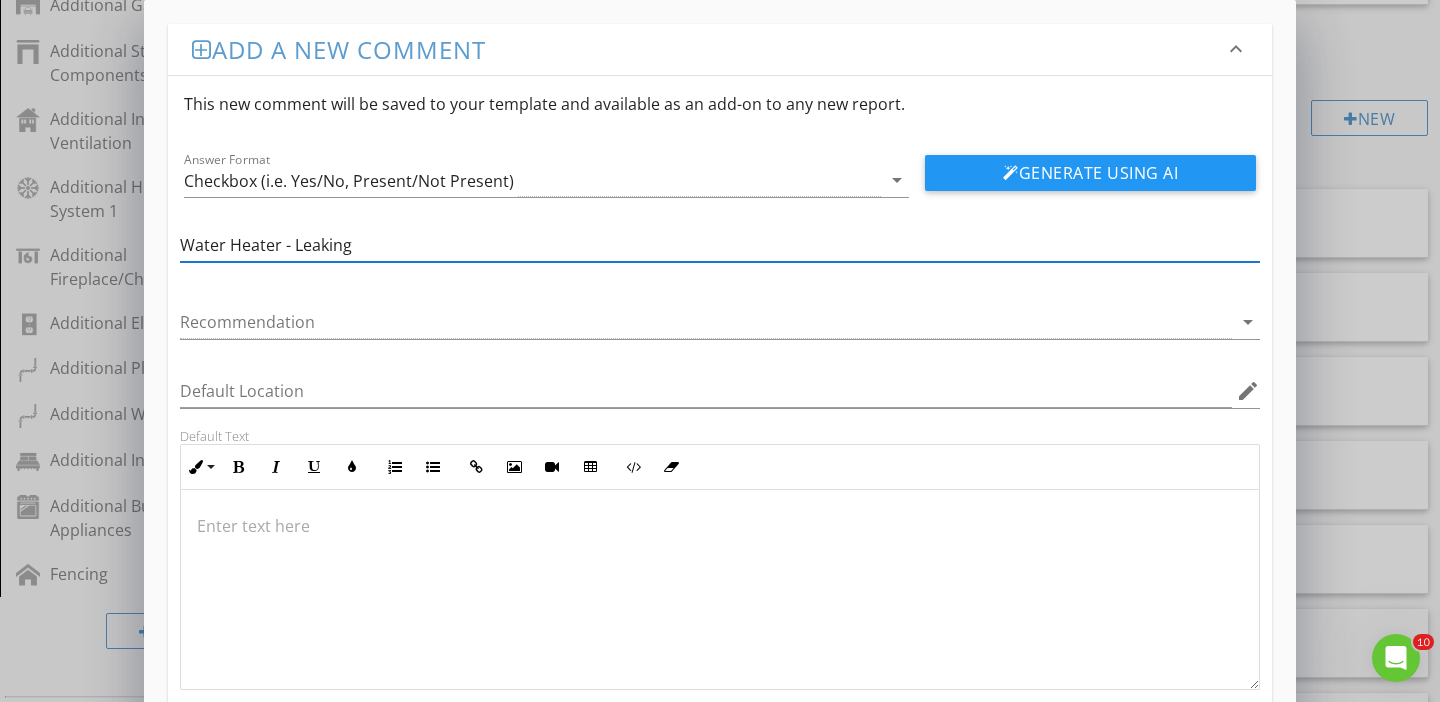 type on "Water Heater - Leaking" 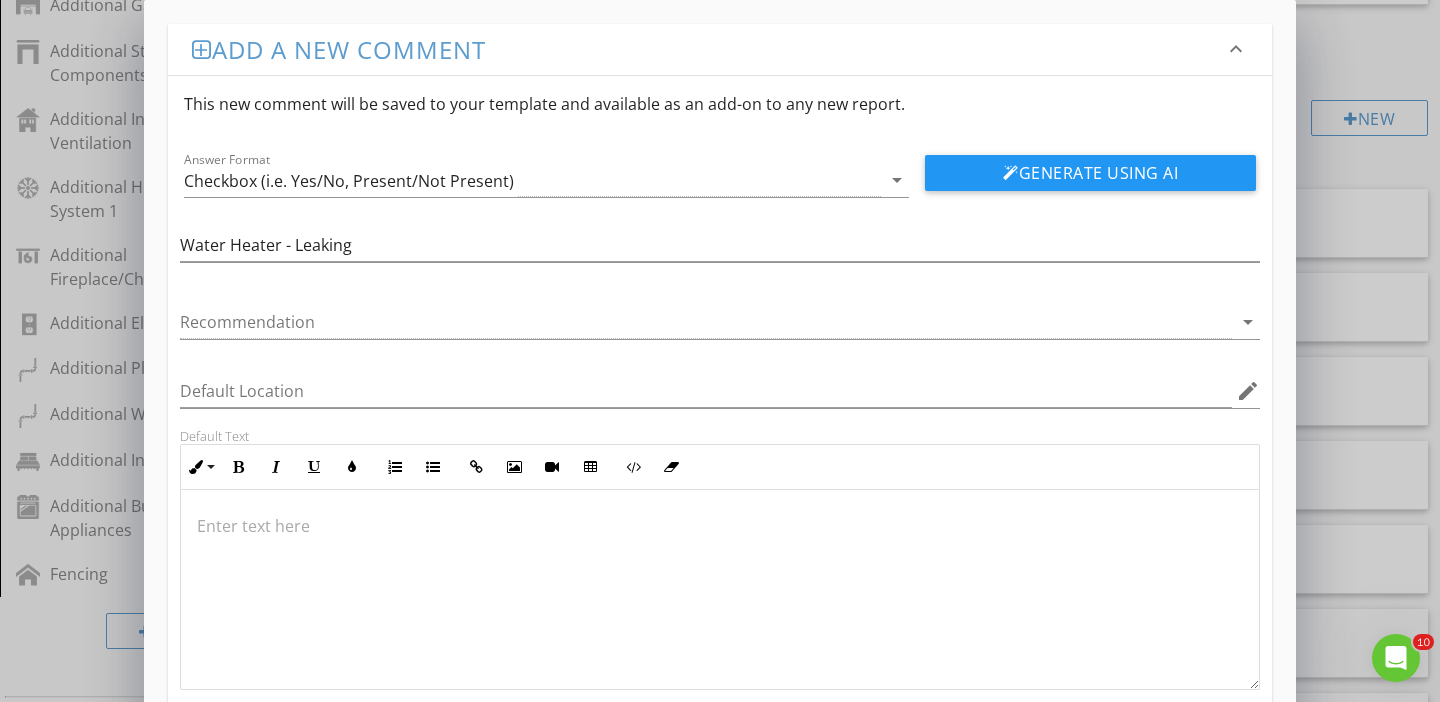 click at bounding box center [720, 526] 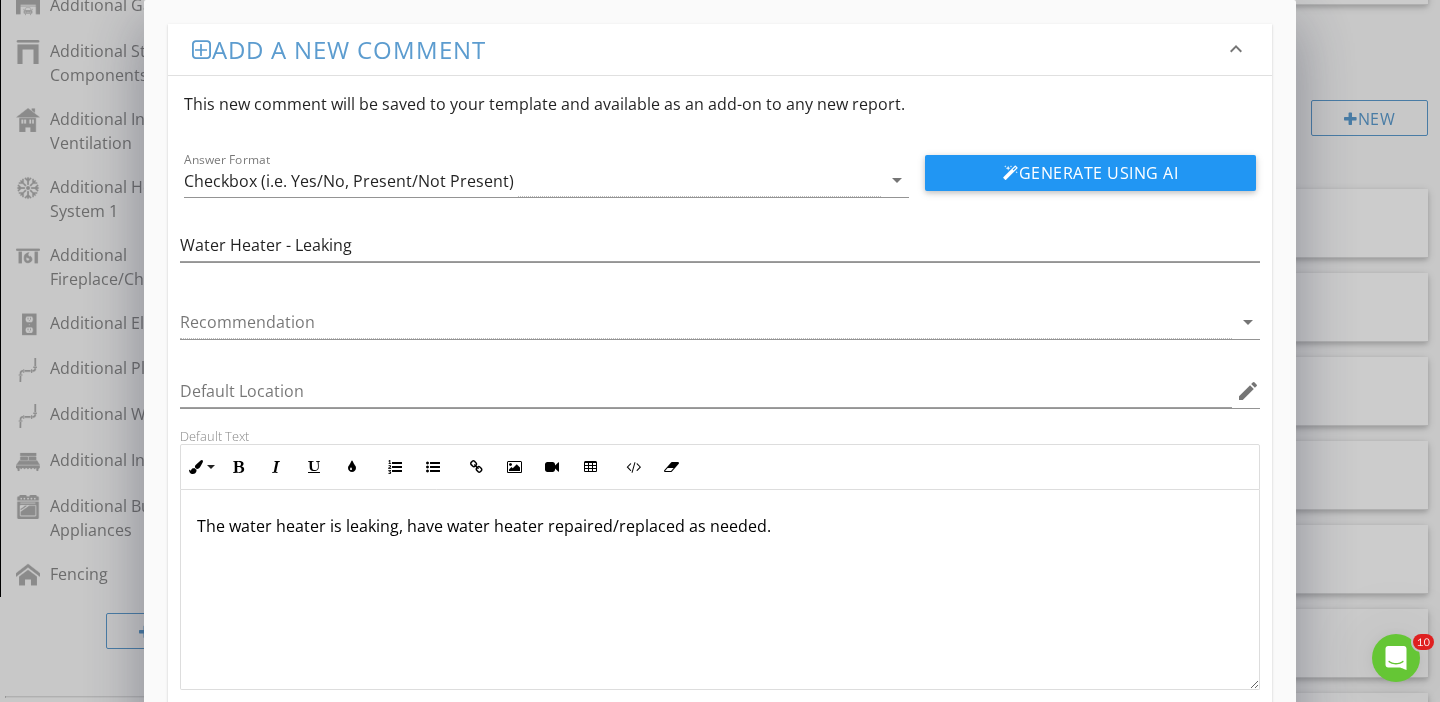 click on "Add a new comment
keyboard_arrow_down
This new comment will be saved to your template and available as an
add-on to any new report.
Answer Format Checkbox (i.e. Yes/No, Present/Not Present) arrow_drop_down
Generate Using AI
Water Heater - Leaking           Recommendation arrow_drop_down   Default Location edit       Default Text   Inline Style XLarge Large Normal Small Light Small/Light Bold Italic Underline Colors Ordered List Unordered List Insert Link Insert Image Insert Video Insert Table Code View Clear Formatting The water heater is leaking, have water heater repaired/replaced as needed.  Enter text here <p>The water heater is leaking, have water heater repaired/replaced as needed.&nbsp;</p>
Save" at bounding box center [720, 407] 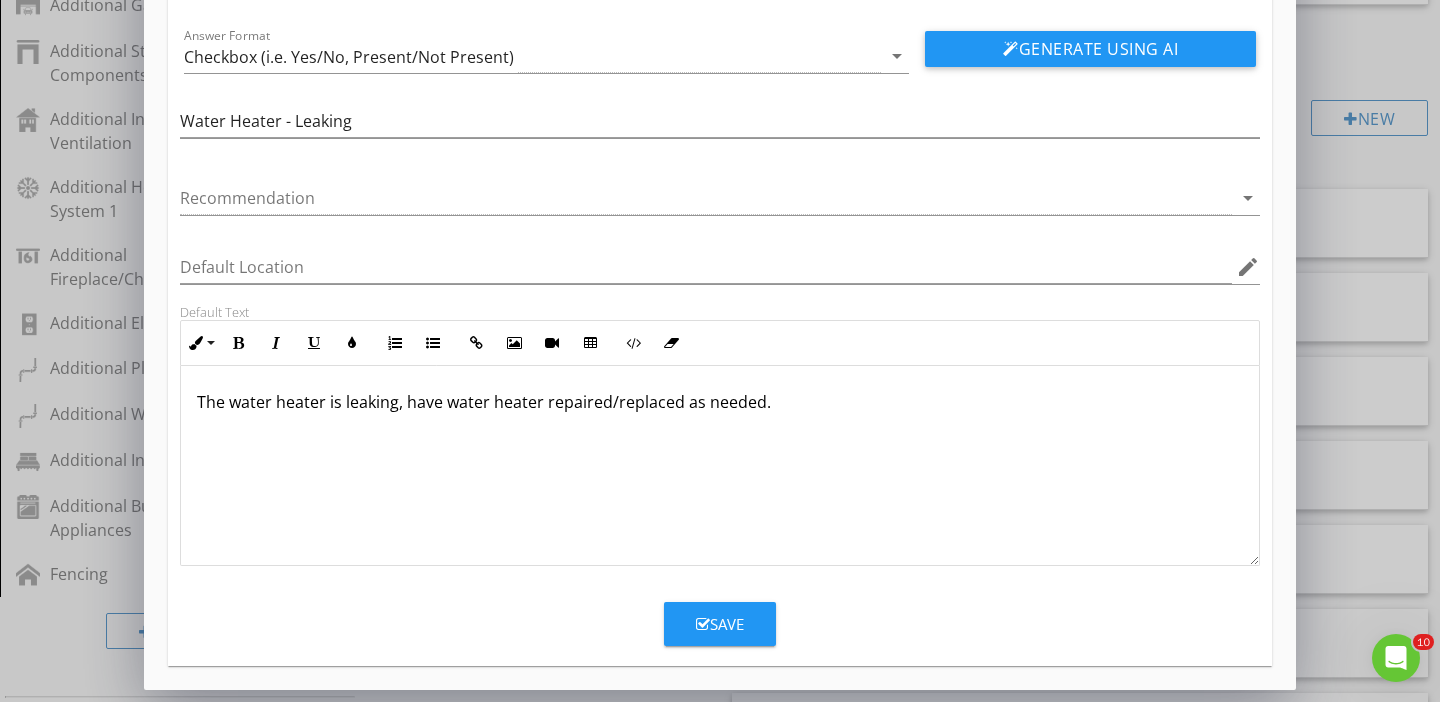 scroll, scrollTop: 124, scrollLeft: 0, axis: vertical 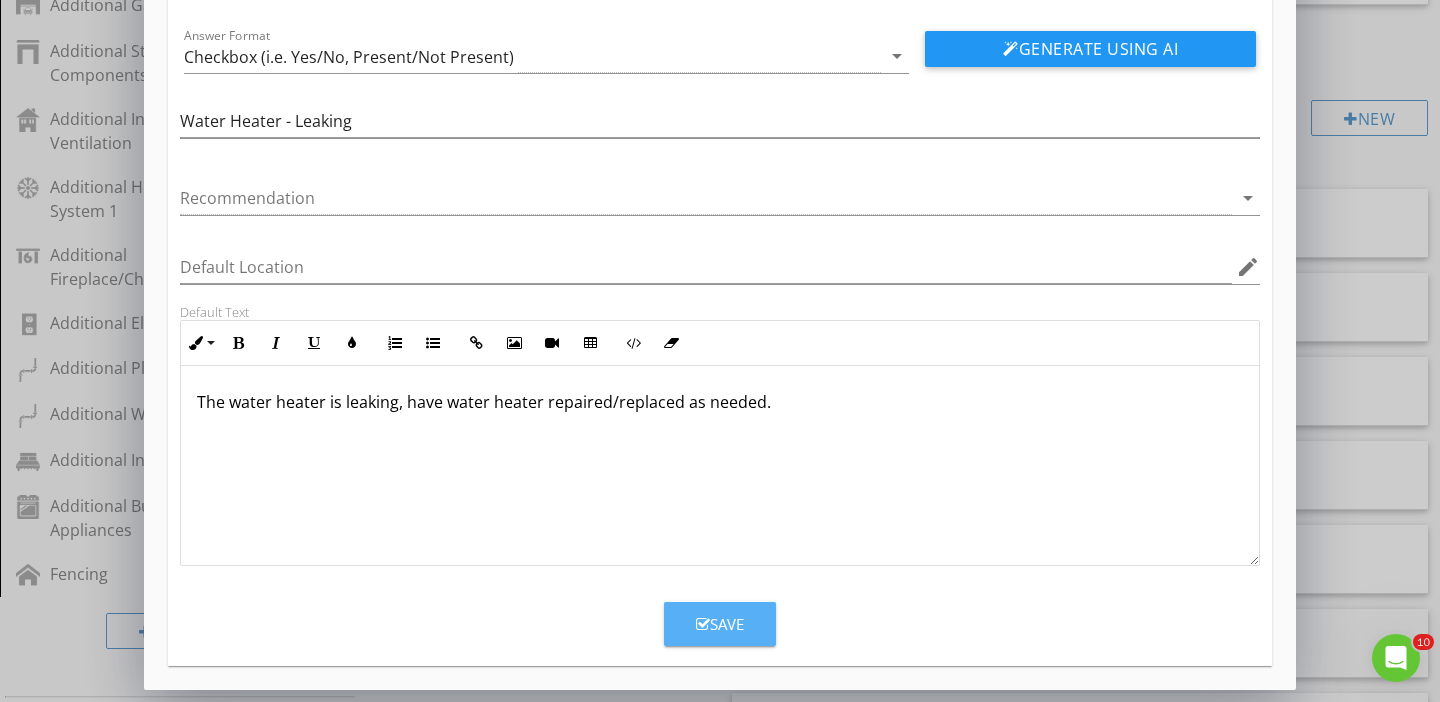 click at bounding box center (703, 624) 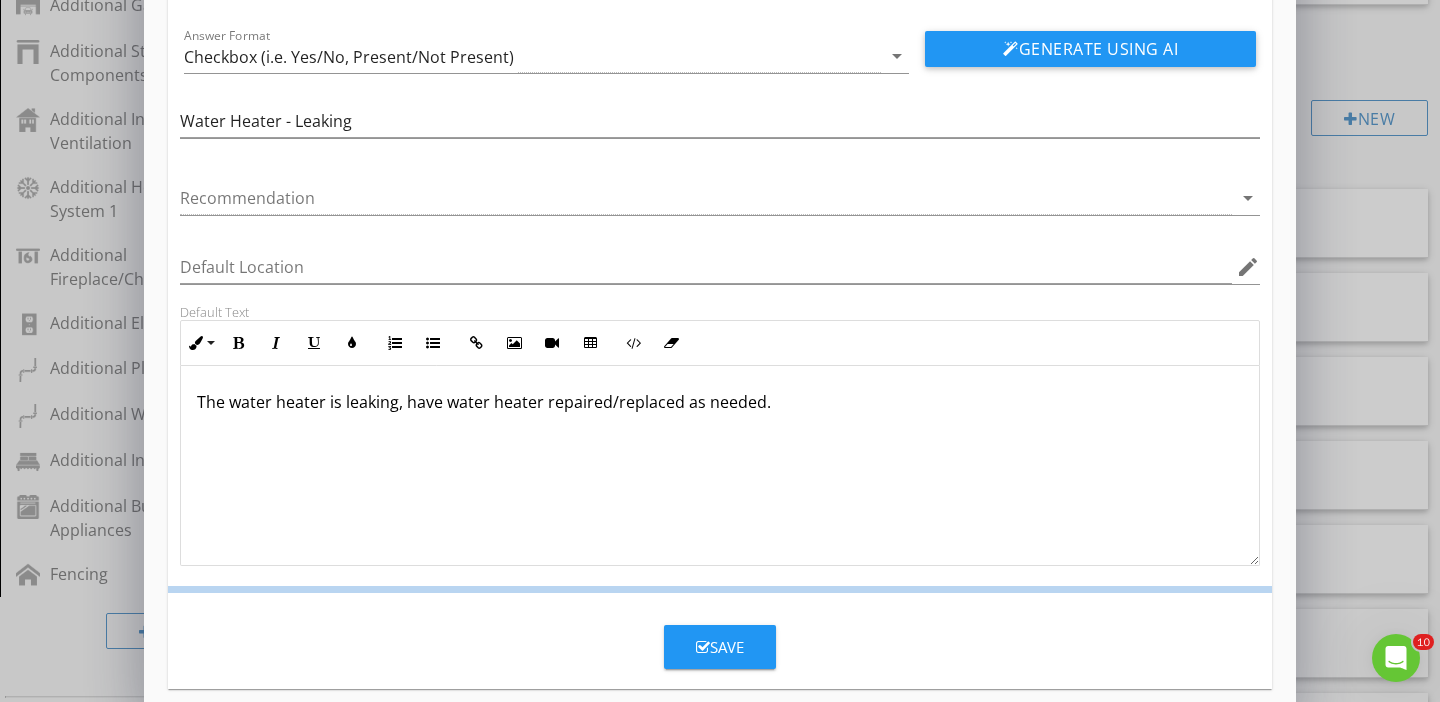 scroll, scrollTop: 27, scrollLeft: 0, axis: vertical 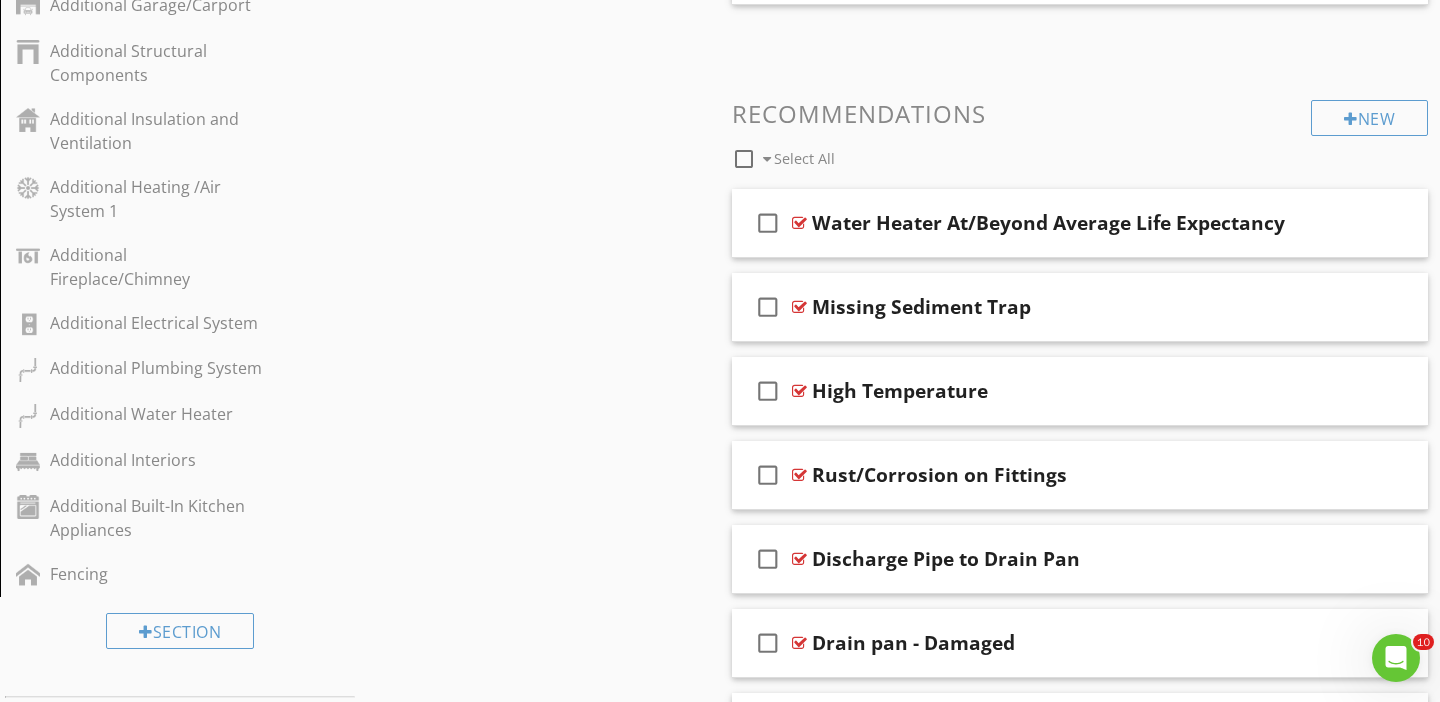 click on "Sections
Inspection Details           Exterior           Deck / Patio / Porch           Roofing           Garage/Carport           Structural Components           Insulation and Ventilation           Heating /Air System 1            Fireplace/Chimney           Electrical System           Plumbing System           Water Heater           Interiors           Built-In Kitchen Appliances           Radon Test           Mold Test           Additional Structure           Additional Exterior           Additional Deck / Patio / Porch           Additional Roofing           Additional Garage/Carport           Additional Structural Components           Additional Insulation and Ventilation           Additional Heating /Air System 1            Additional Fireplace/Chimney           Additional Electrical System           Additional Plumbing System           Additional Water Heater           Additional Interiors           Additional Built-In Kitchen Appliances           Fencing" at bounding box center [720, 283] 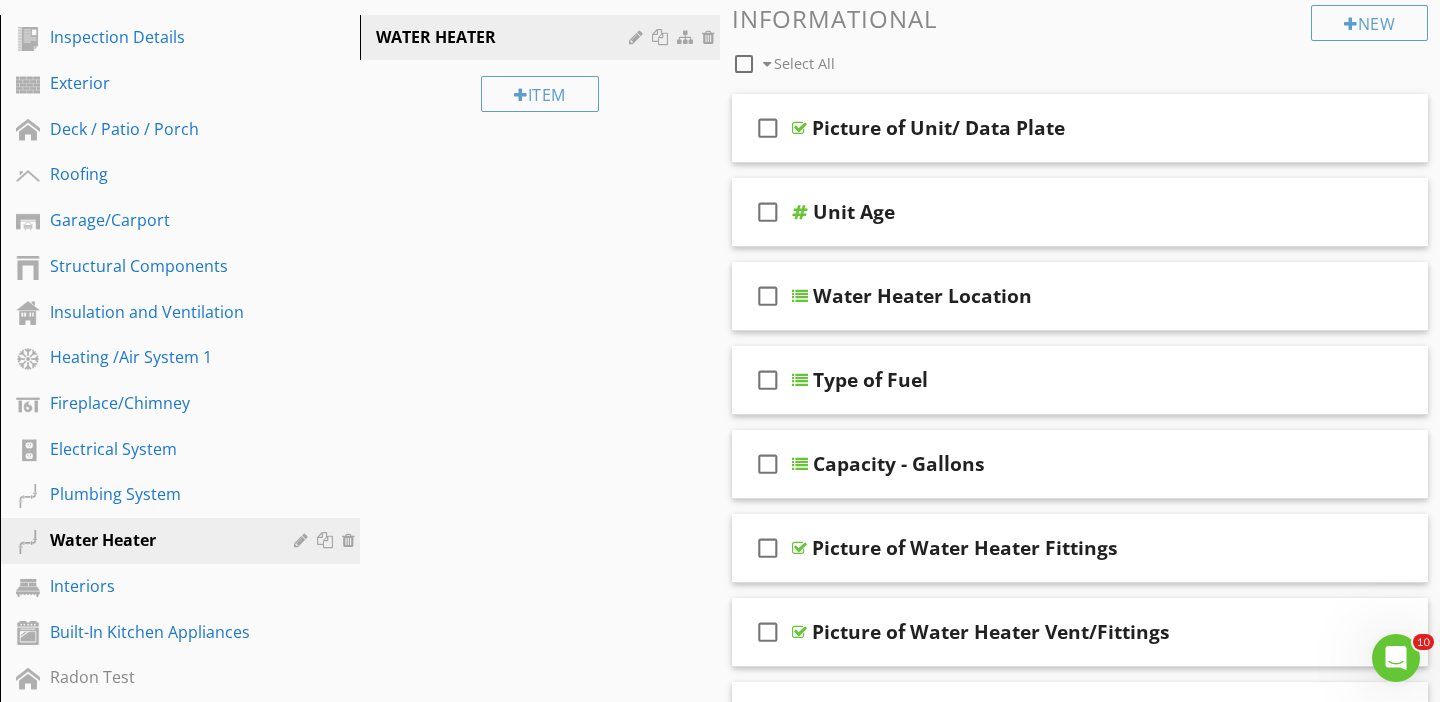 scroll, scrollTop: 236, scrollLeft: 0, axis: vertical 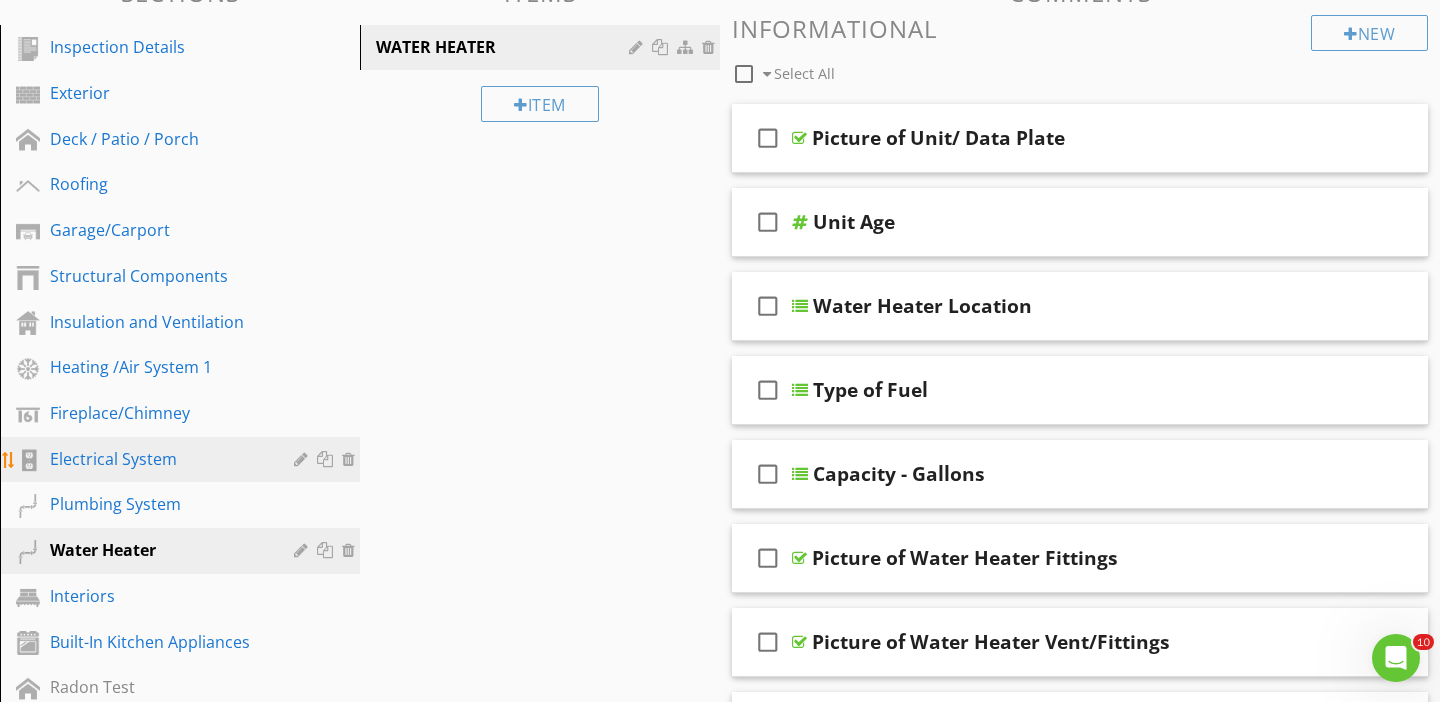 click on "Electrical System" at bounding box center (157, 459) 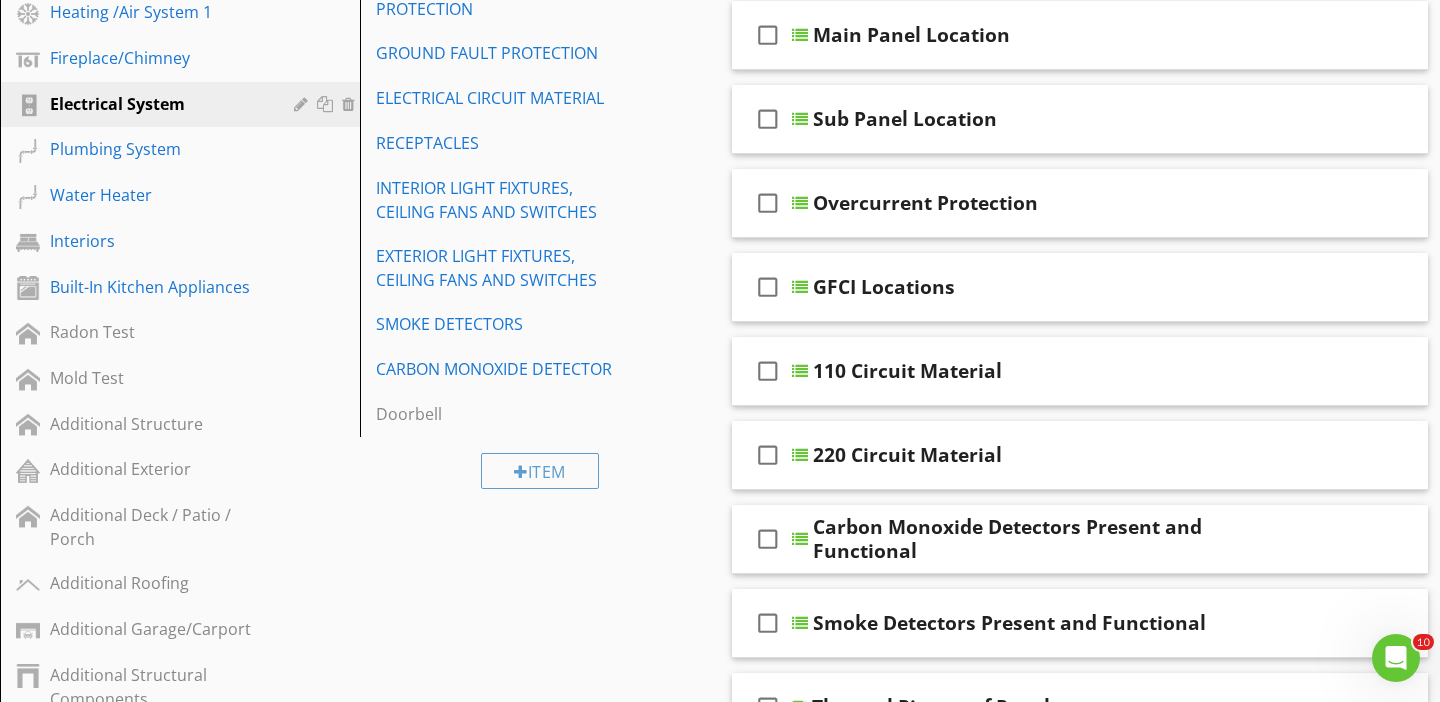 scroll, scrollTop: 588, scrollLeft: 0, axis: vertical 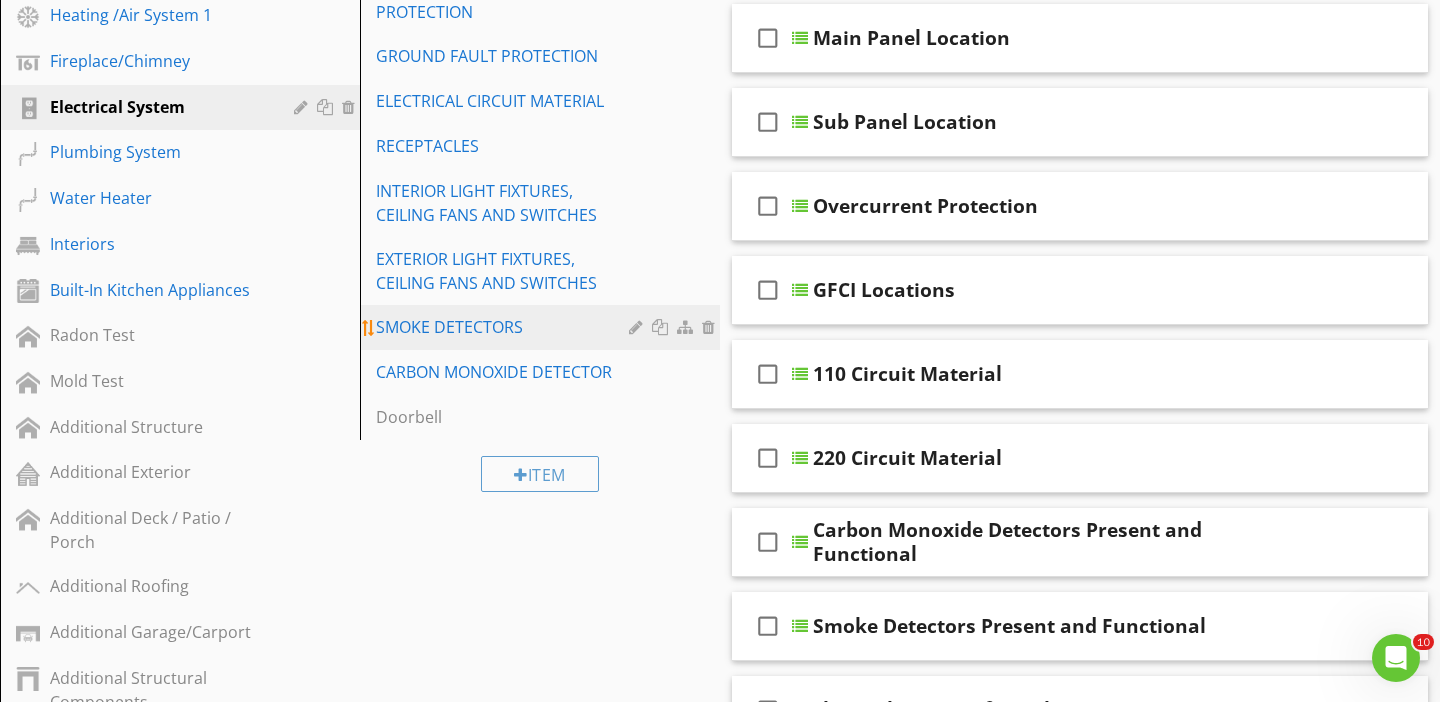 click on "SMOKE DETECTORS" at bounding box center [505, 327] 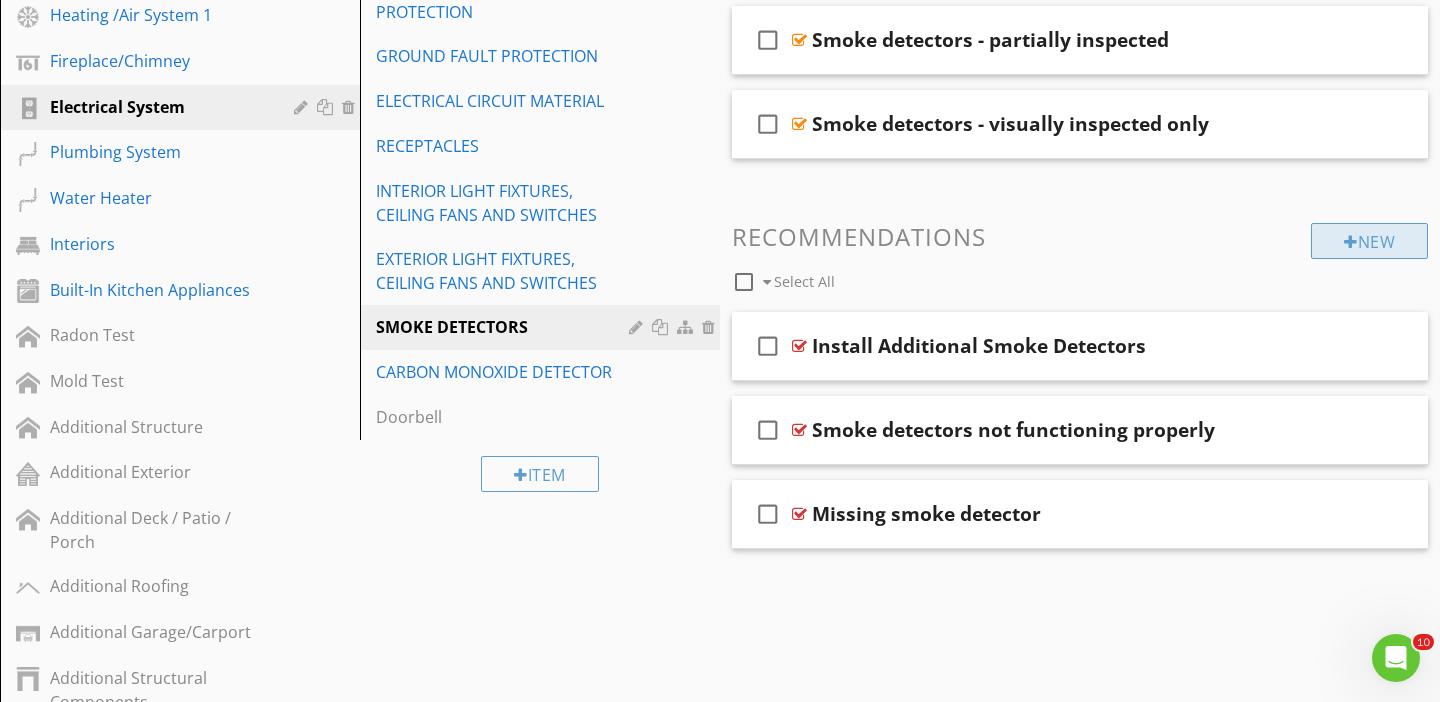 click on "New" at bounding box center (1369, 241) 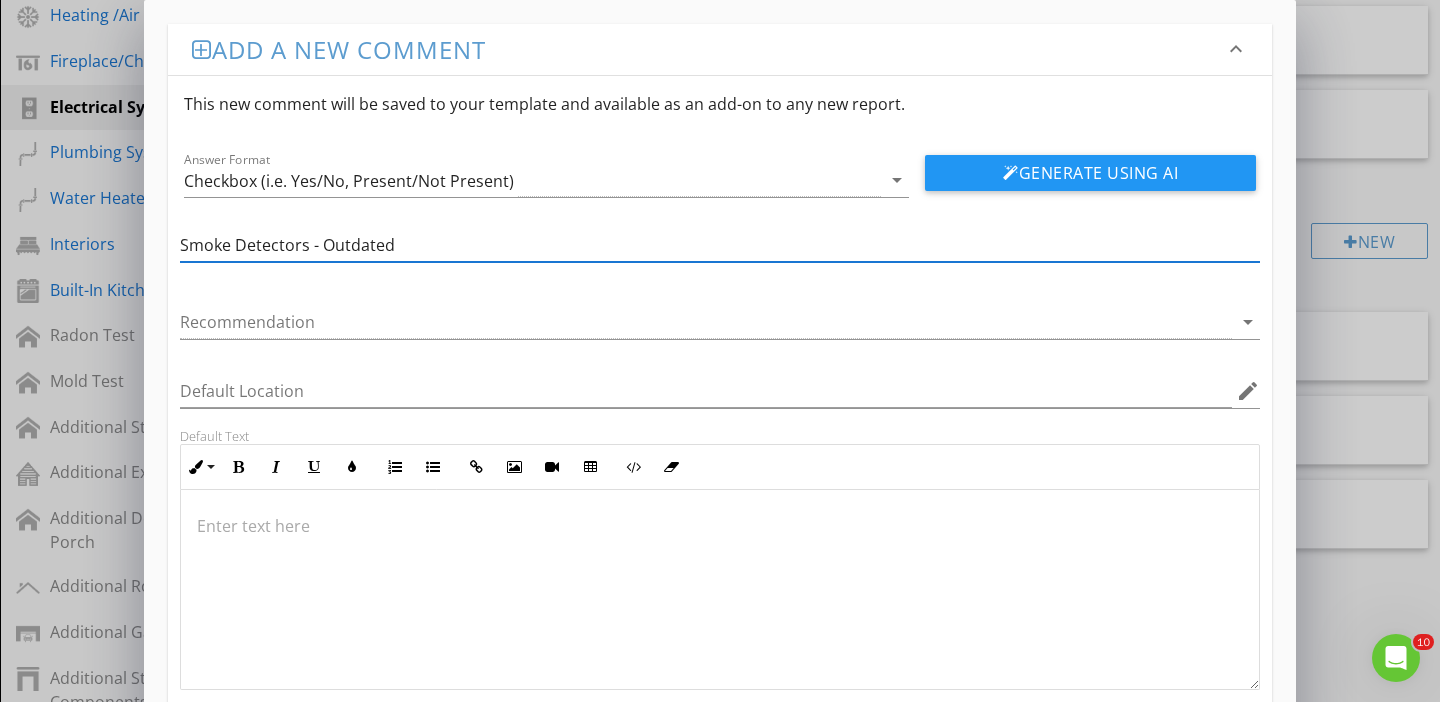 type on "Smoke Detectors - Outdated" 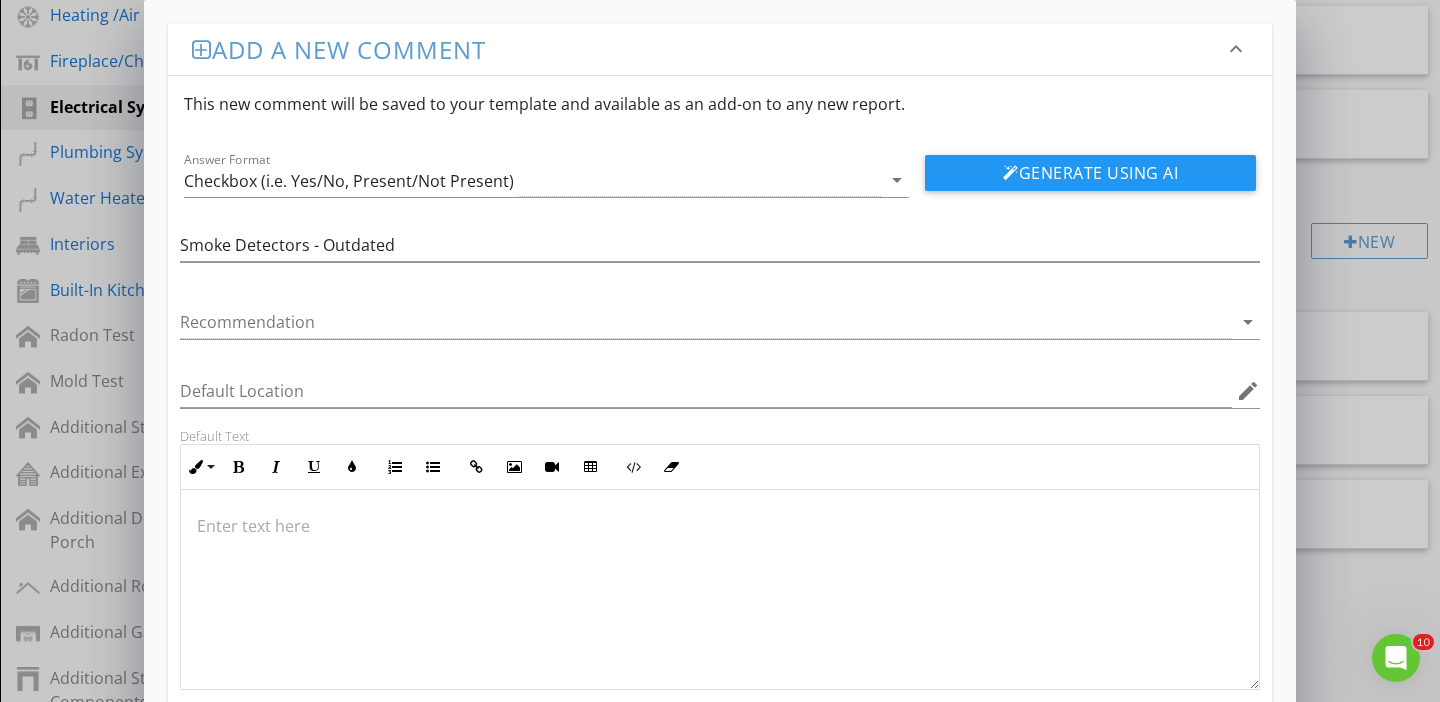 click at bounding box center (720, 526) 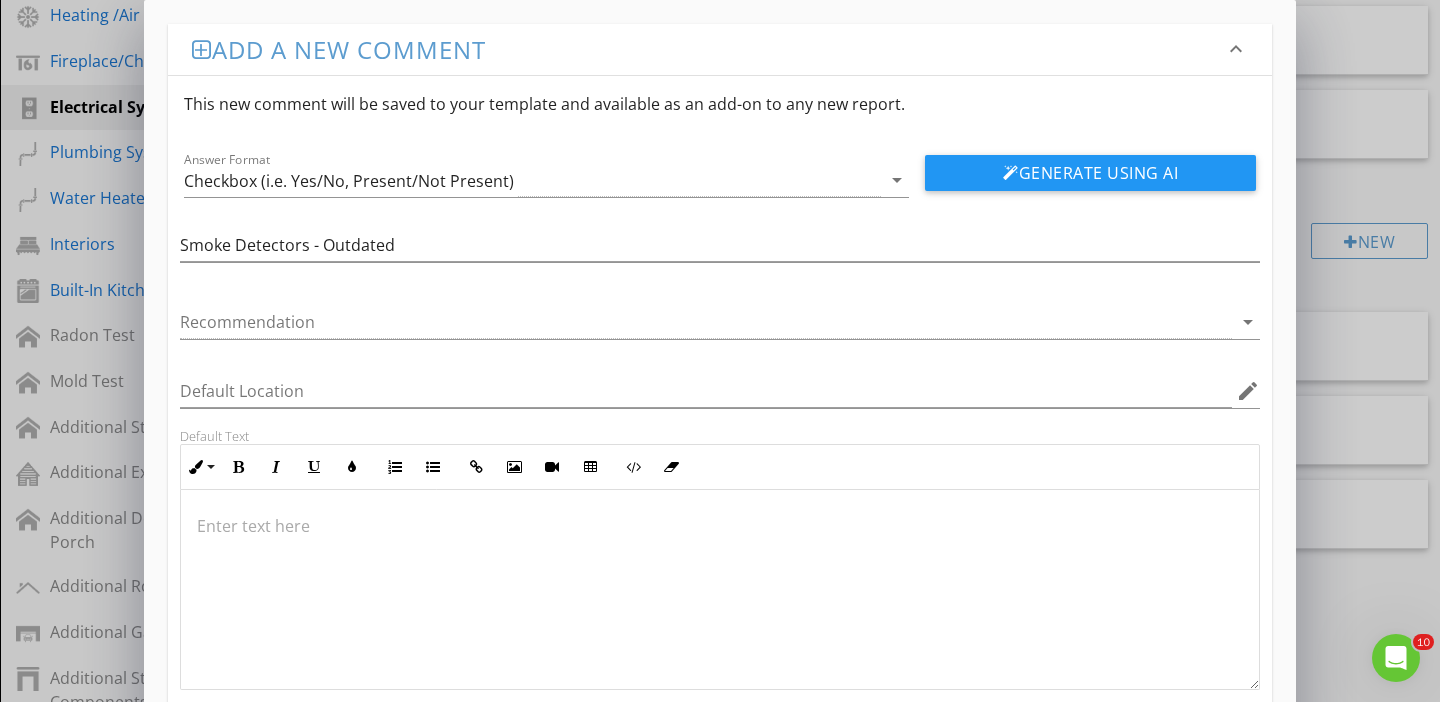 type 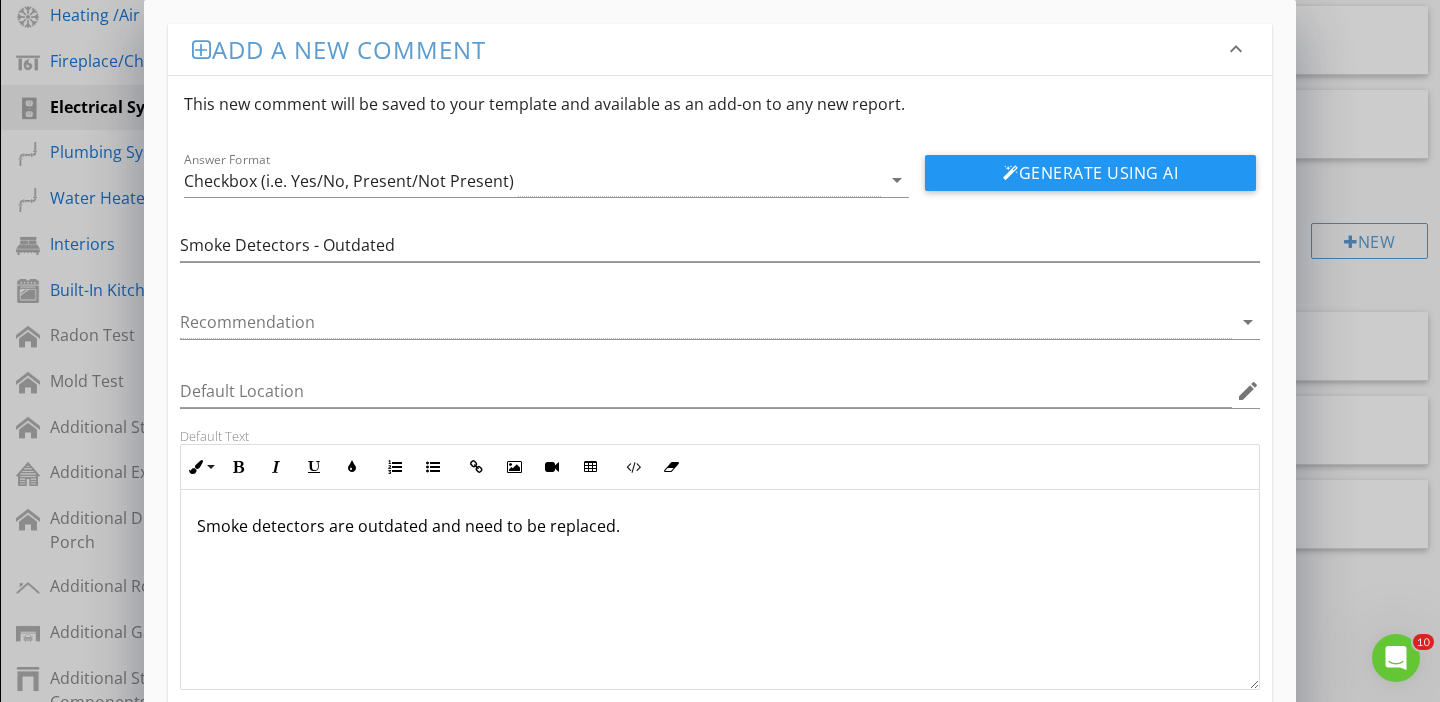 click on "Add a new comment
keyboard_arrow_down
This new comment will be saved to your template and available as an
add-on to any new report.
Answer Format Checkbox (i.e. Yes/No, Present/Not Present) arrow_drop_down
Generate Using AI
Smoke Detectors - Outdated           Recommendation arrow_drop_down   Default Location edit       Default Text   Inline Style XLarge Large Normal Small Light Small/Light Bold Italic Underline Colors Ordered List Unordered List Insert Link Insert Image Insert Video Insert Table Code View Clear Formatting Smoke detectors are outdated and need to be replaced.  Enter text here <p>Smoke detectors are outdated and need to be replaced.&nbsp;</p>
Save" at bounding box center [720, 407] 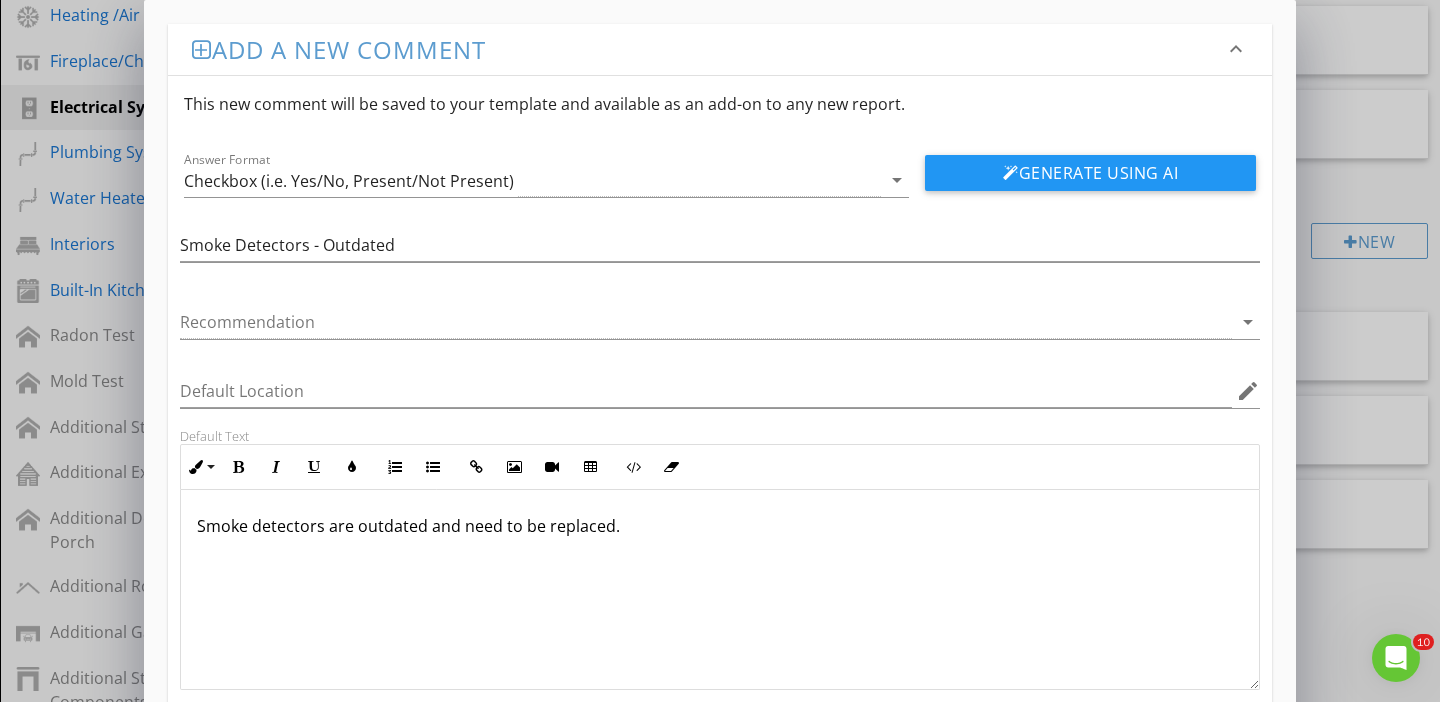 click on "Add a new comment
keyboard_arrow_down
This new comment will be saved to your template and available as an
add-on to any new report.
Answer Format Checkbox (i.e. Yes/No, Present/Not Present) arrow_drop_down
Generate Using AI
Smoke Detectors - Outdated           Recommendation arrow_drop_down   Default Location edit       Default Text   Inline Style XLarge Large Normal Small Light Small/Light Bold Italic Underline Colors Ordered List Unordered List Insert Link Insert Image Insert Video Insert Table Code View Clear Formatting Smoke detectors are outdated and need to be replaced.  Enter text here <p>Smoke detectors are outdated and need to be replaced.&nbsp;</p>
Save" at bounding box center (720, 407) 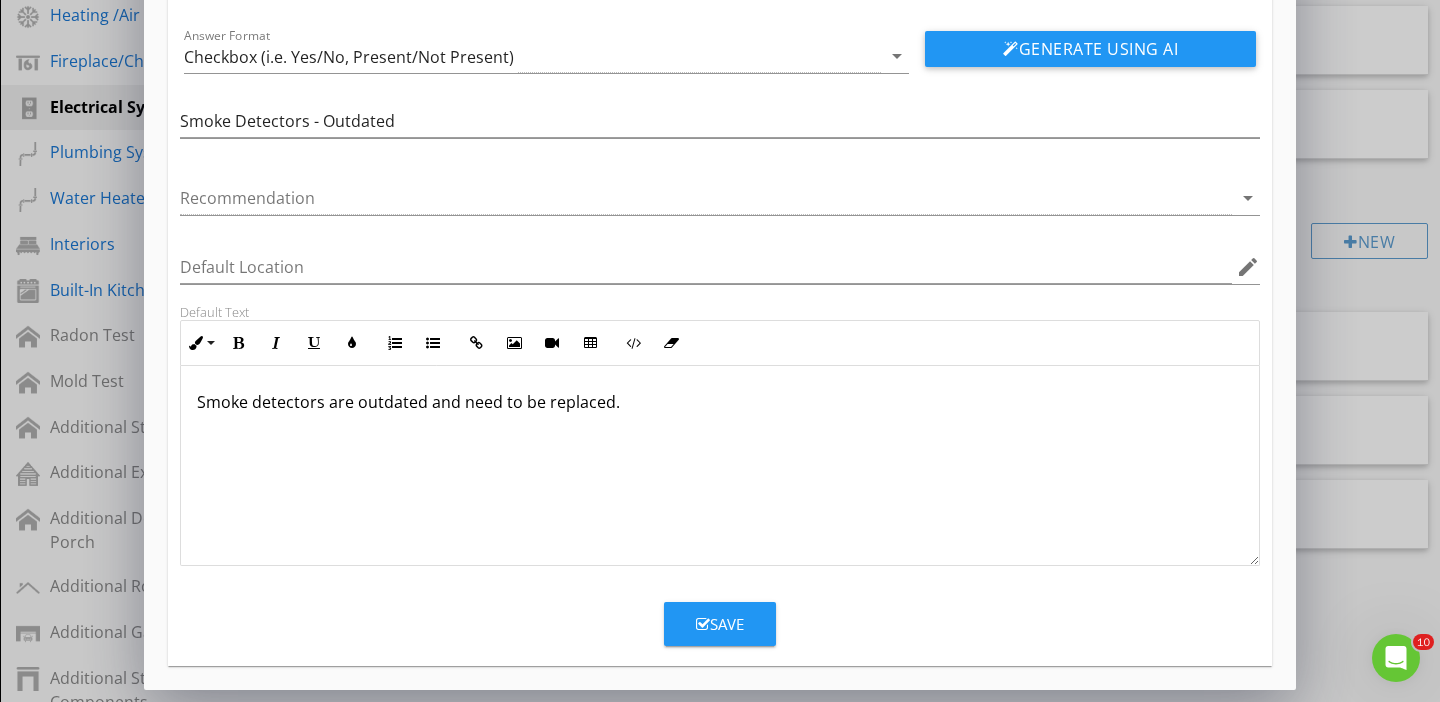 scroll, scrollTop: 124, scrollLeft: 0, axis: vertical 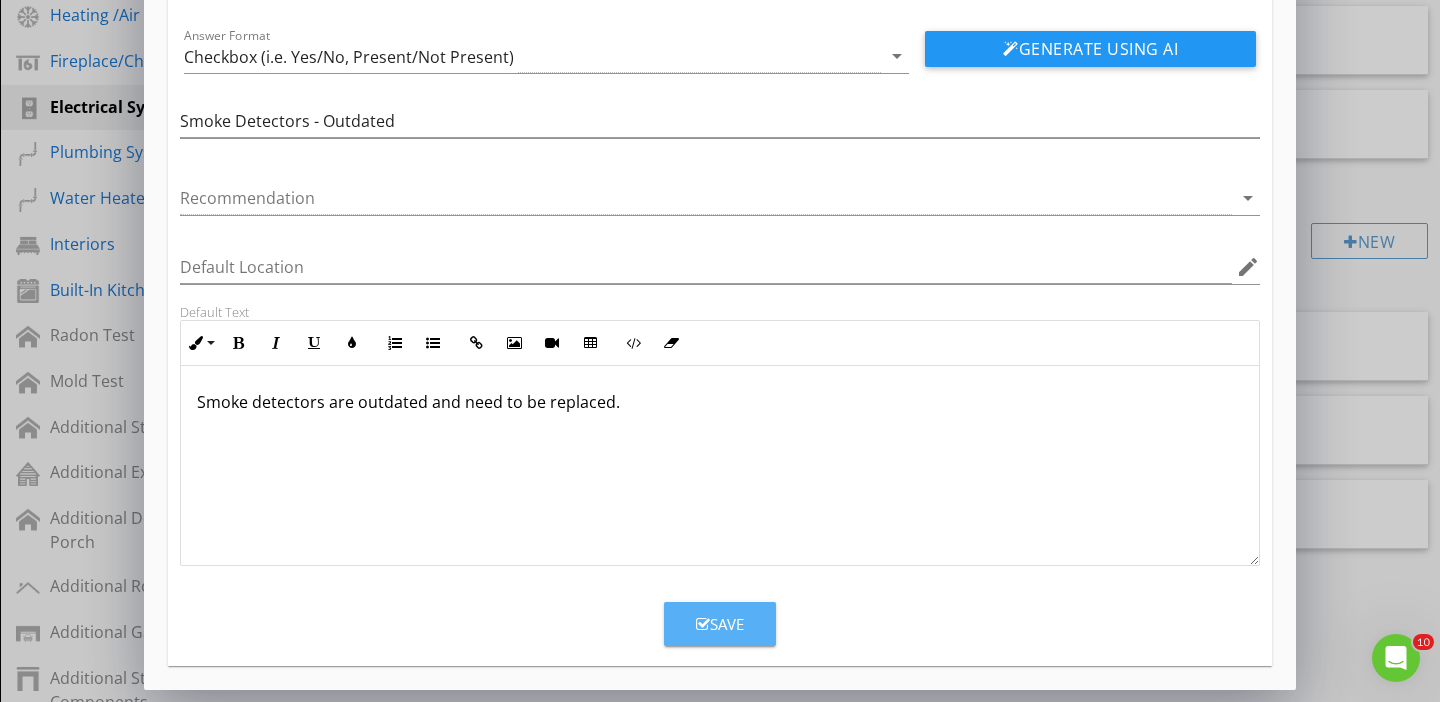 click at bounding box center [703, 624] 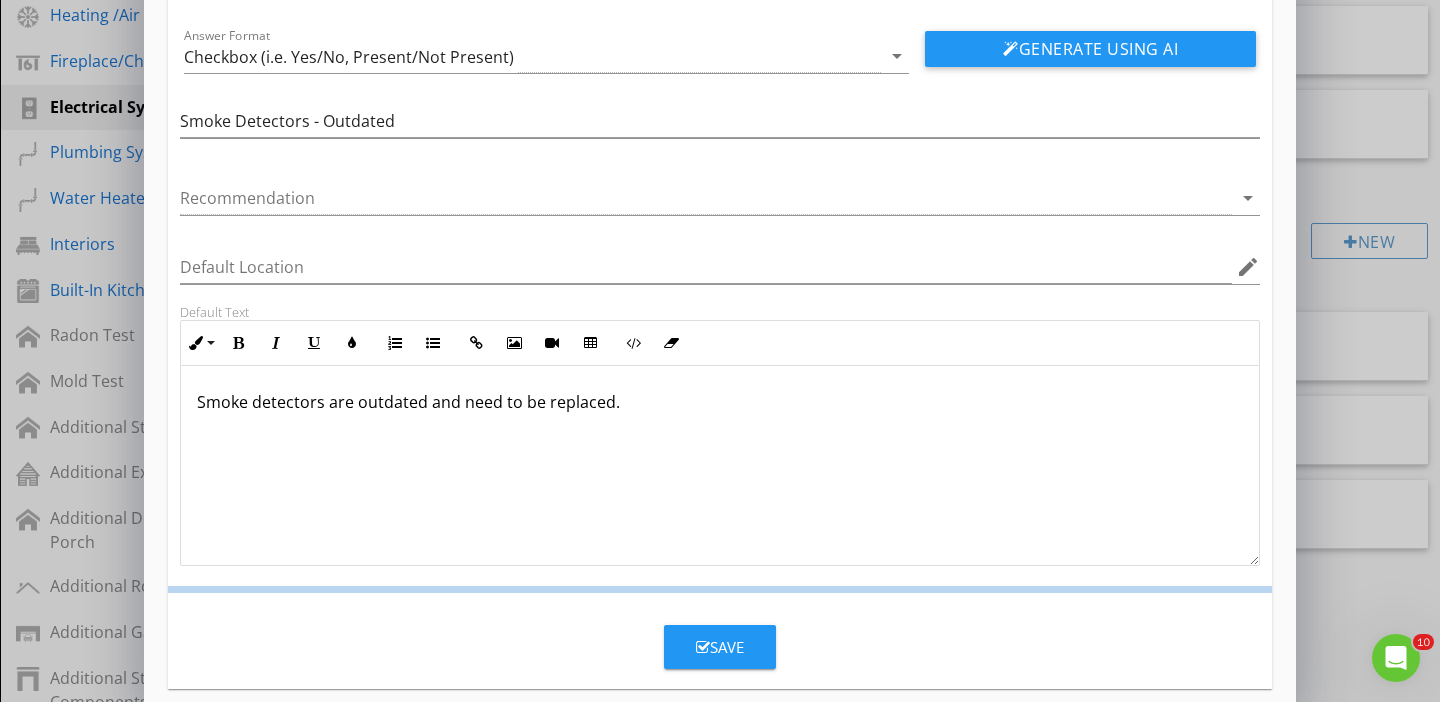 scroll, scrollTop: 27, scrollLeft: 0, axis: vertical 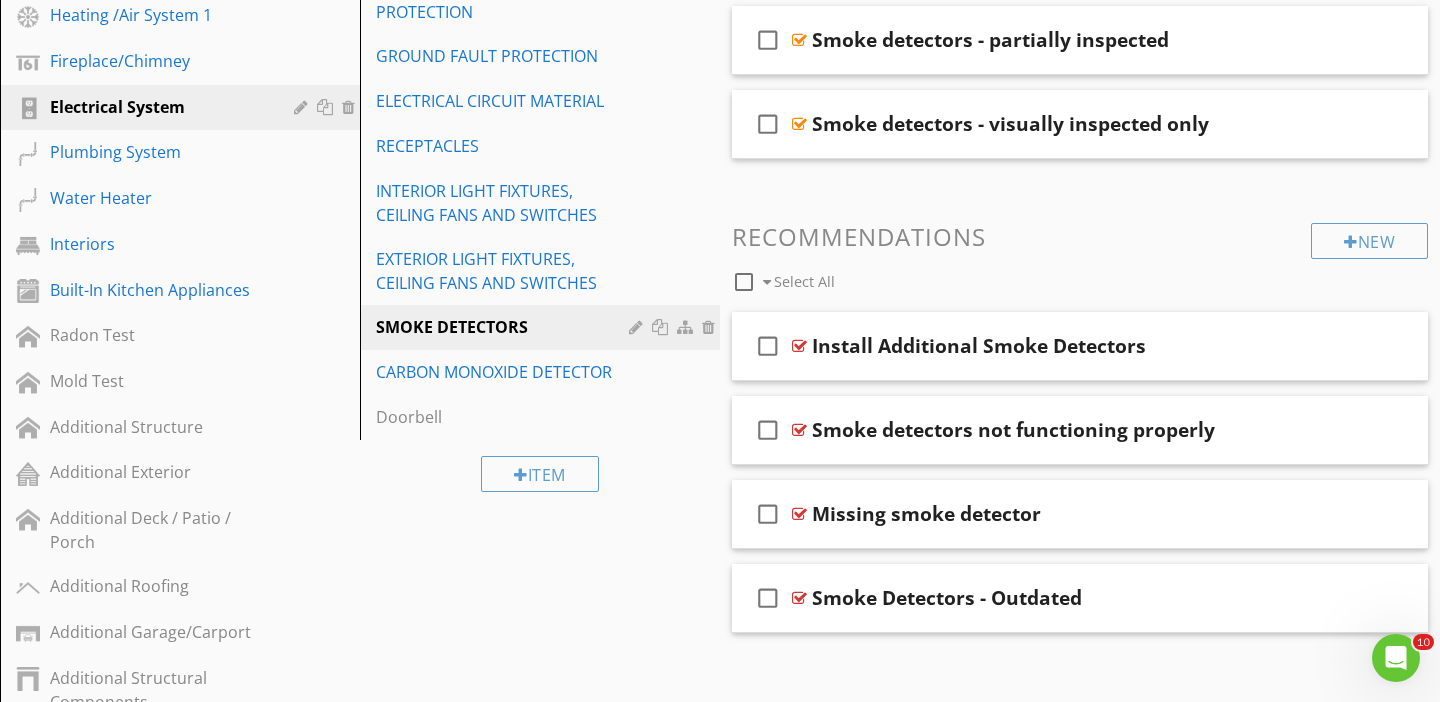 click on "Sections
Inspection Details           Exterior           Deck / Patio / Porch           Roofing           Garage/Carport           Structural Components           Insulation and Ventilation           Heating /Air System 1            Fireplace/Chimney           Electrical System           Plumbing System           Water Heater           Interiors           Built-In Kitchen Appliances           Radon Test           Mold Test           Additional Structure           Additional Exterior           Additional Deck / Patio / Porch           Additional Roofing           Additional Garage/Carport           Additional Structural Components           Additional Insulation and Ventilation           Additional Heating /Air System 1            Additional Fireplace/Chimney           Additional Electrical System           Additional Plumbing System           Additional Water Heater           Additional Interiors           Additional Built-In Kitchen Appliances           Fencing" at bounding box center [720, 541] 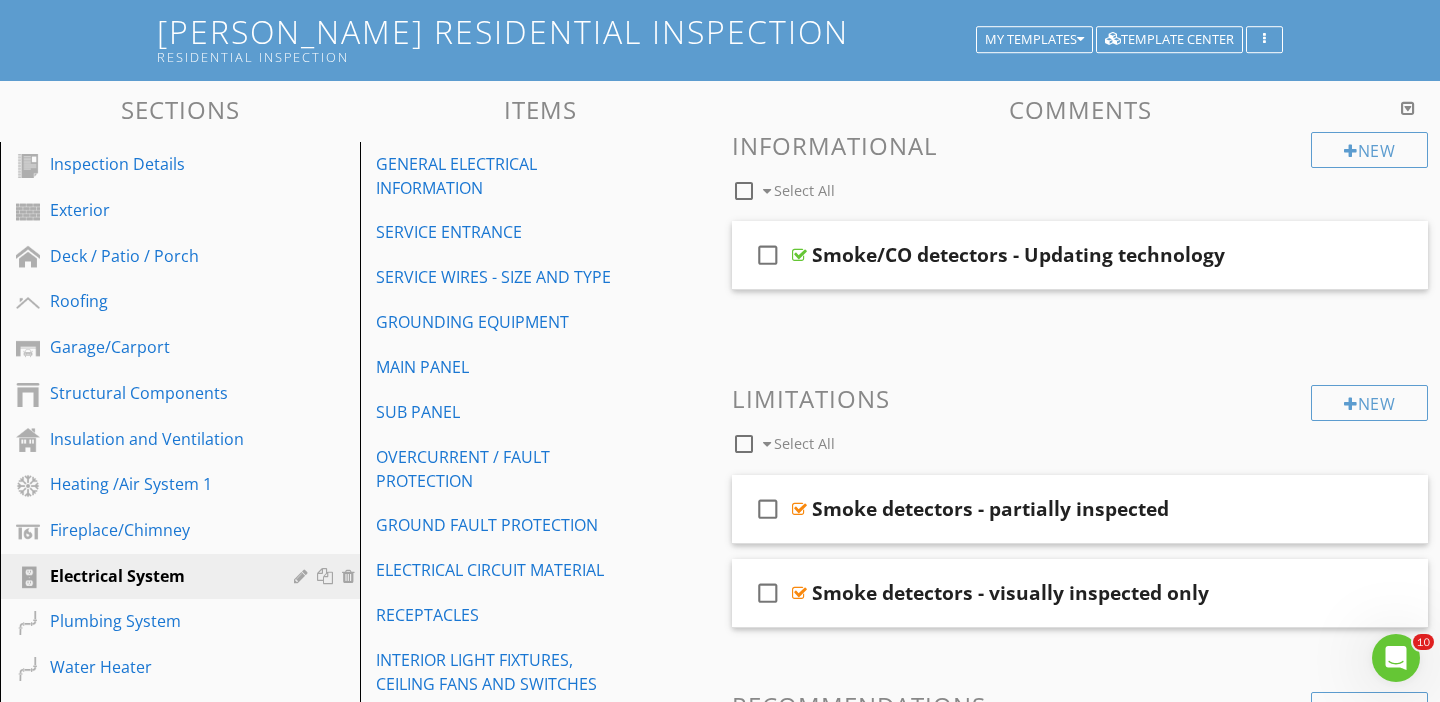 scroll, scrollTop: 112, scrollLeft: 0, axis: vertical 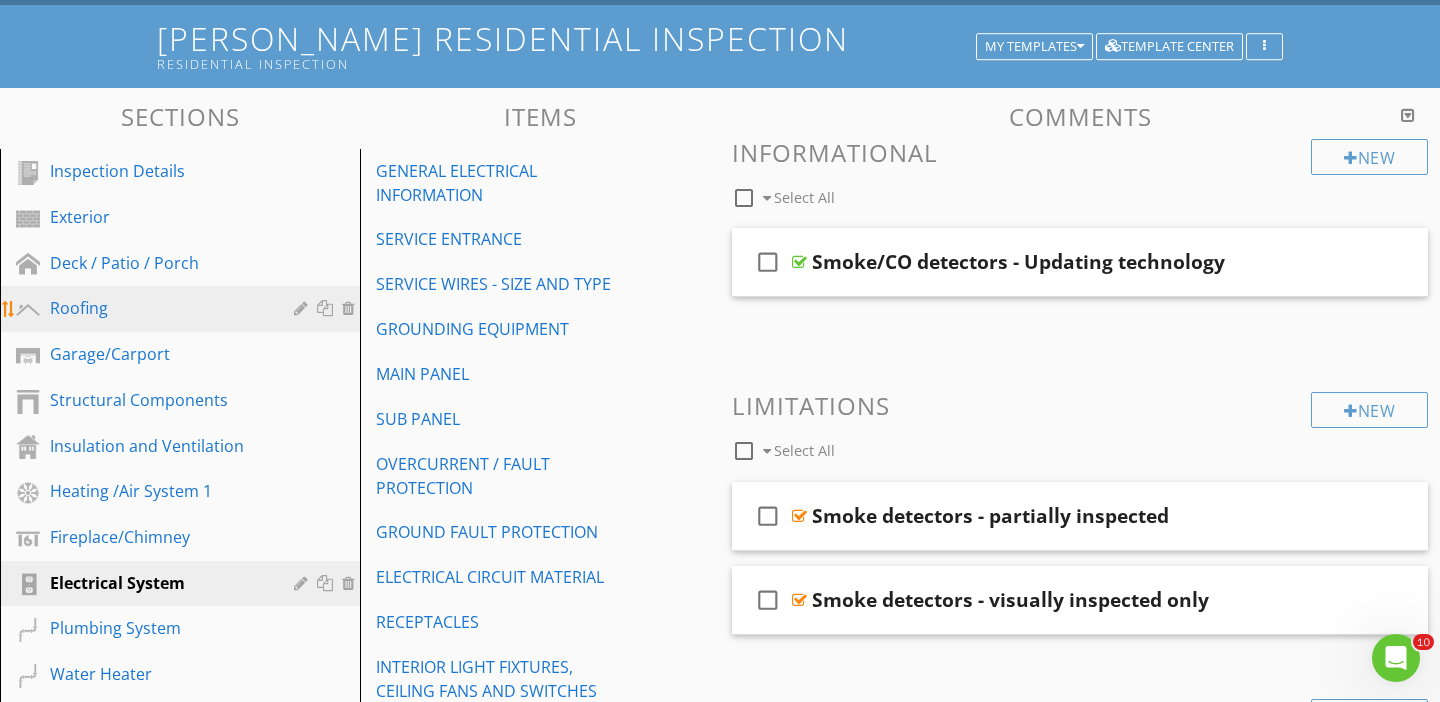 click on "Roofing" at bounding box center (157, 308) 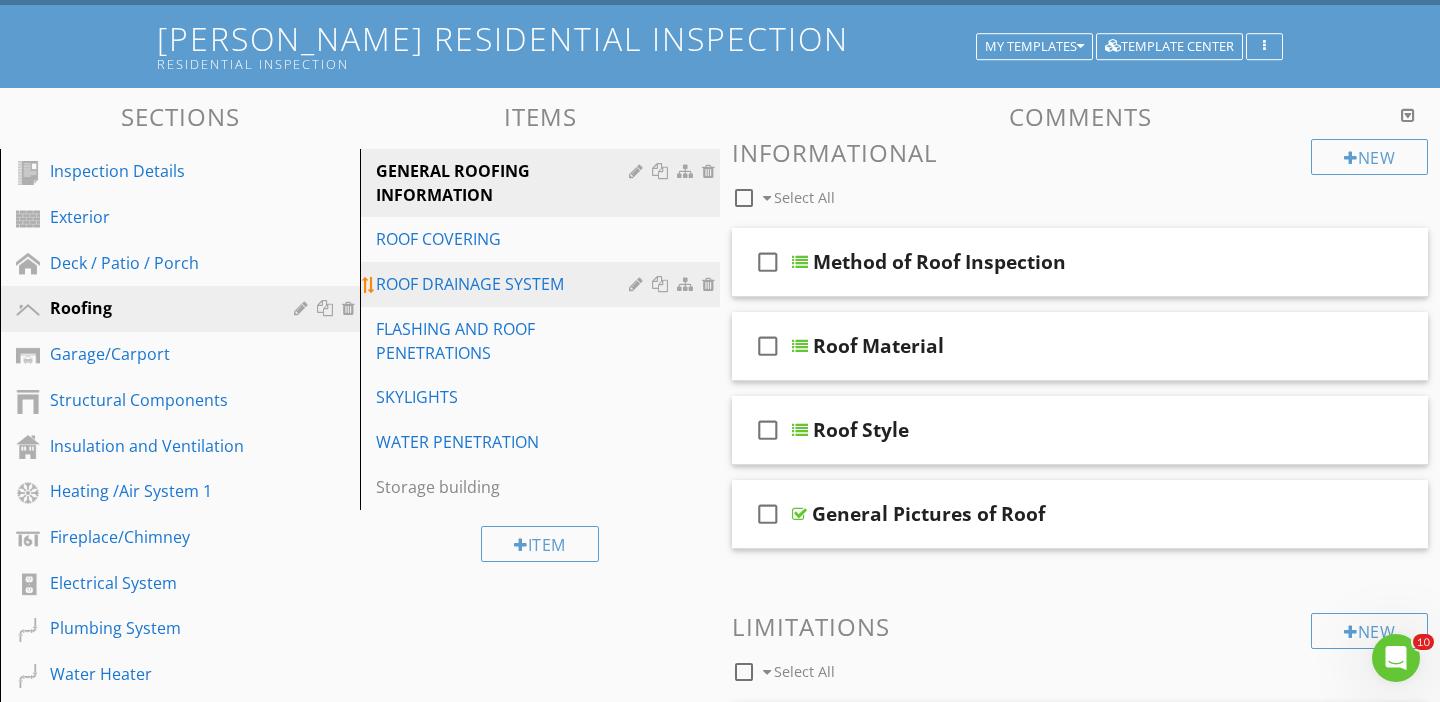 click on "ROOF DRAINAGE SYSTEM" at bounding box center [505, 284] 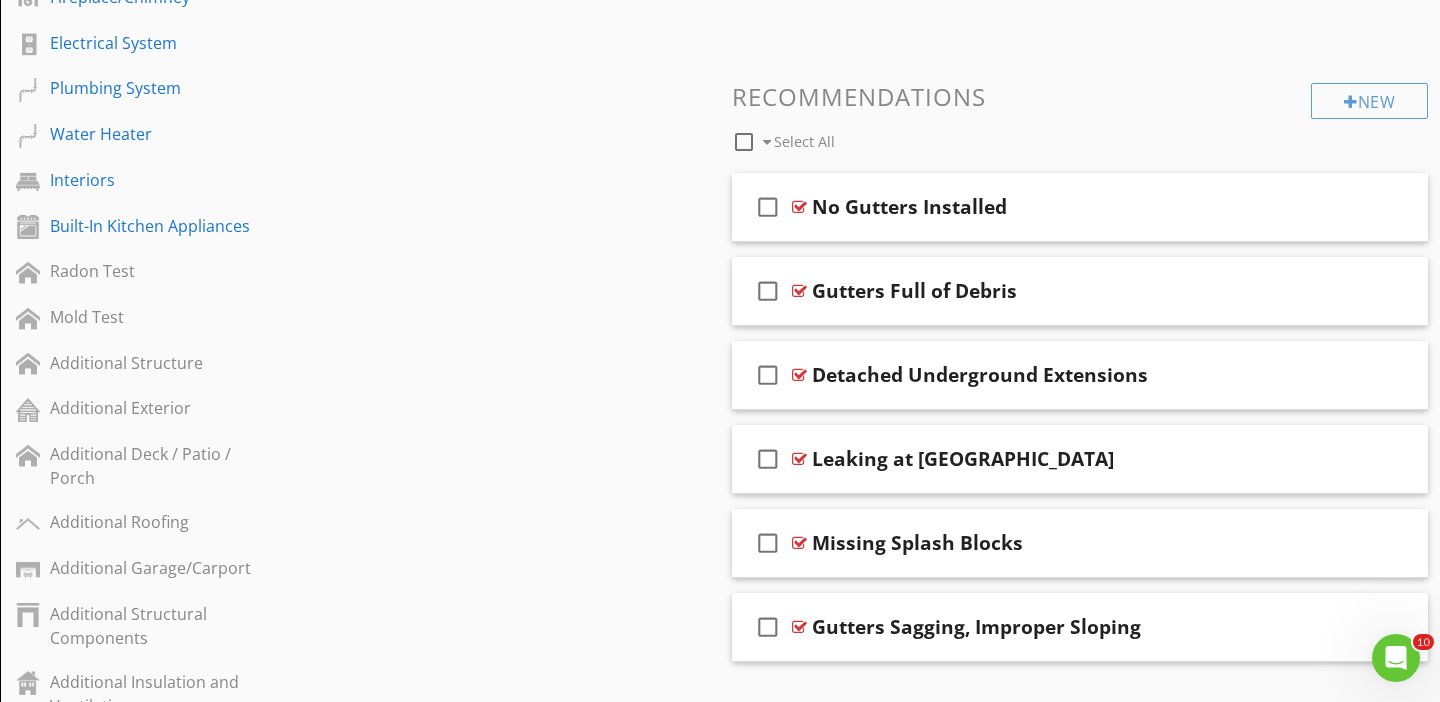 scroll, scrollTop: 655, scrollLeft: 0, axis: vertical 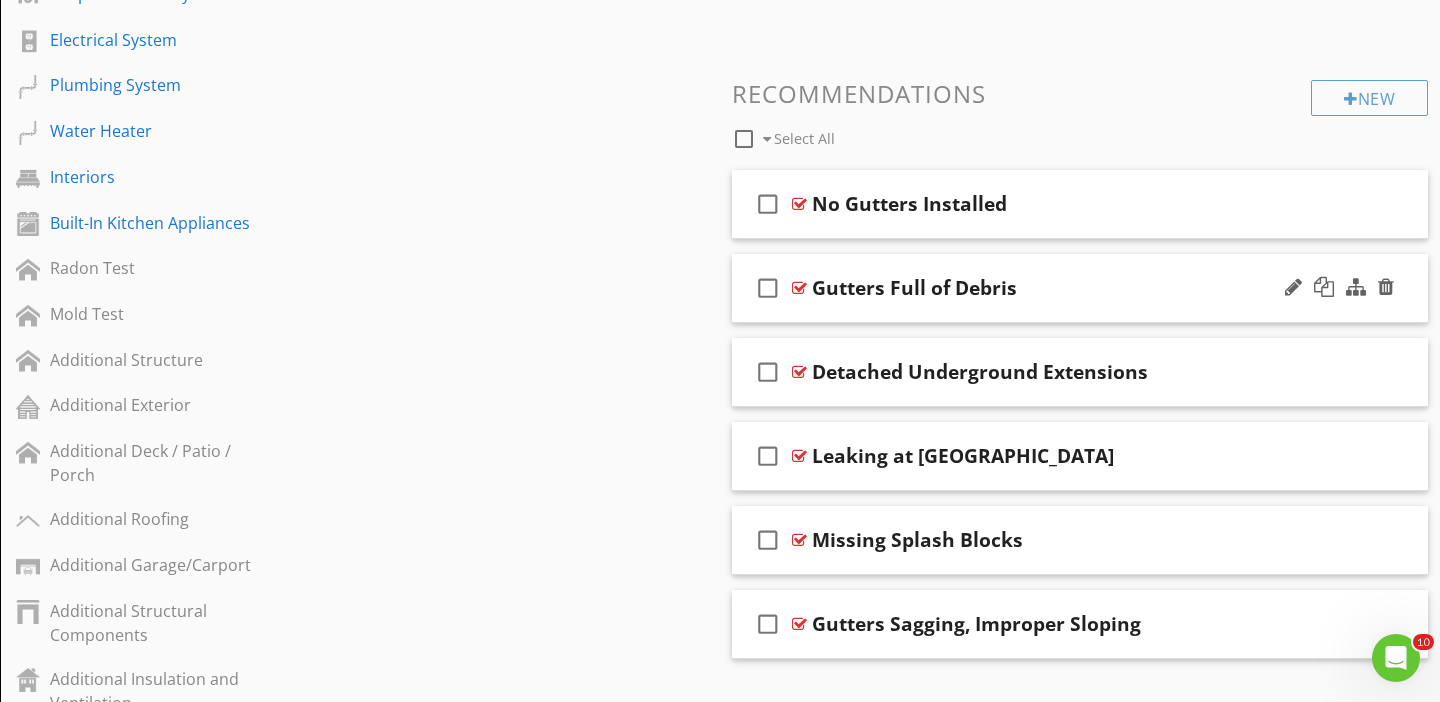 click on "check_box_outline_blank
Gutters Full of Debris" at bounding box center [1080, 288] 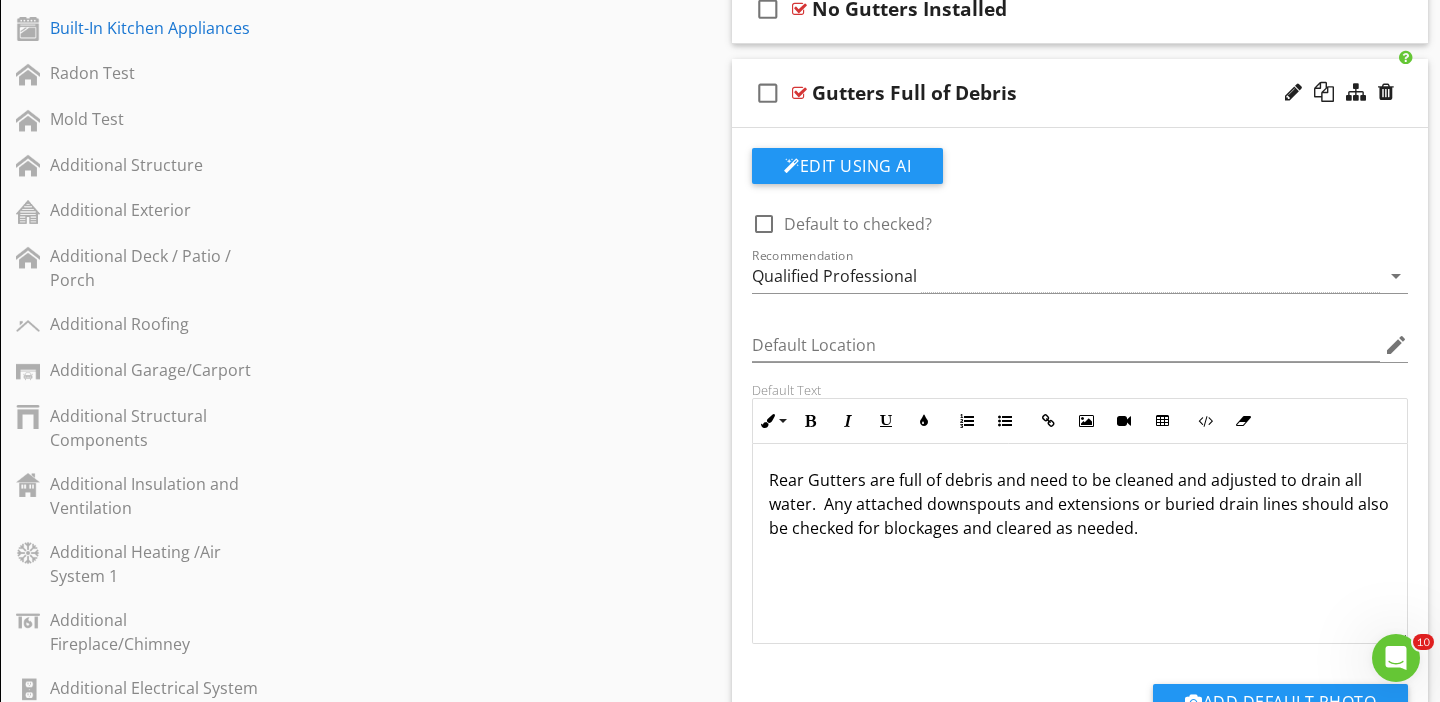 scroll, scrollTop: 877, scrollLeft: 0, axis: vertical 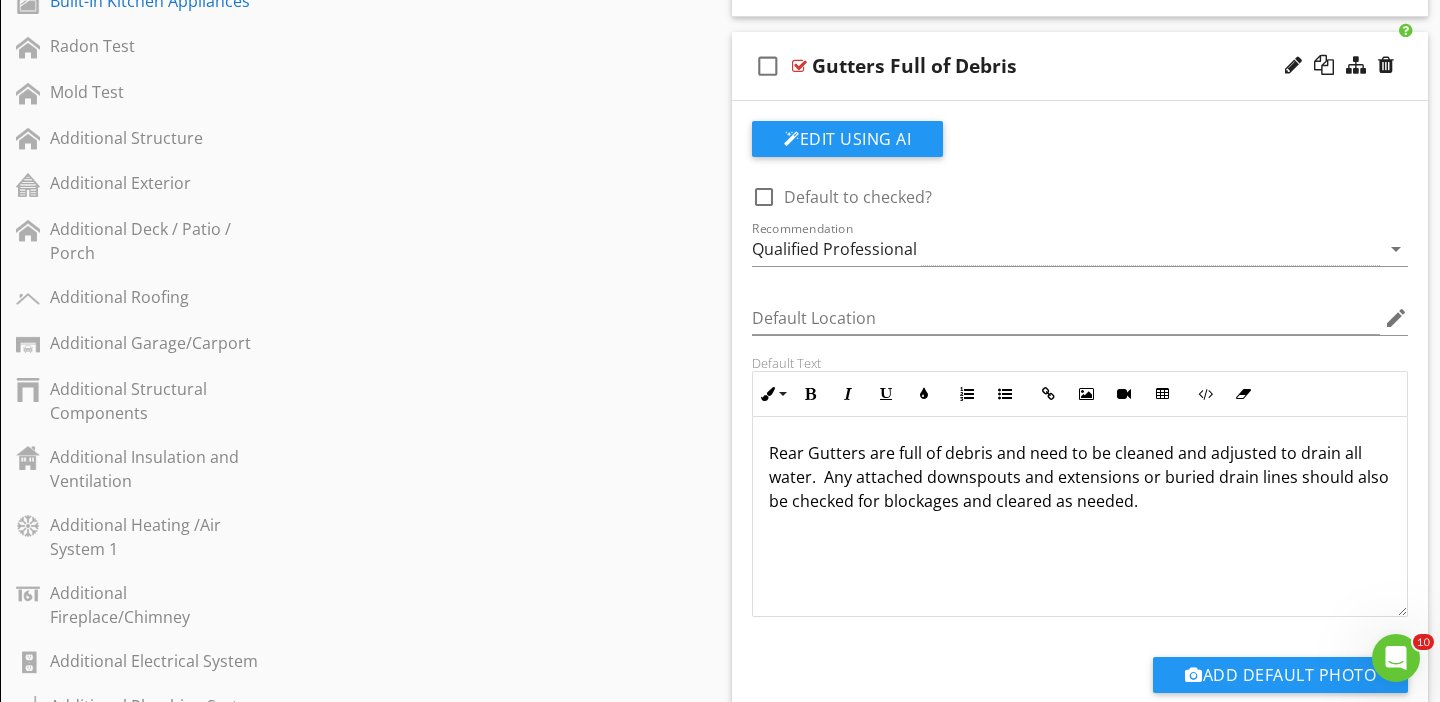 click on "Rear Gutters are full of debris and need to be cleaned and adjusted to drain all water.  Any attached downspouts and extensions or buried drain lines should also be checked for blockages and cleared as needed." at bounding box center (1080, 477) 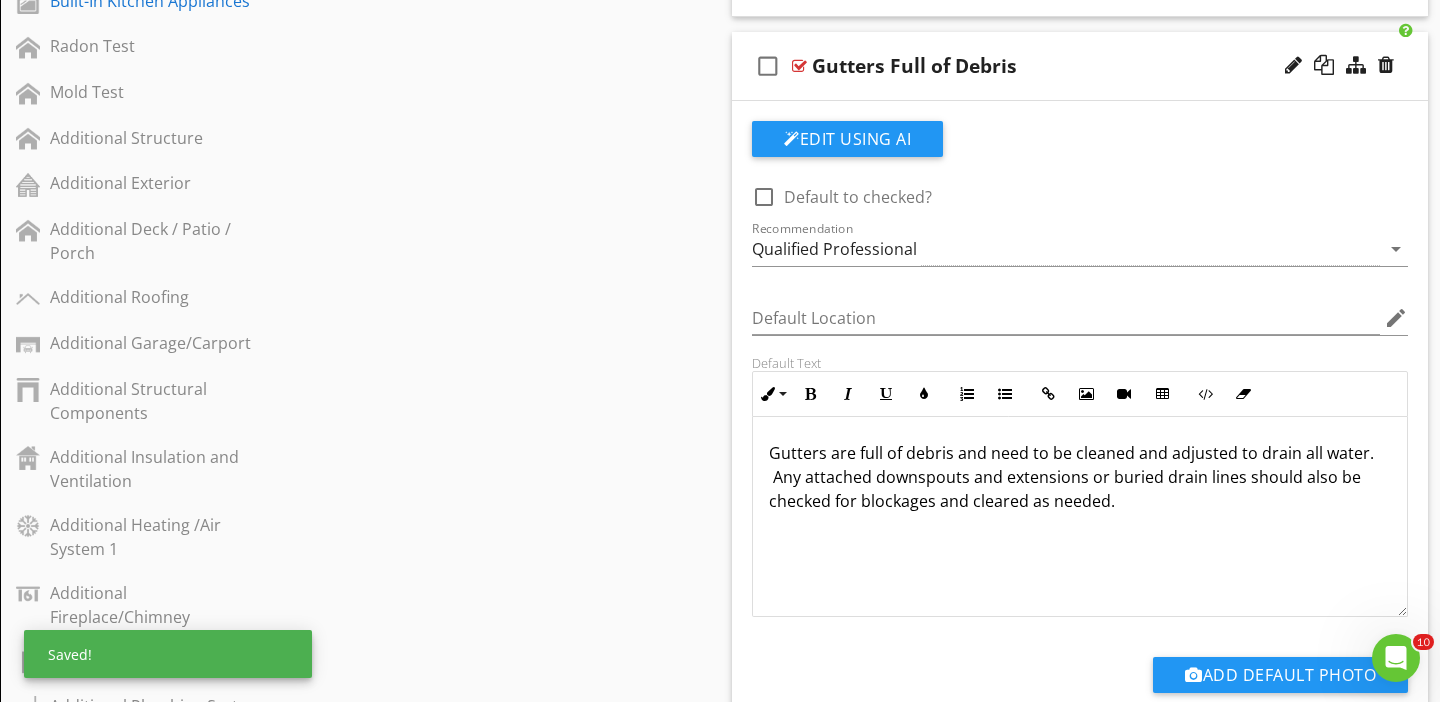 click on "Edit Using AI
check_box_outline_blank Default to checked?           Recommendation Qualified Professional arrow_drop_down   Default Location edit       Default Text   Inline Style XLarge Large Normal Small Light Small/Light Bold Italic Underline Colors Ordered List Unordered List Insert Link Insert Image Insert Video Insert Table Code View Clear Formatting Gutters are full of debris and need to be cleaned and adjusted to drain all water.  Any attached downspouts and extensions or buried drain lines should also be checked for blockages and cleared as needed. Enter text here <p>Gutters are full of debris and need to be cleaned and adjusted to drain all water. &nbsp;Any attached downspouts and extensions or buried drain lines should also be checked for blockages and cleared as needed.</p>
Add Default Photo" at bounding box center [1080, 434] 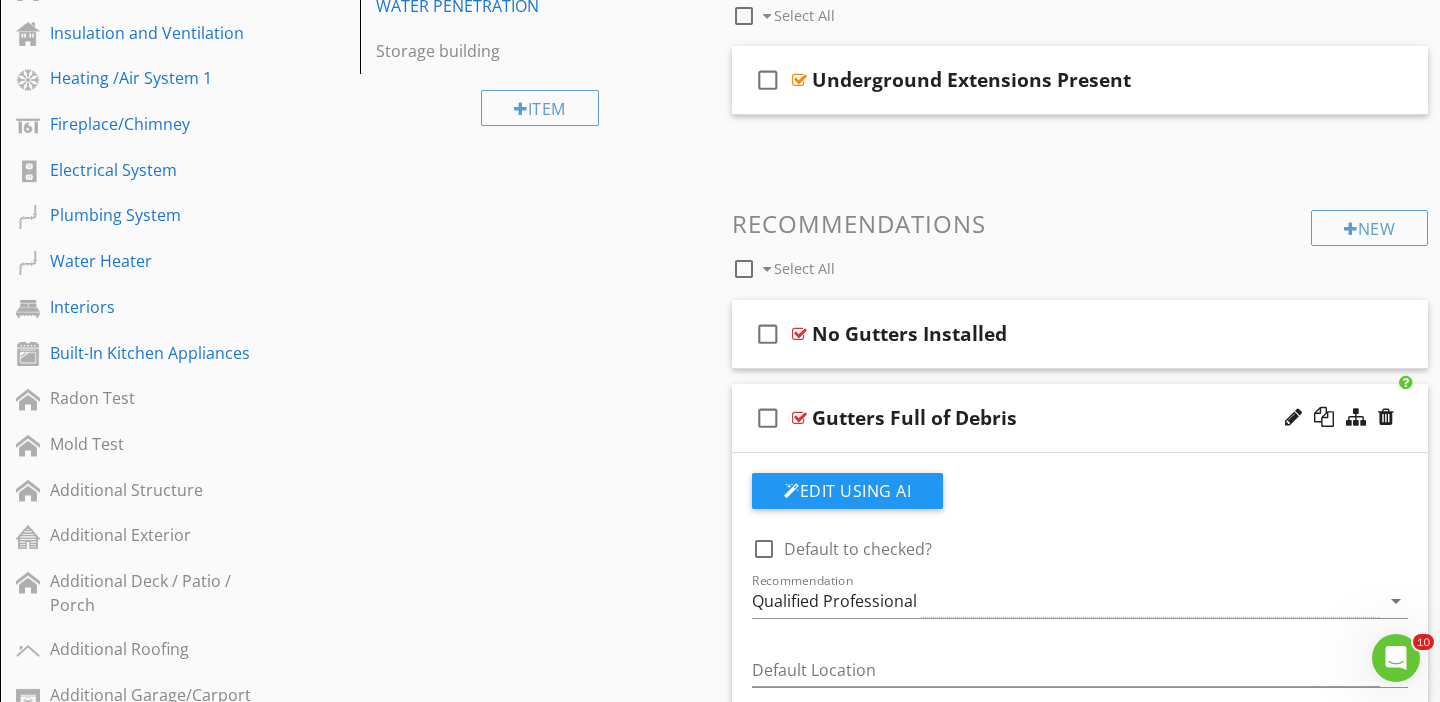 scroll, scrollTop: 524, scrollLeft: 0, axis: vertical 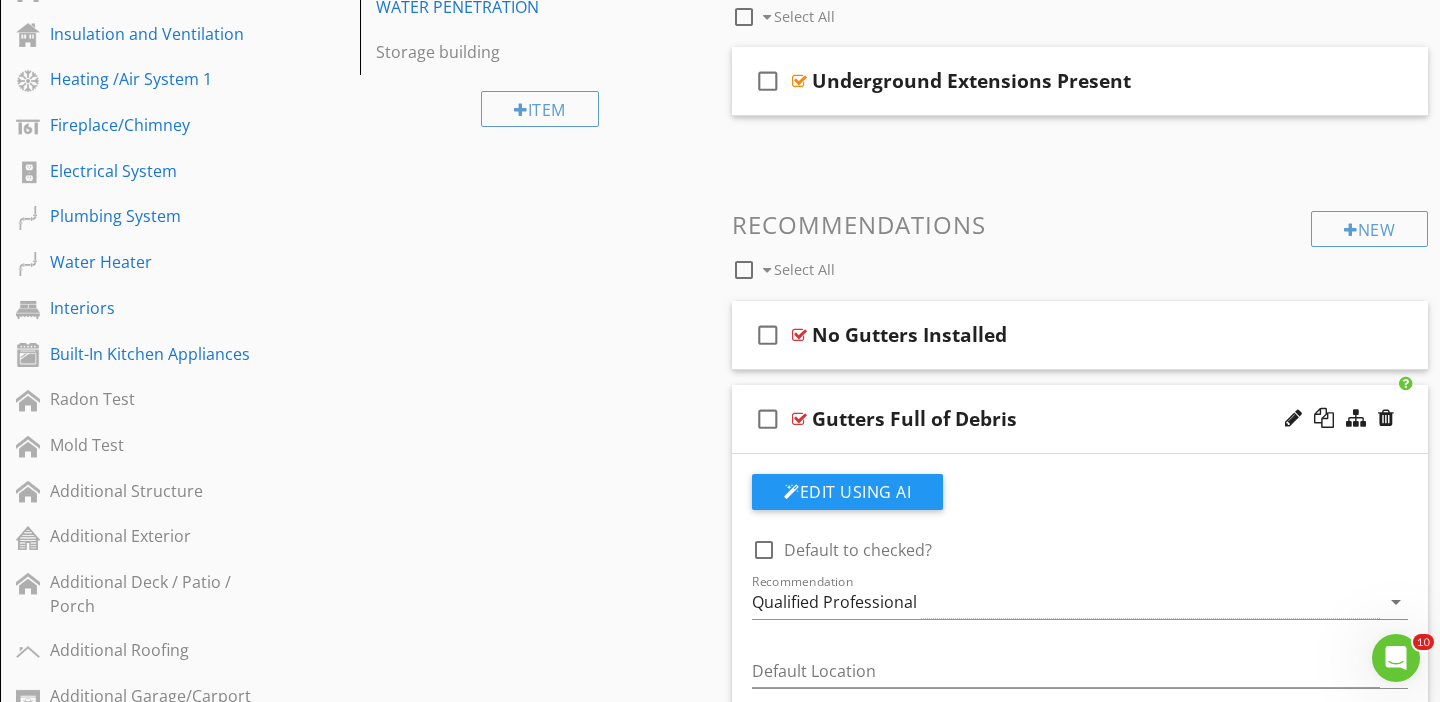 click on "check_box_outline_blank
Gutters Full of Debris" at bounding box center [1080, 419] 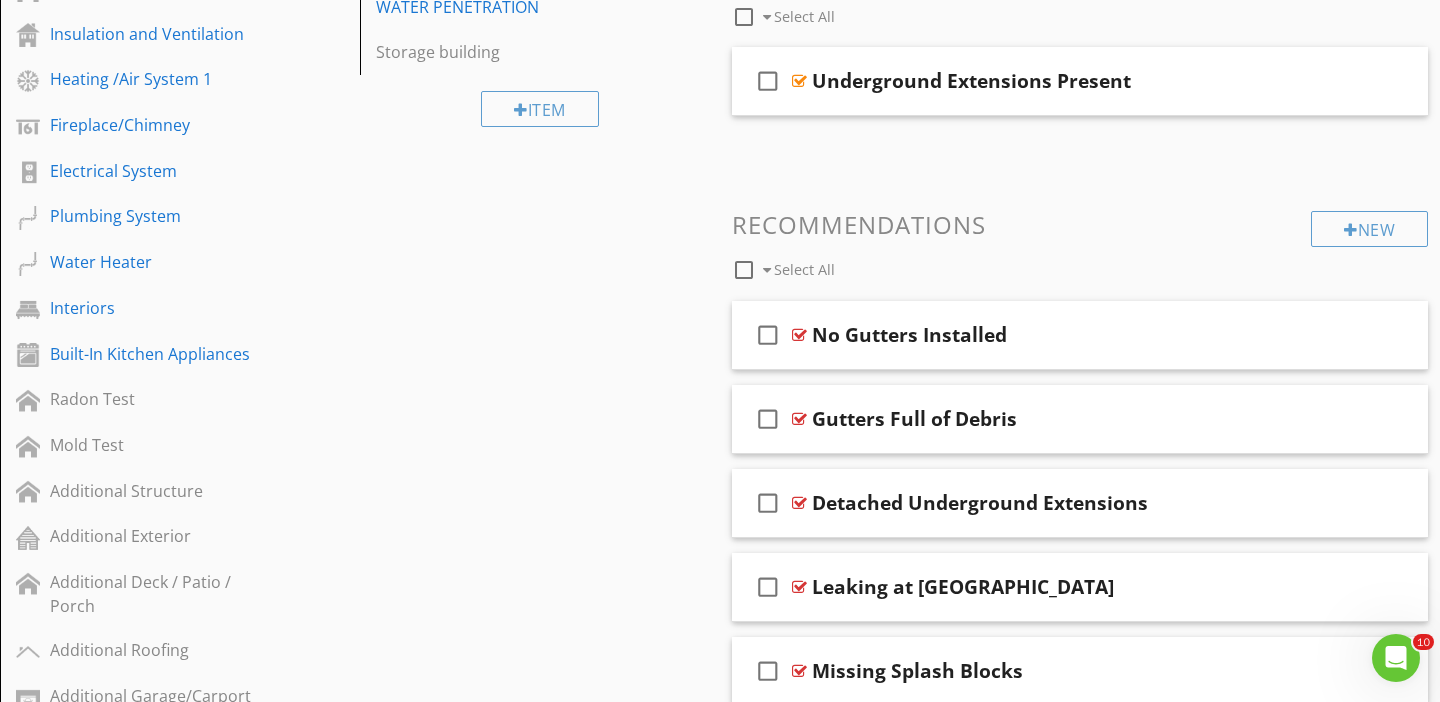 click on "Sections
Inspection Details           Exterior           Deck / Patio / Porch           Roofing           Garage/Carport           Structural Components           Insulation and Ventilation           Heating /Air System 1            Fireplace/Chimney           Electrical System           Plumbing System           Water Heater           Interiors           Built-In Kitchen Appliances           Radon Test           Mold Test           Additional Structure           Additional Exterior           Additional Deck / Patio / Porch           Additional Roofing           Additional Garage/Carport           Additional Structural Components           Additional Insulation and Ventilation           Additional Heating /Air System 1            Additional Fireplace/Chimney           Additional Electrical System           Additional Plumbing System           Additional Water Heater           Additional Interiors           Additional Built-In Kitchen Appliances           Fencing" at bounding box center (720, 605) 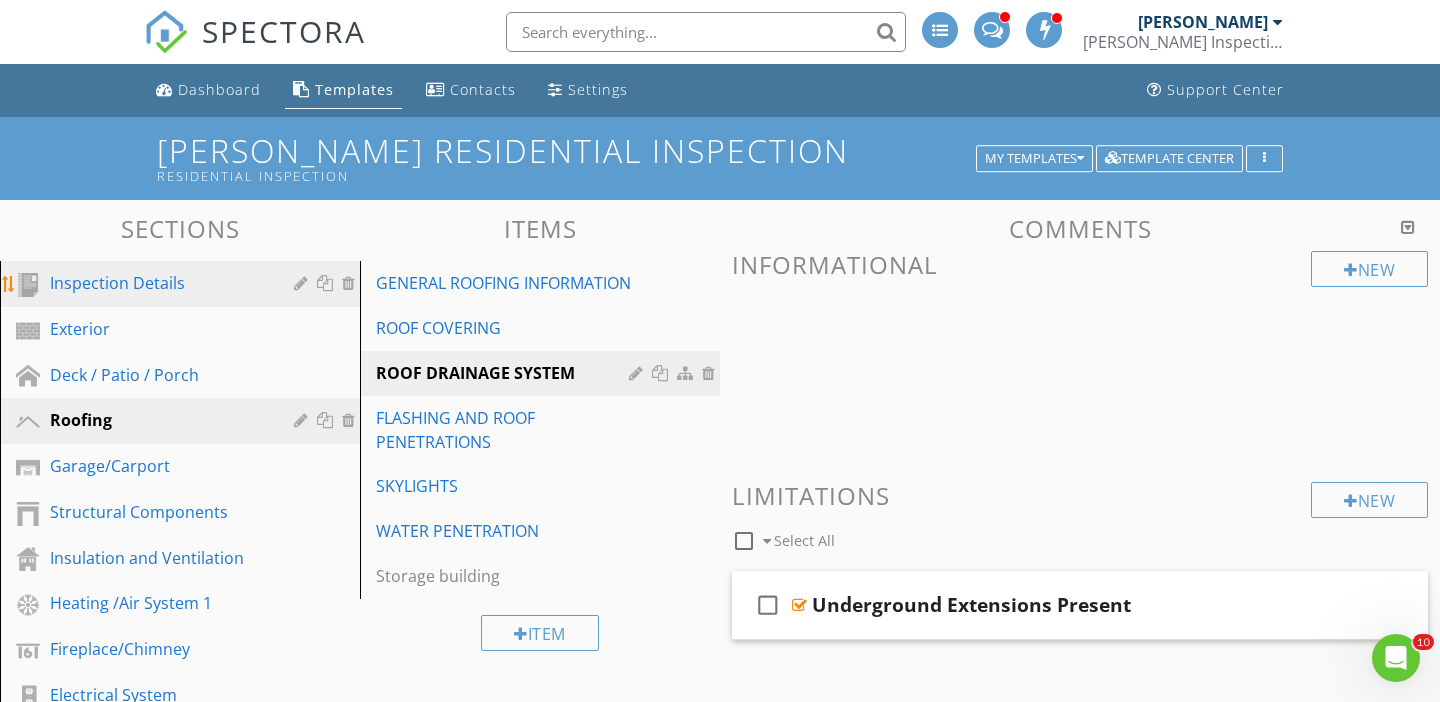 scroll, scrollTop: 0, scrollLeft: 0, axis: both 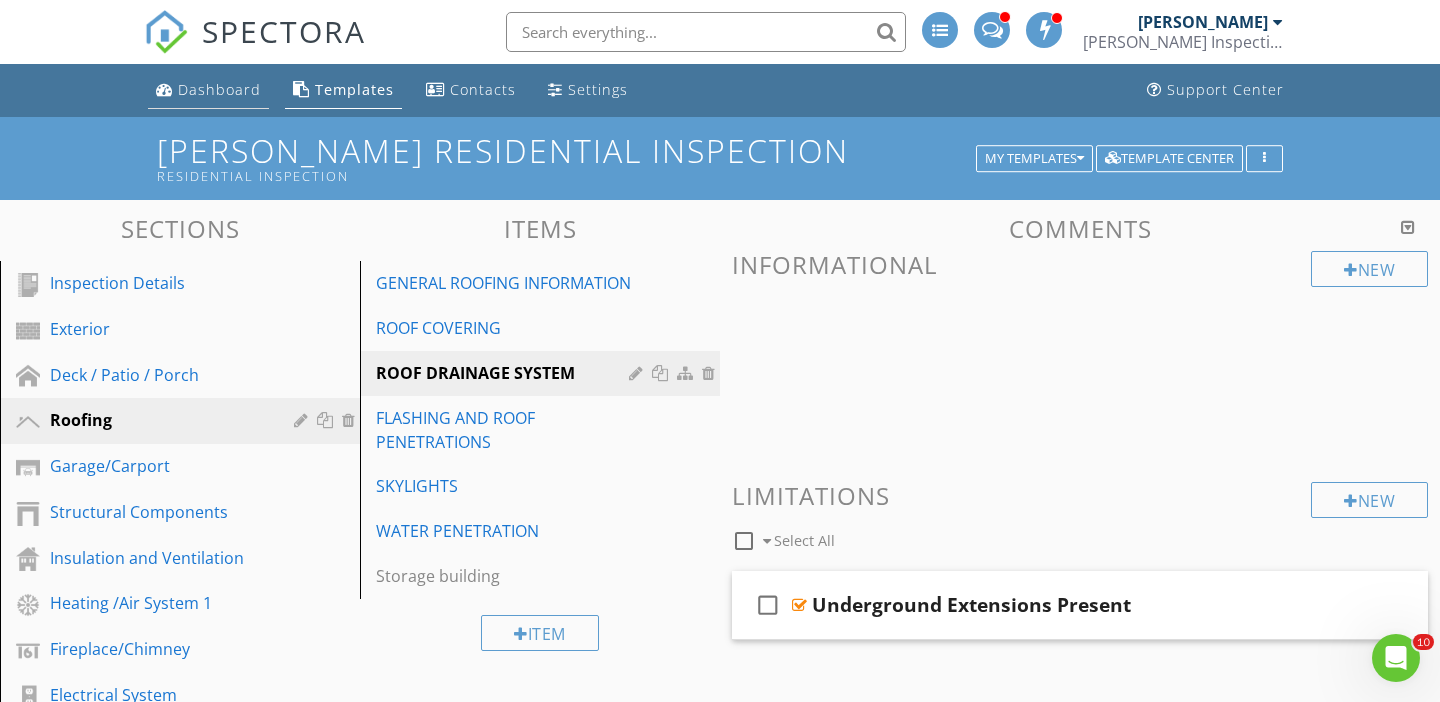 click on "Dashboard" at bounding box center [219, 89] 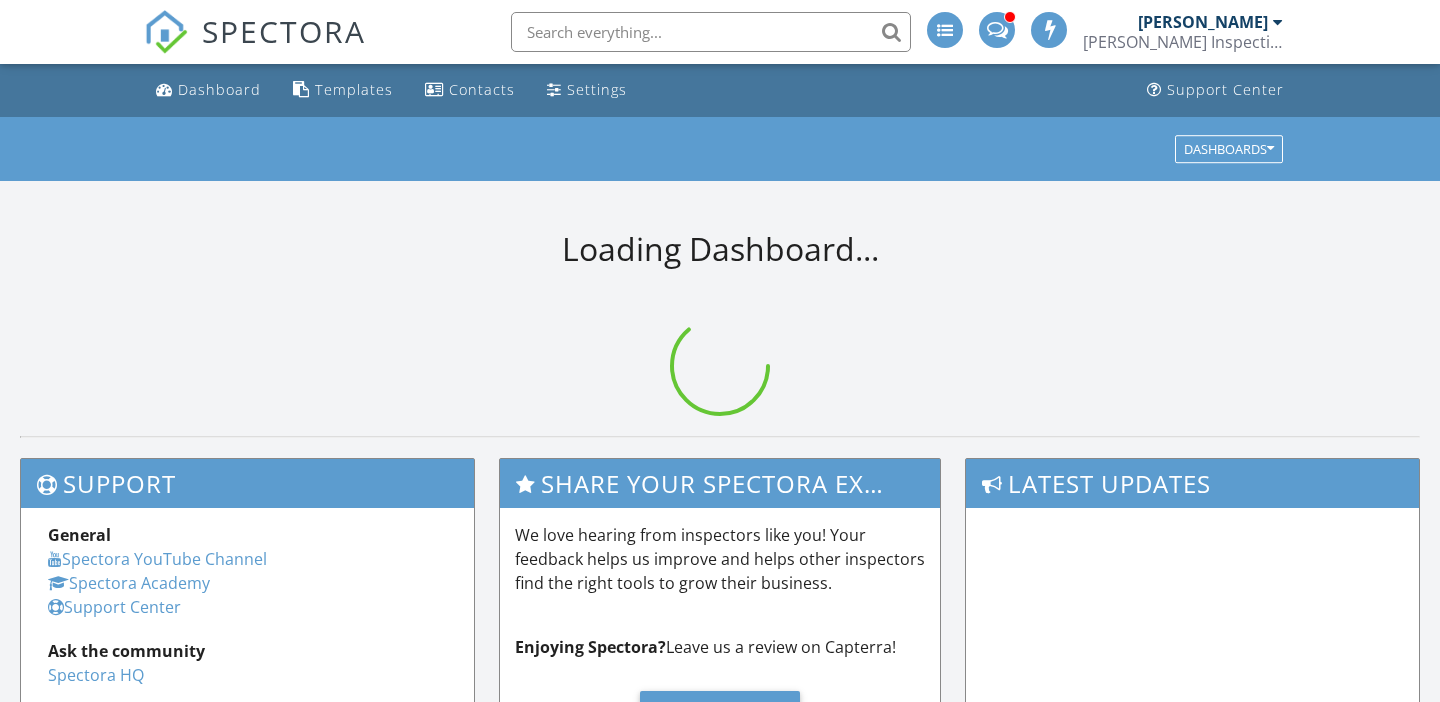 scroll, scrollTop: 0, scrollLeft: 0, axis: both 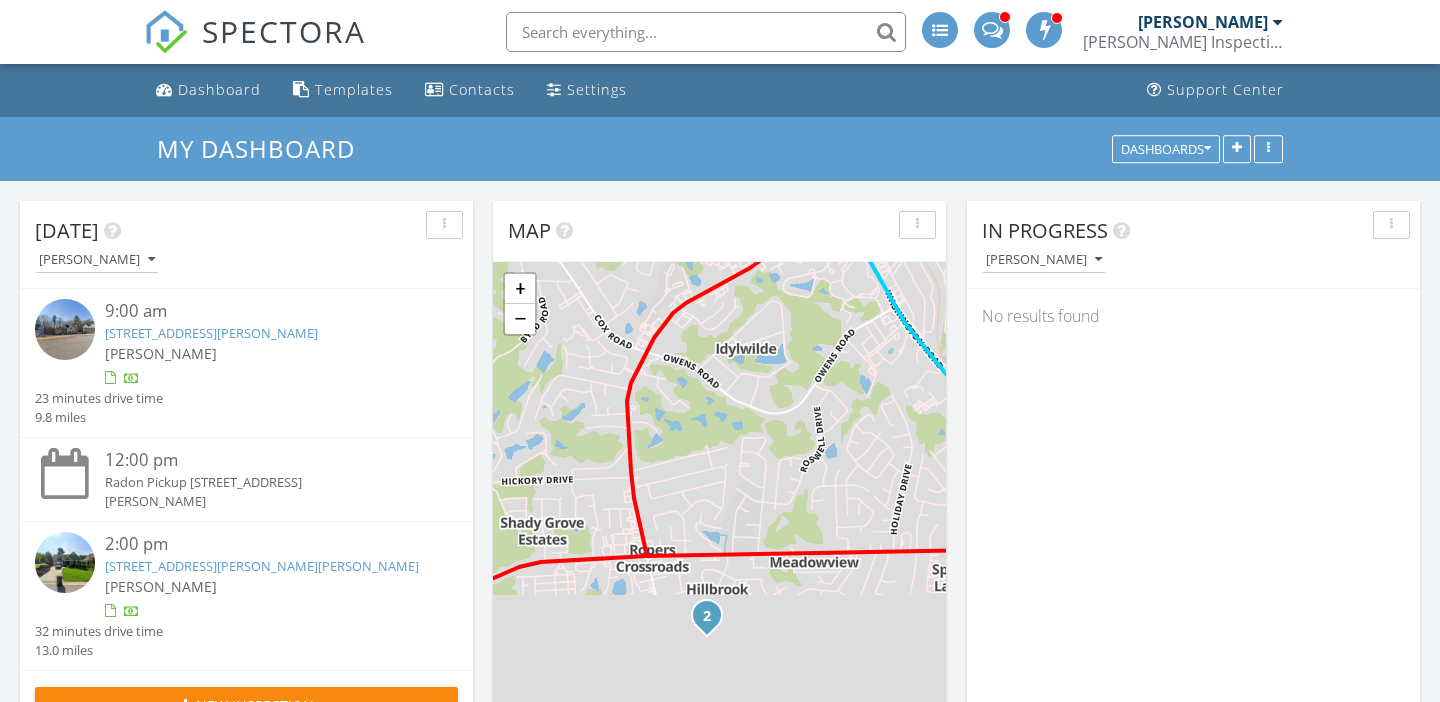click on "[DATE]
[PERSON_NAME]
9:00 am
[STREET_ADDRESS][PERSON_NAME]
[PERSON_NAME]
23 minutes drive time   9.8 miles           12:00 pm
Radon Pickup [STREET_ADDRESS]
Sanford Campbell
2:00 pm
[STREET_ADDRESS][PERSON_NAME][PERSON_NAME]
[PERSON_NAME]
32 minutes drive time   13.0 miles       New Inspection     New Quote         Map               1 2 1 1 2 1 1 2 1 1 2 [GEOGRAPHIC_DATA][PERSON_NAME][PERSON_NAME] to [GEOGRAPHIC_DATA] 36.6 km, 55 min Head southwest on Technology Drive 300 m Turn right onto Commercial Boulevard 350 m Turn right onto [PERSON_NAME][GEOGRAPHIC_DATA] 250 m Make a slight left to stay on [PERSON_NAME][GEOGRAPHIC_DATA] 100 m Turn left onto [GEOGRAPHIC_DATA][PERSON_NAME] 350 m Turn right onto [US_STATE][GEOGRAPHIC_DATA] (GA 104) 400 m Turn left onto [GEOGRAPHIC_DATA] (GA 232) 10 km 700 m 90 m" at bounding box center [720, 1091] 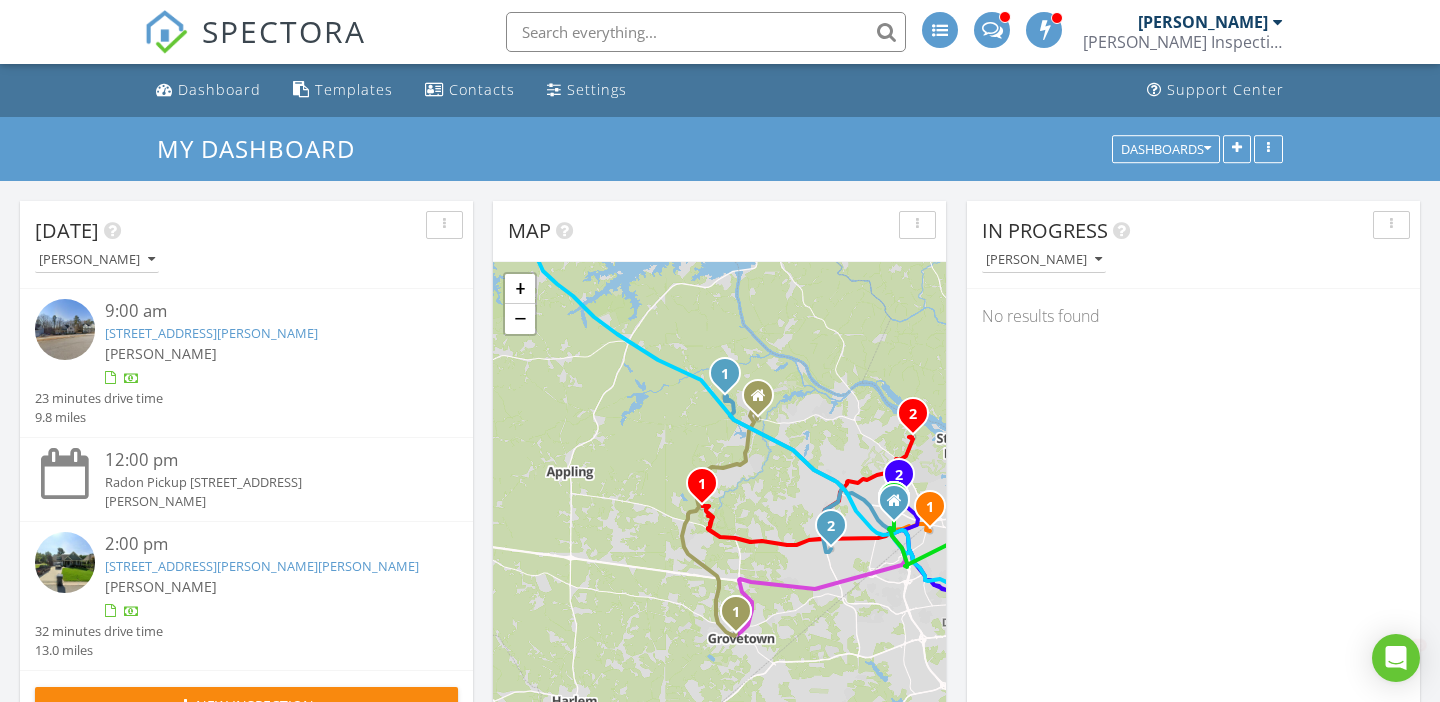 scroll, scrollTop: 0, scrollLeft: 0, axis: both 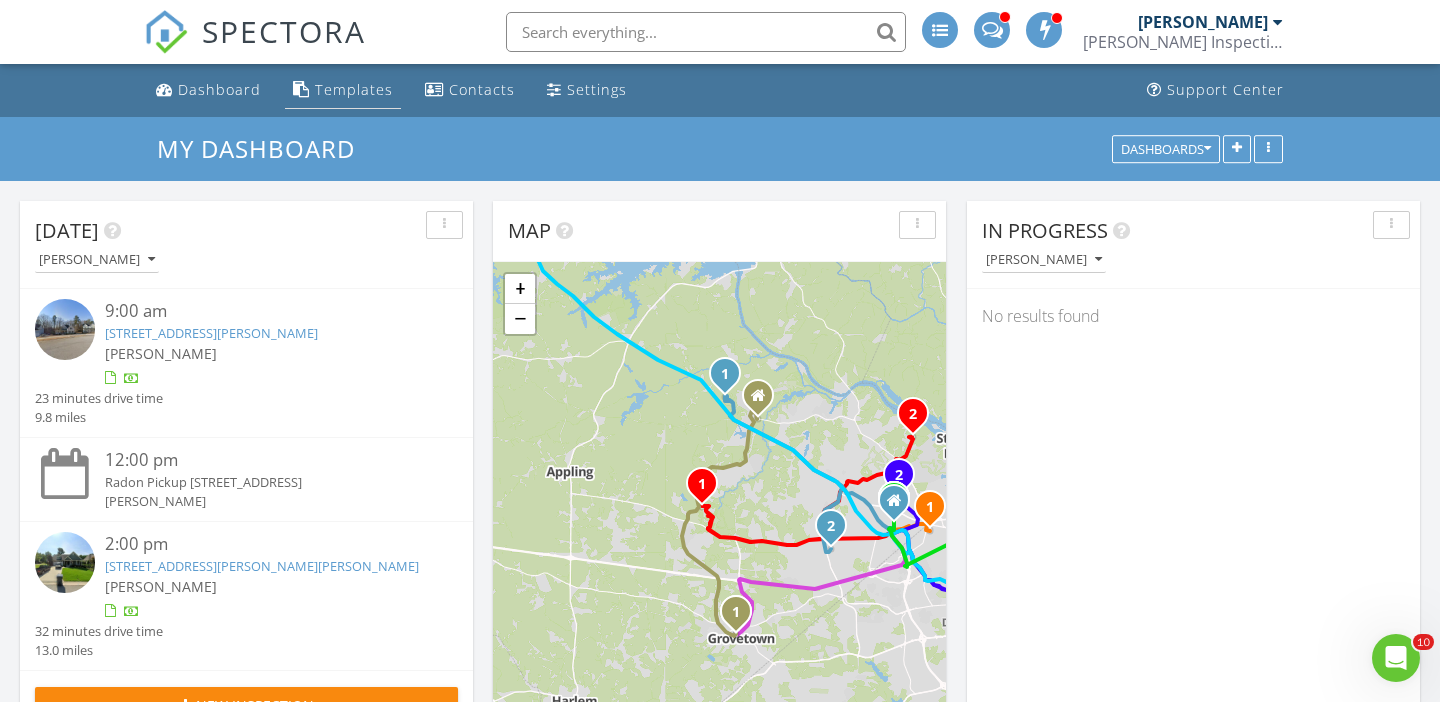 click on "Templates" at bounding box center [354, 89] 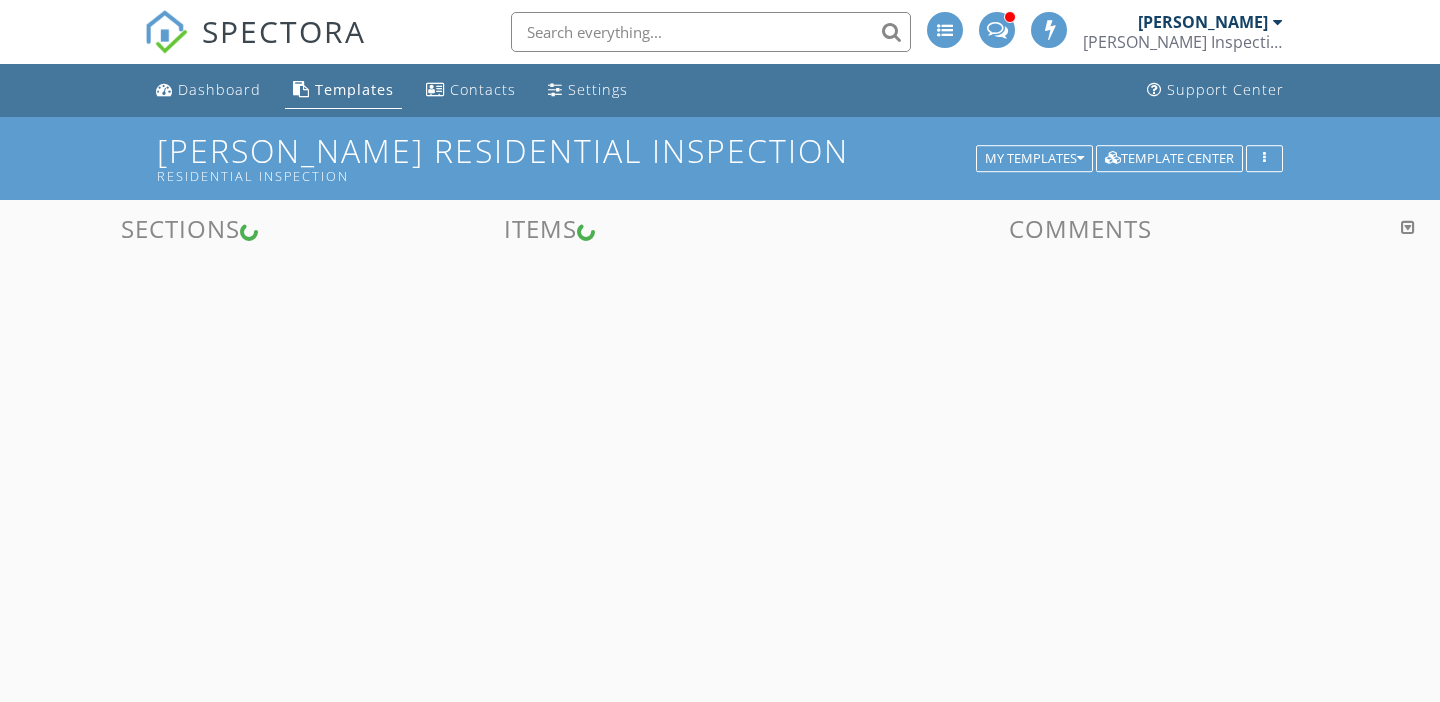scroll, scrollTop: 0, scrollLeft: 0, axis: both 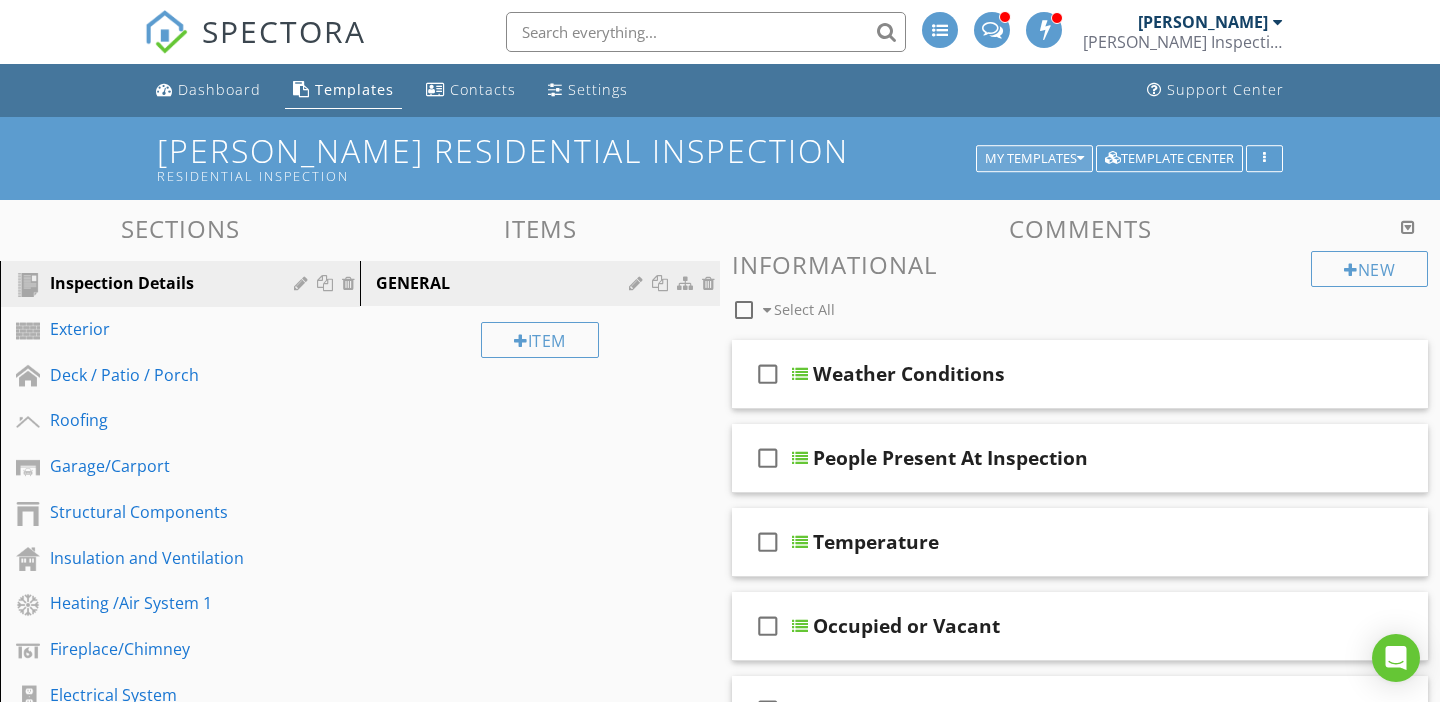click on "My Templates" at bounding box center (1034, 159) 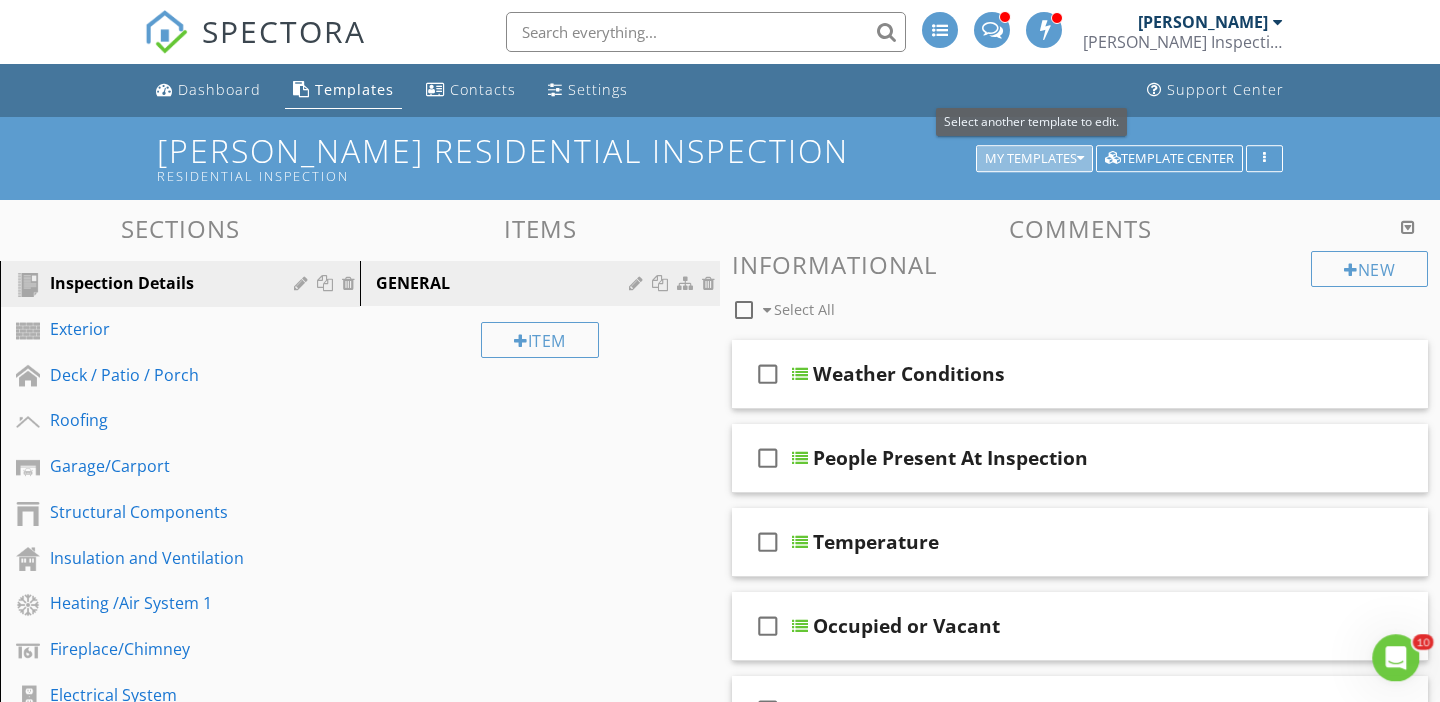 scroll, scrollTop: 0, scrollLeft: 0, axis: both 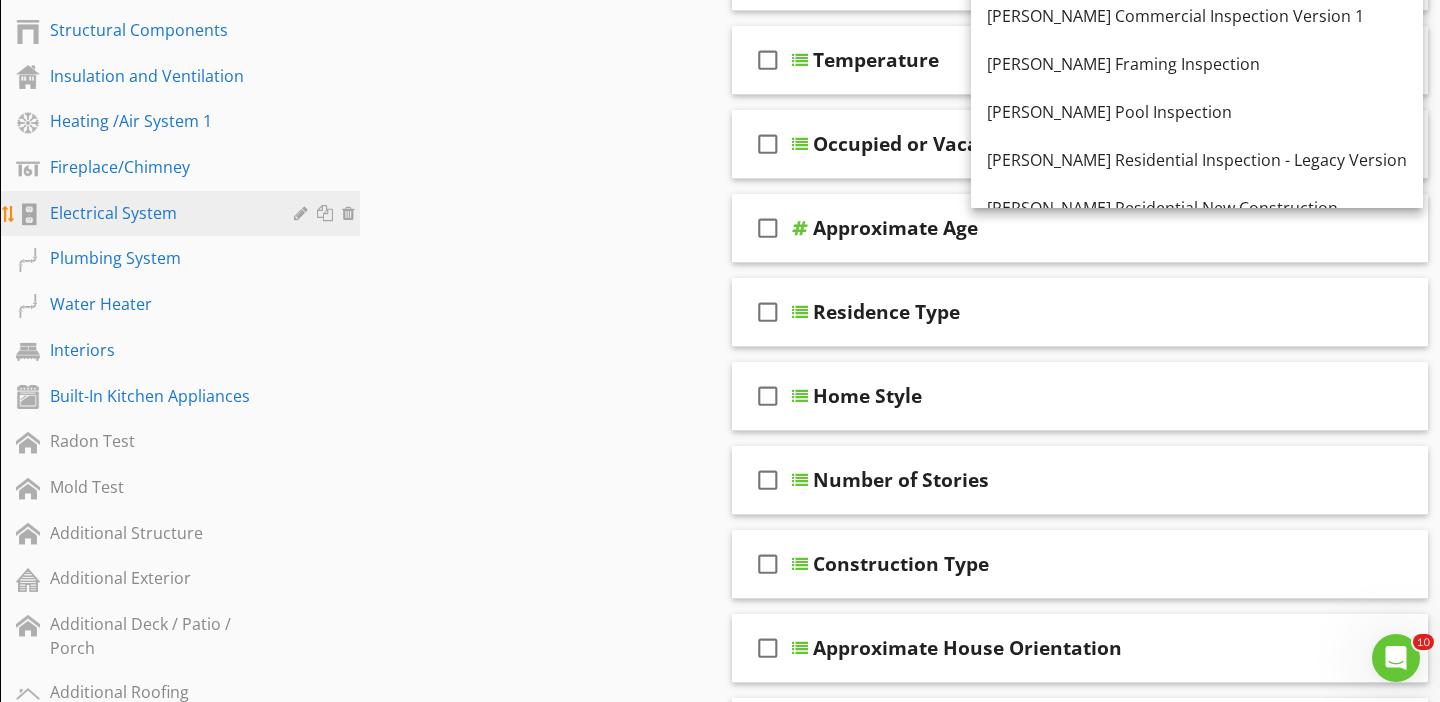 click on "Electrical System" at bounding box center [157, 213] 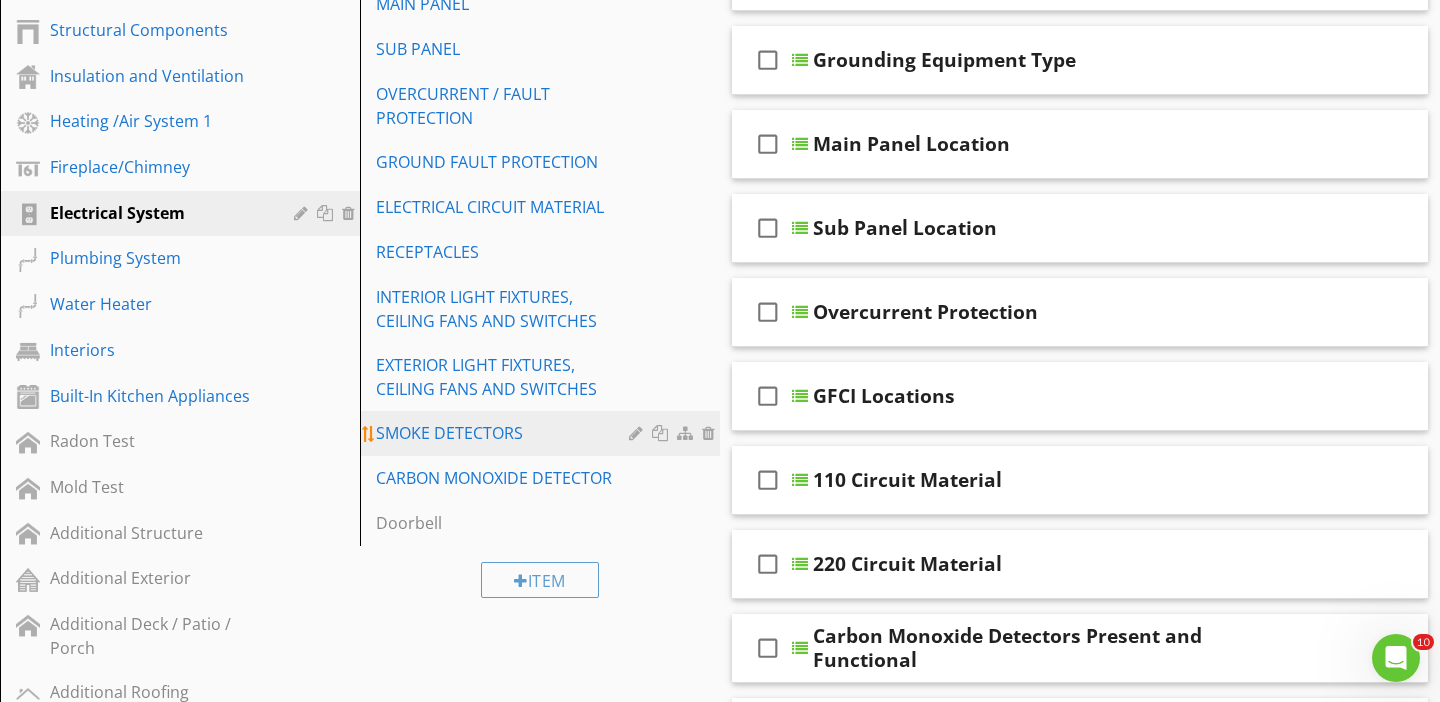 click on "SMOKE DETECTORS" at bounding box center (505, 433) 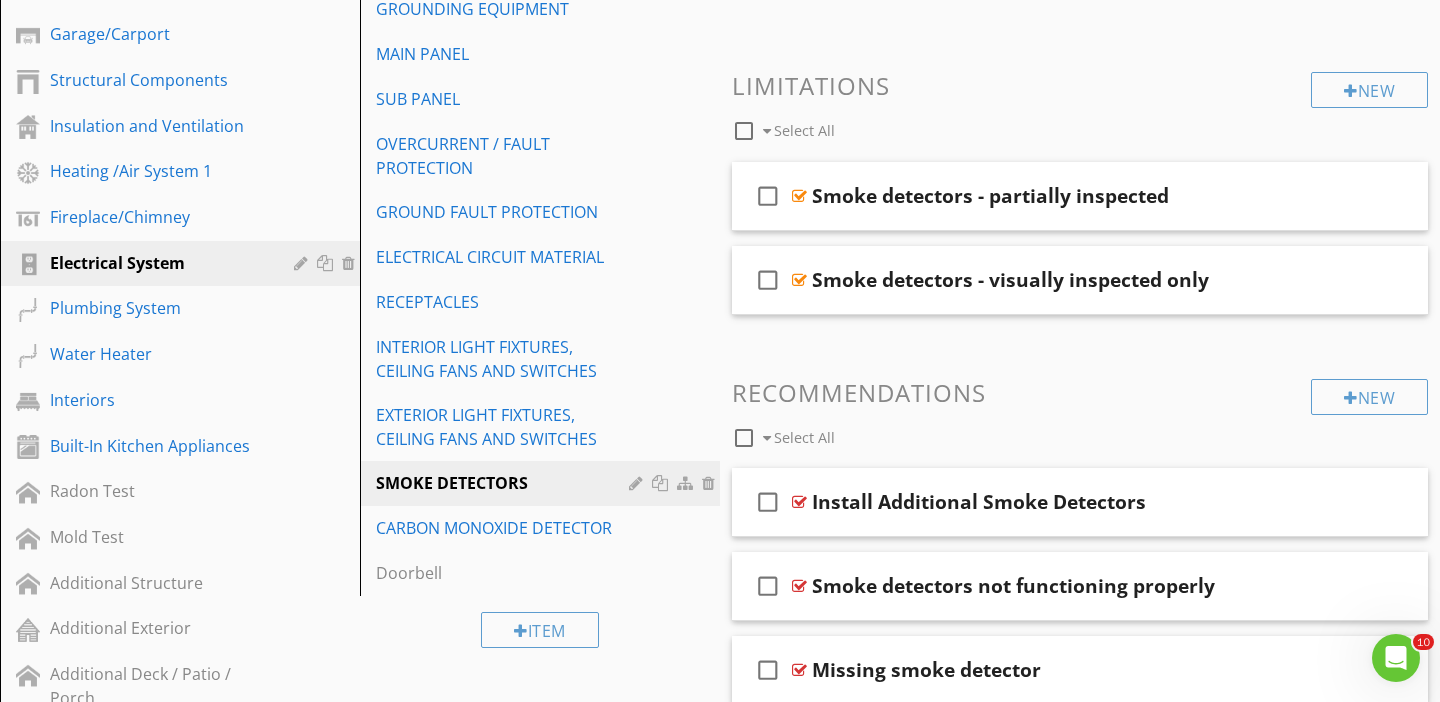 scroll, scrollTop: 426, scrollLeft: 0, axis: vertical 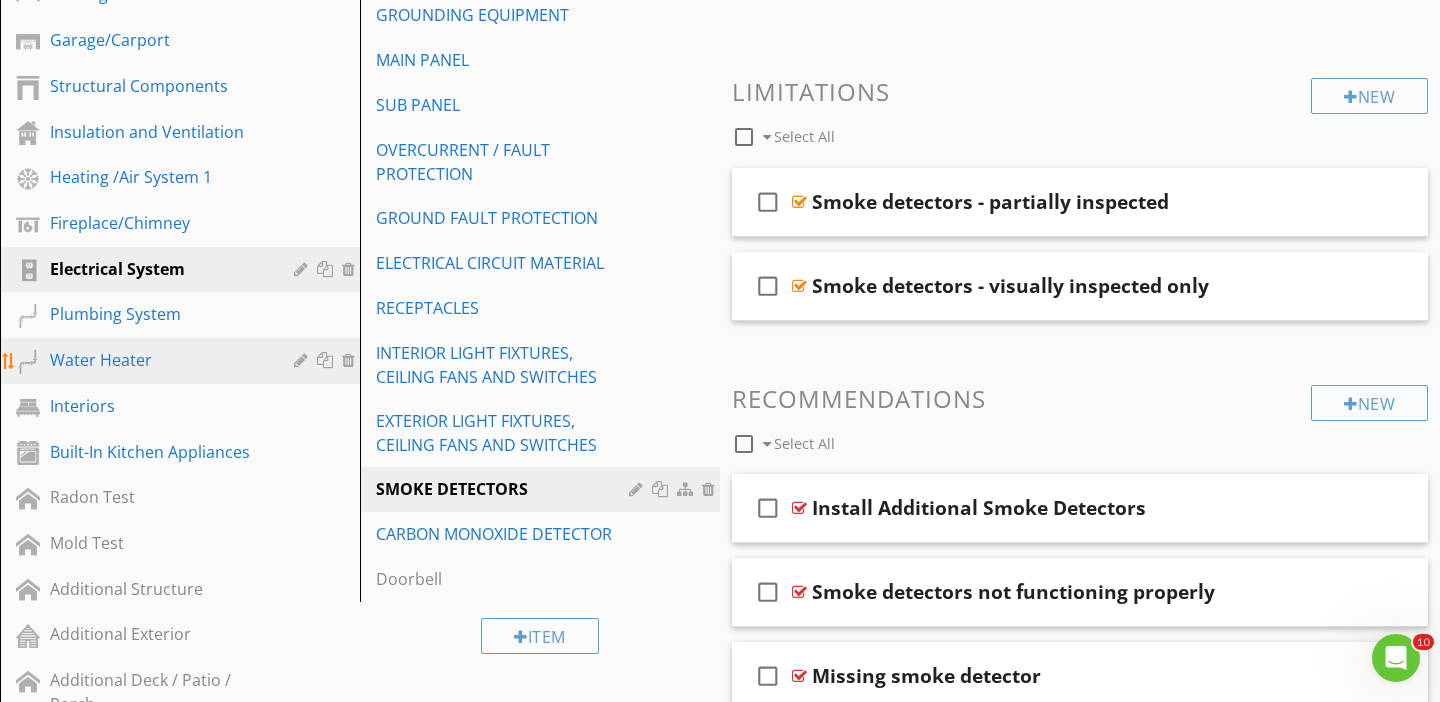 click on "Water Heater" at bounding box center [157, 360] 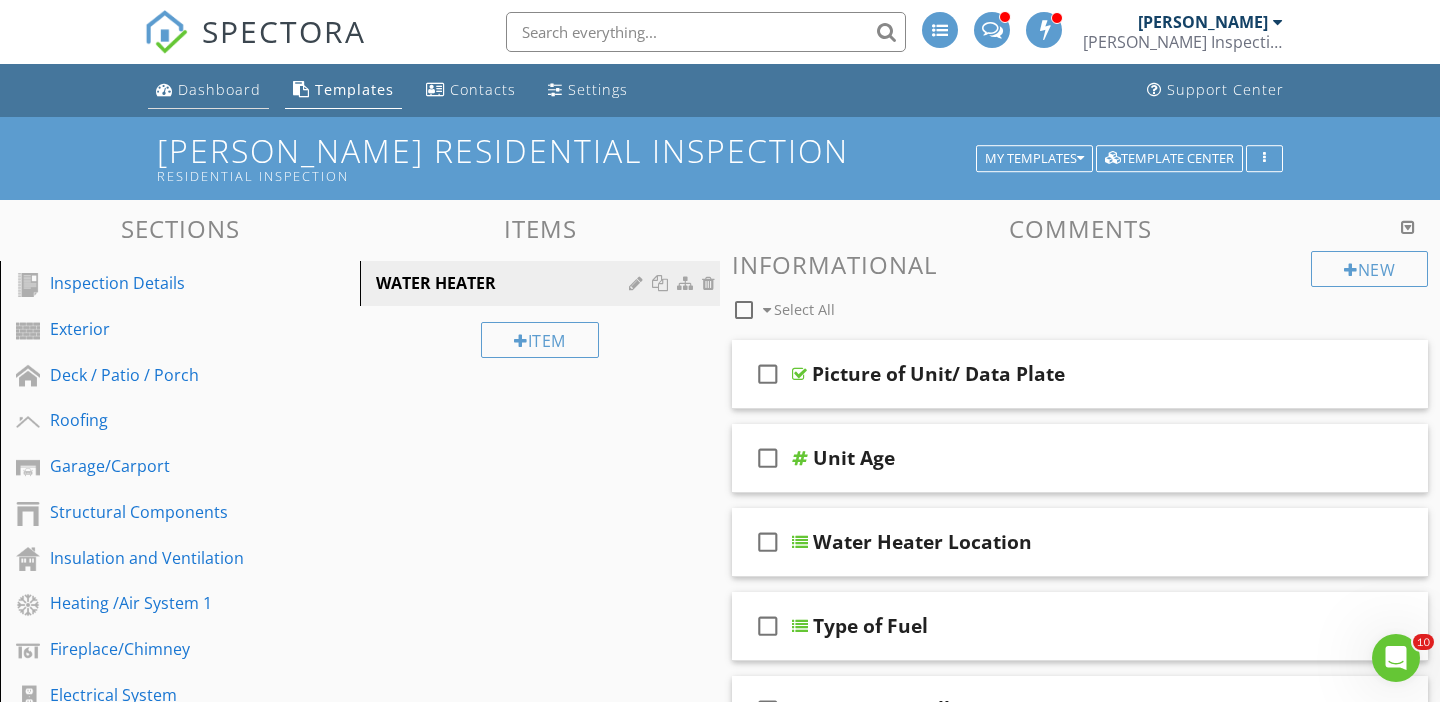 scroll, scrollTop: 0, scrollLeft: 0, axis: both 